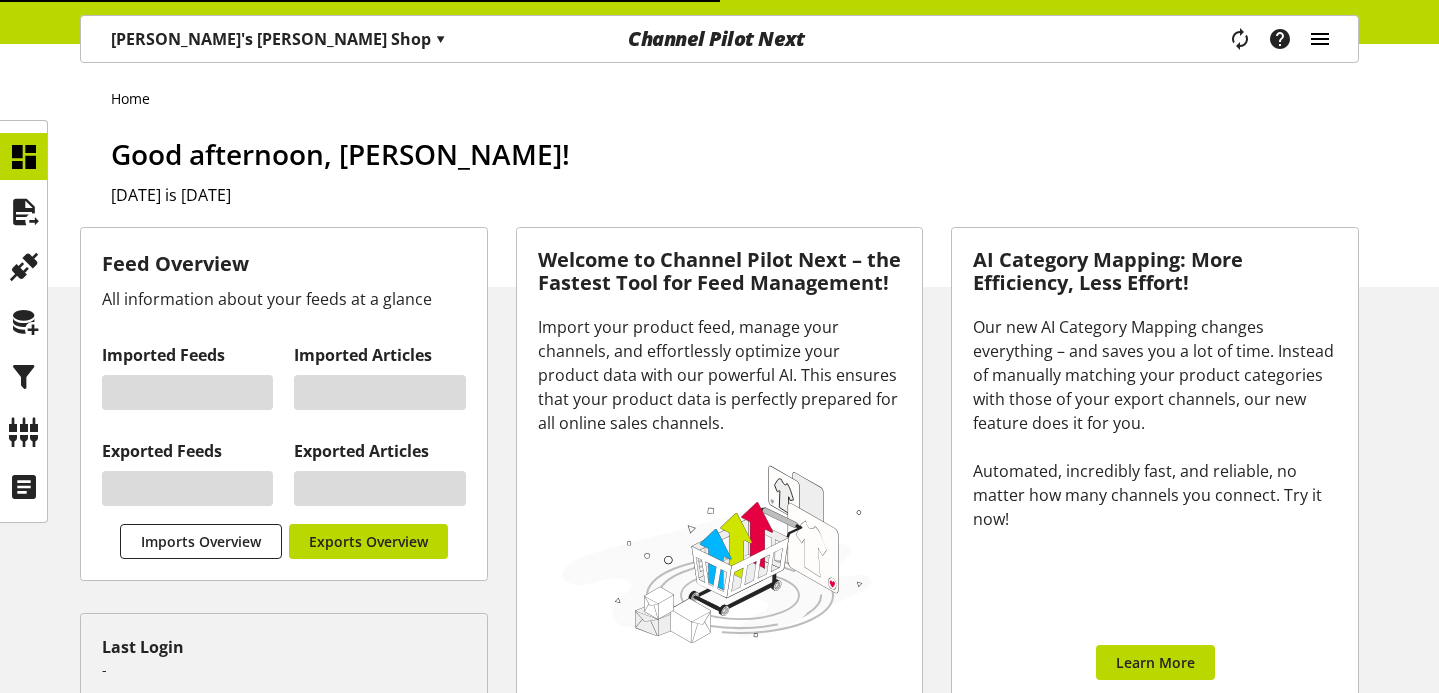 scroll, scrollTop: 0, scrollLeft: 0, axis: both 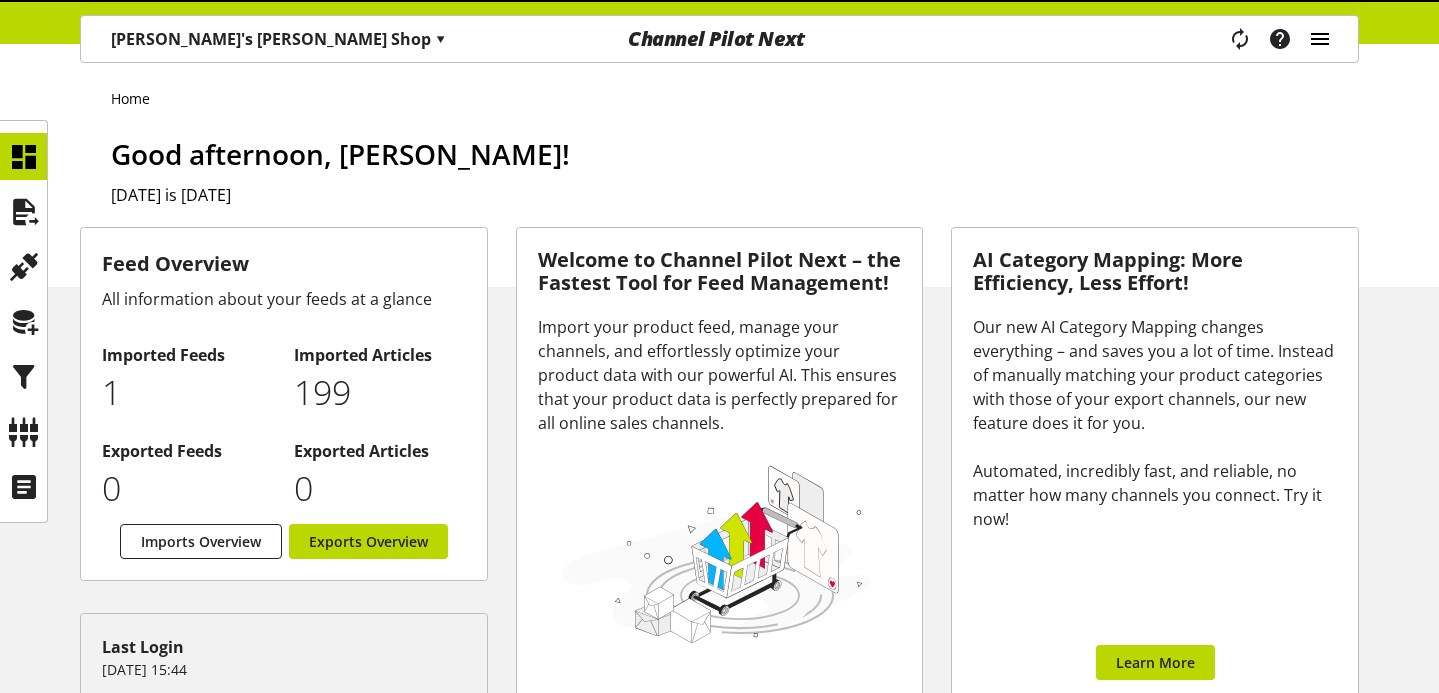 click at bounding box center [1320, 39] 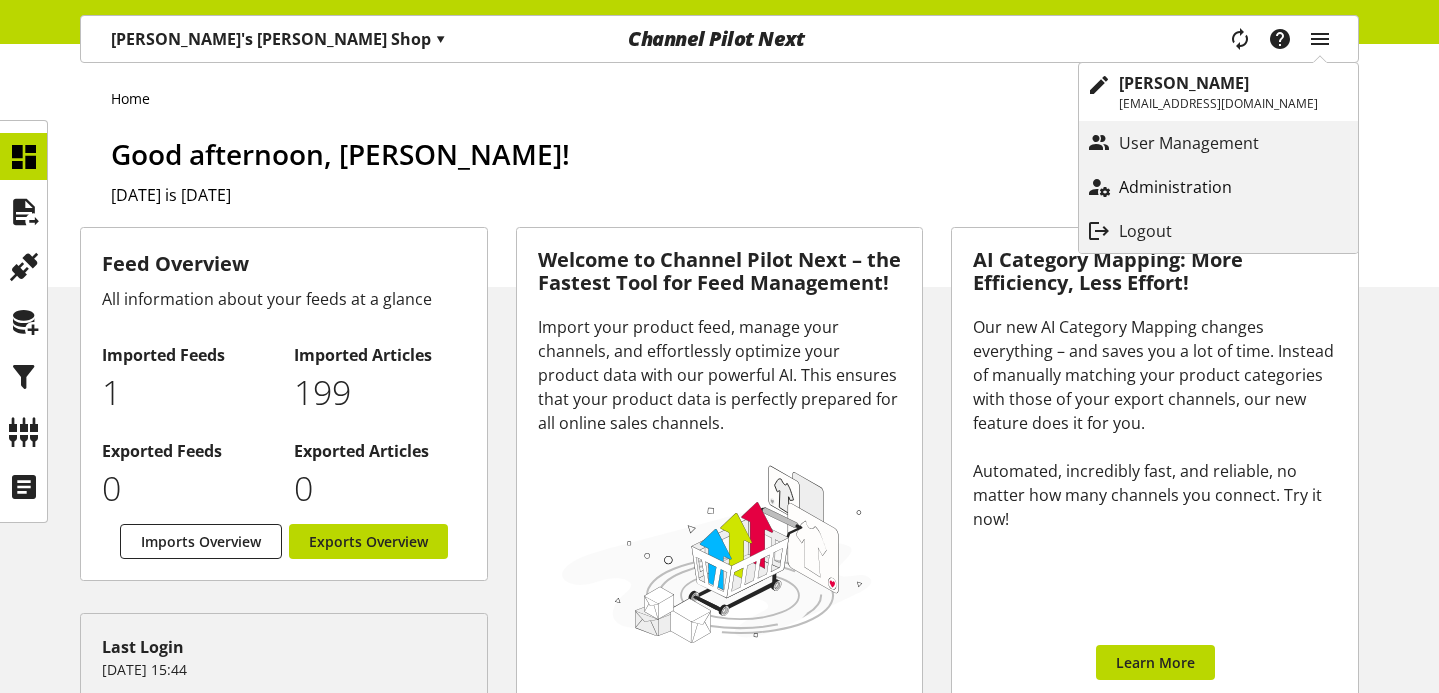 click on "Administration" at bounding box center [1195, 187] 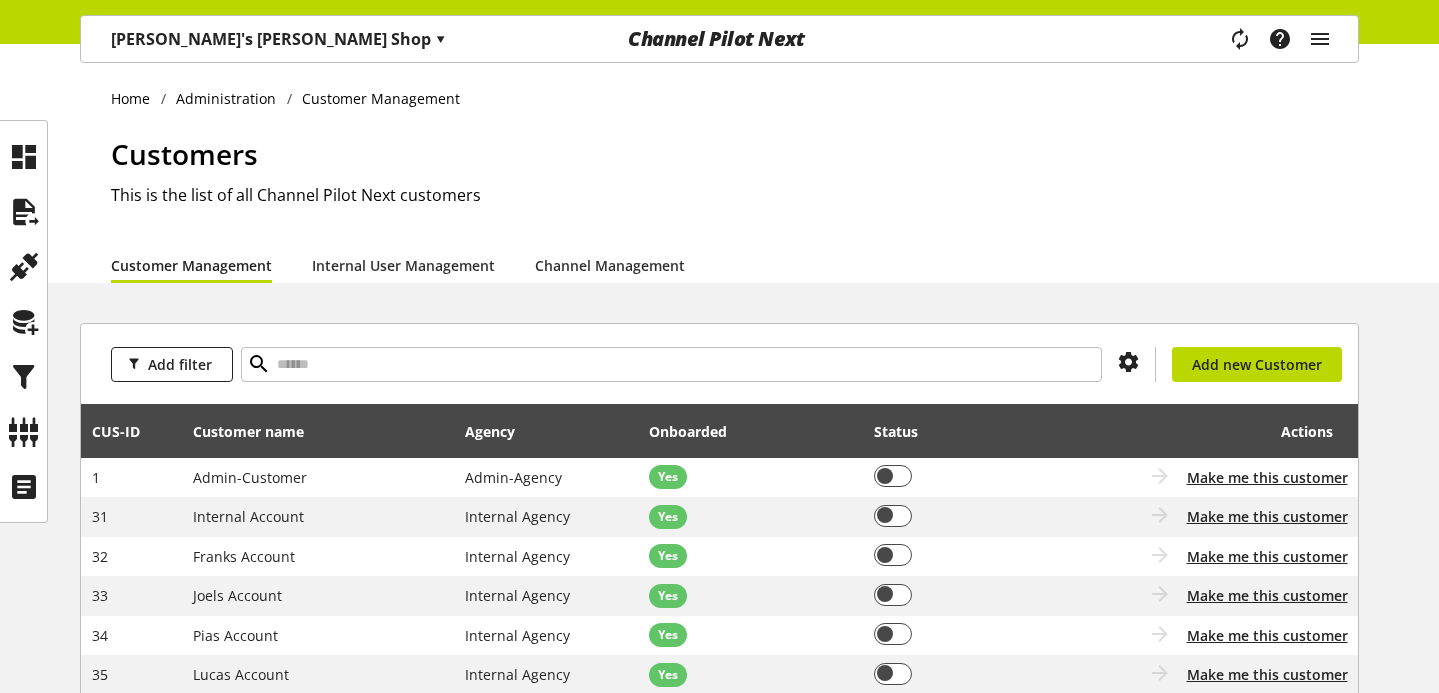 click on "Kaan's Gibson Shop ▾" at bounding box center (278, 39) 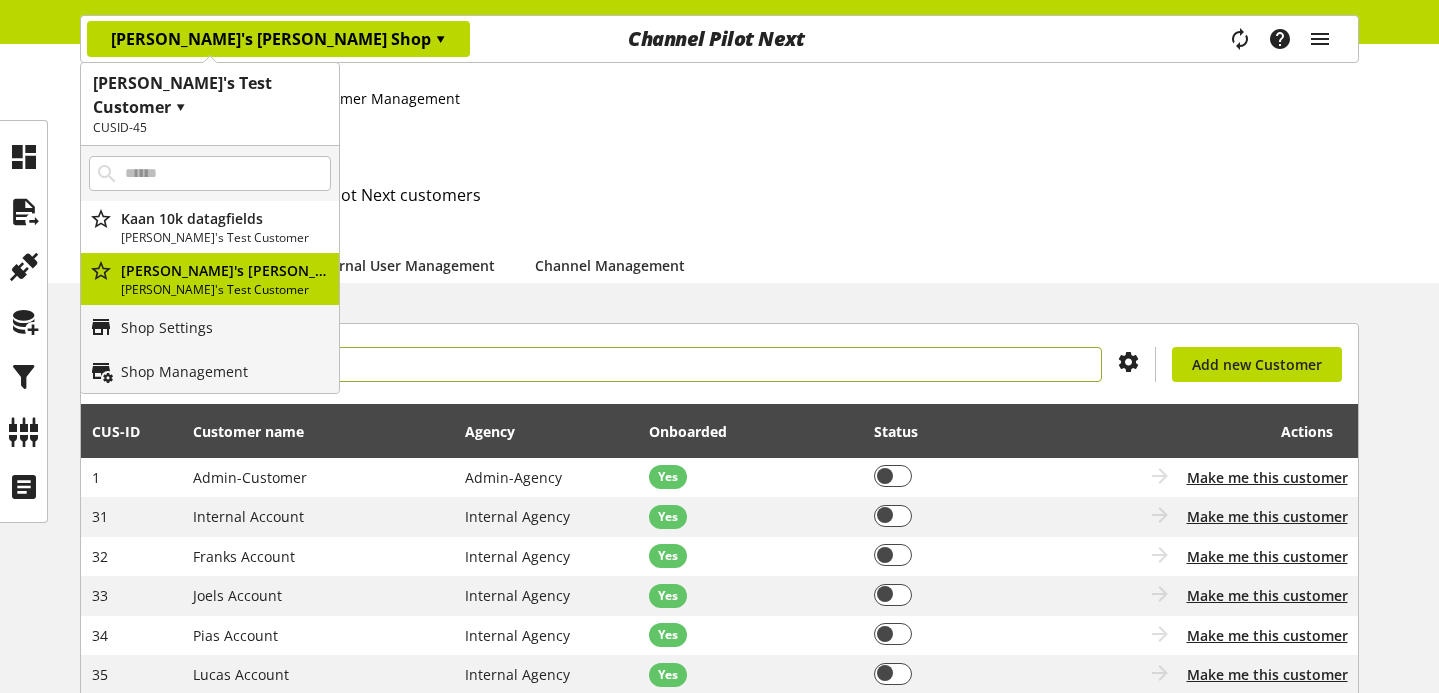 click at bounding box center (671, 364) 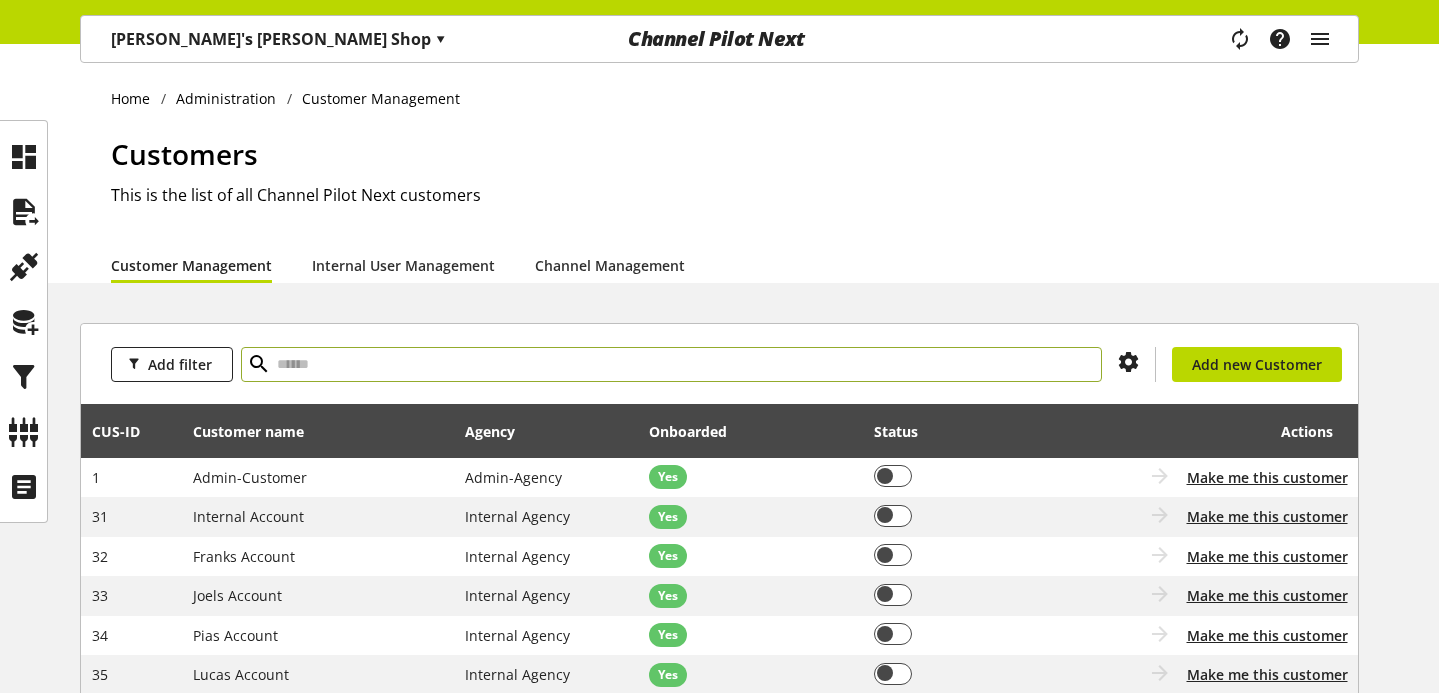 click at bounding box center (671, 364) 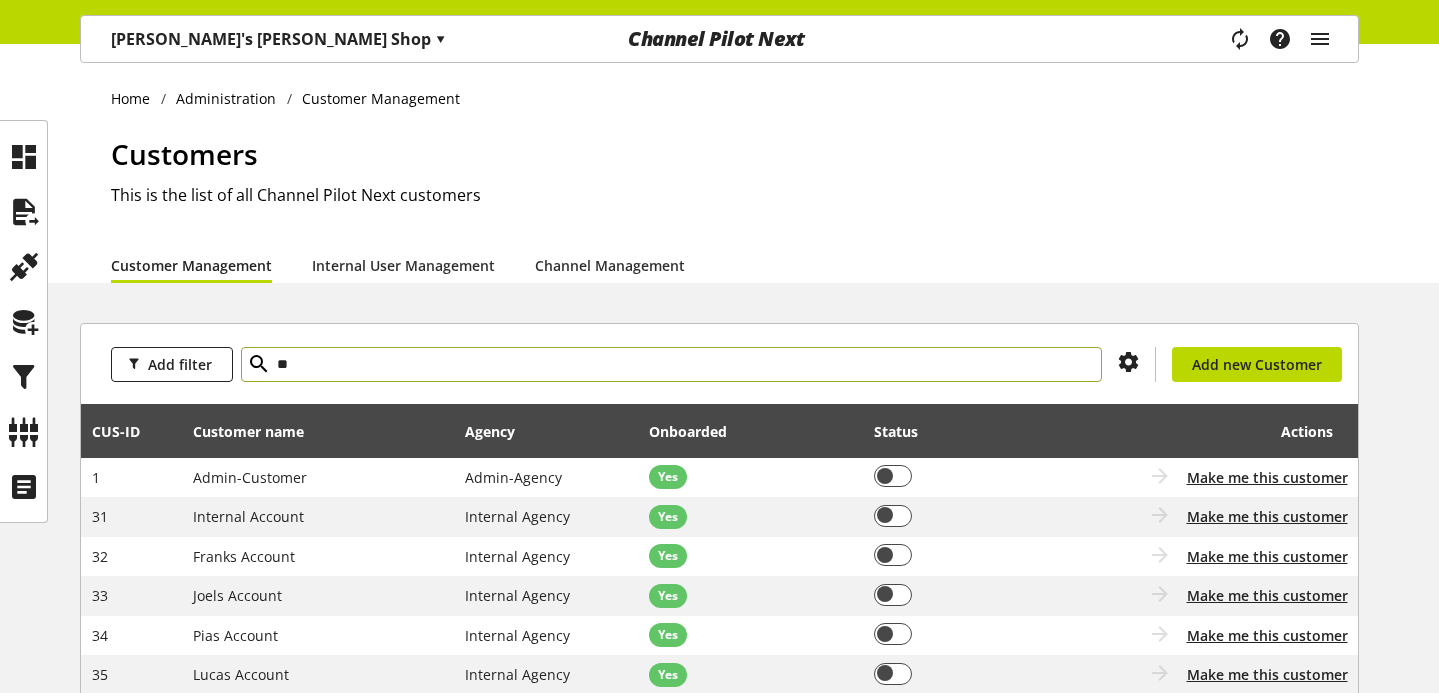 type on "**" 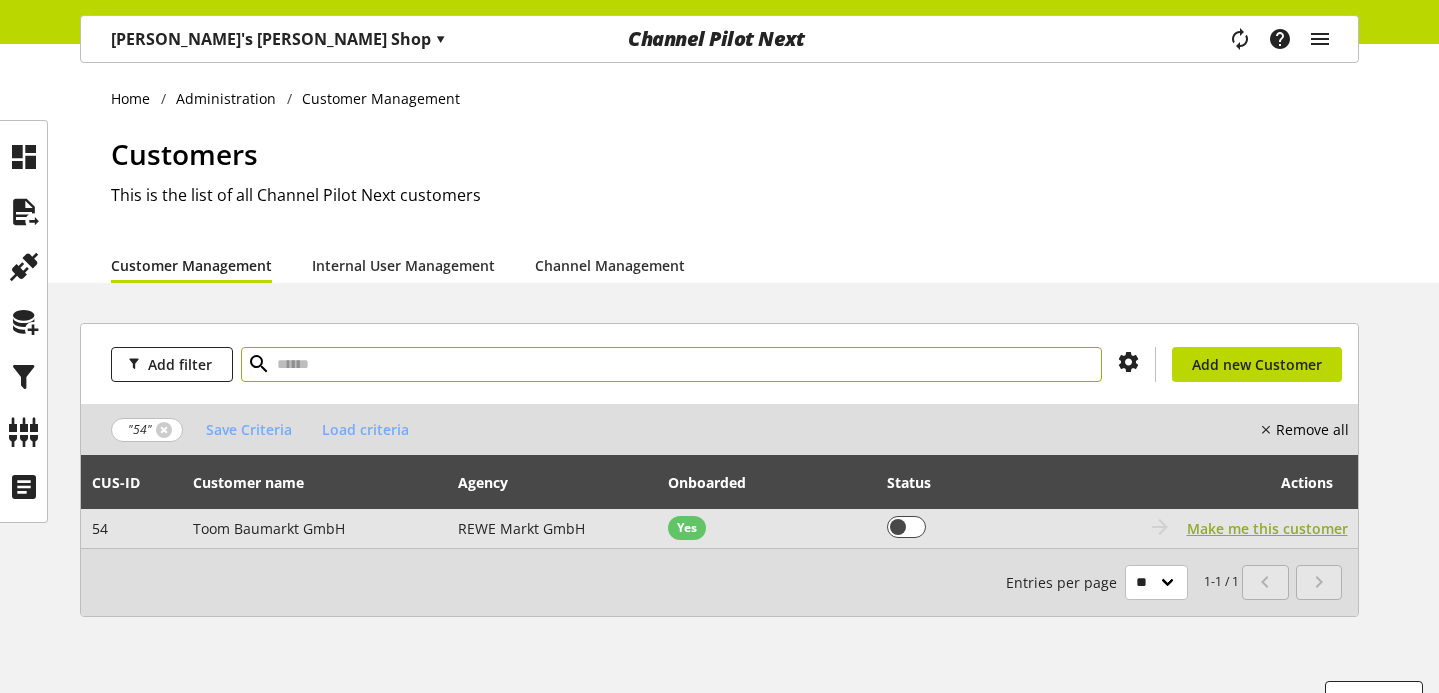 click on "Make me this customer" at bounding box center (1267, 528) 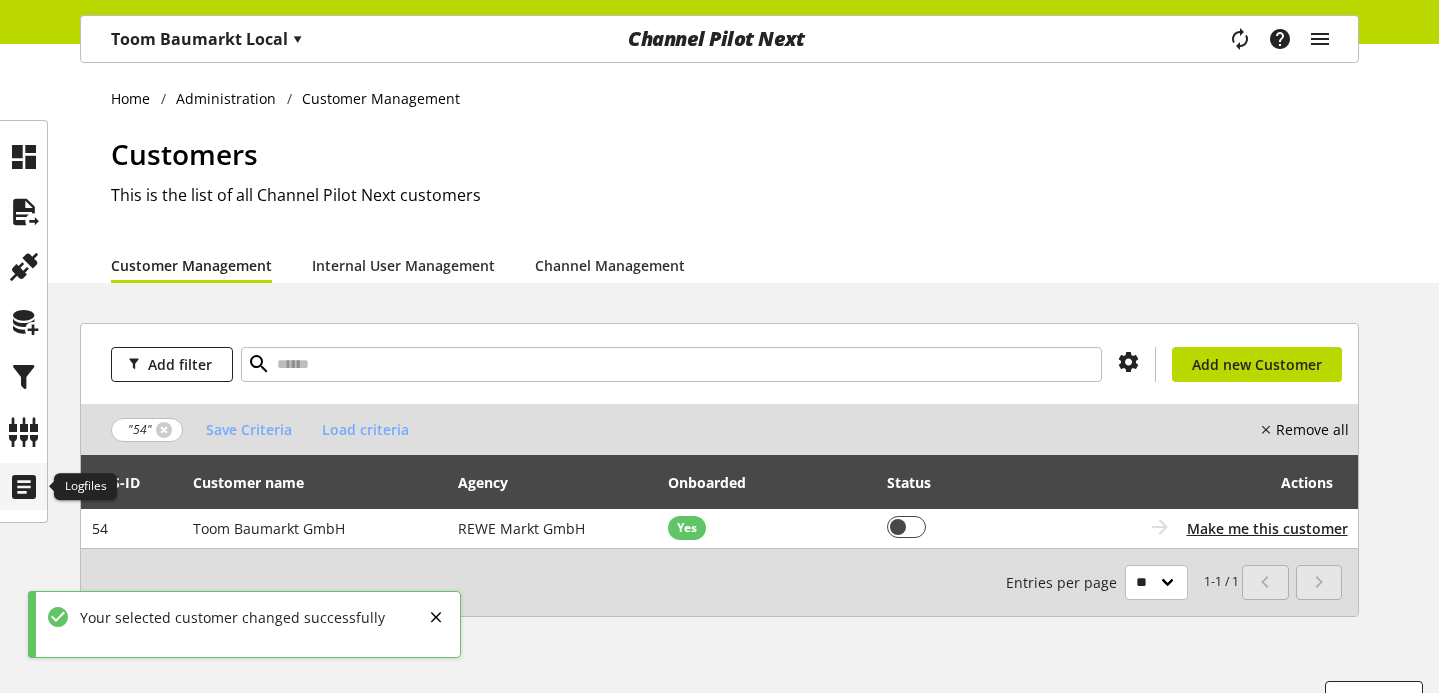 click at bounding box center [24, 487] 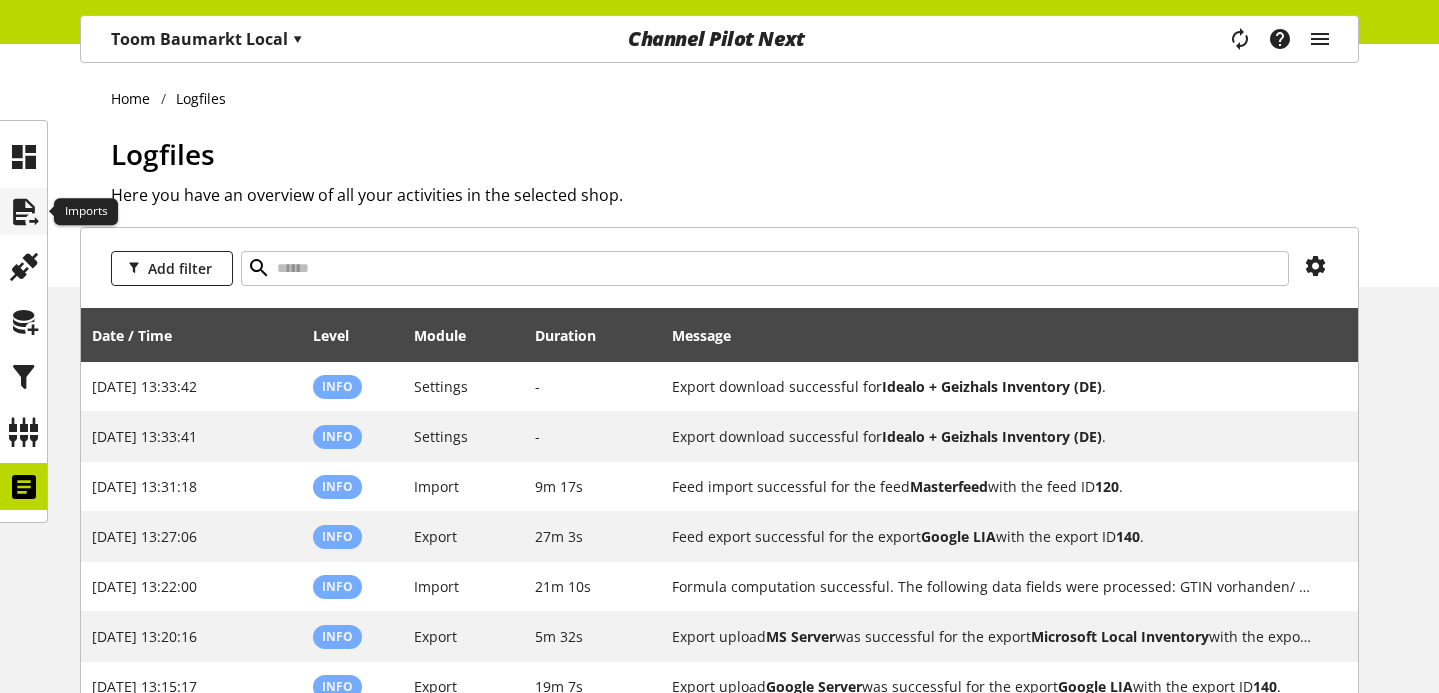 click at bounding box center [24, 212] 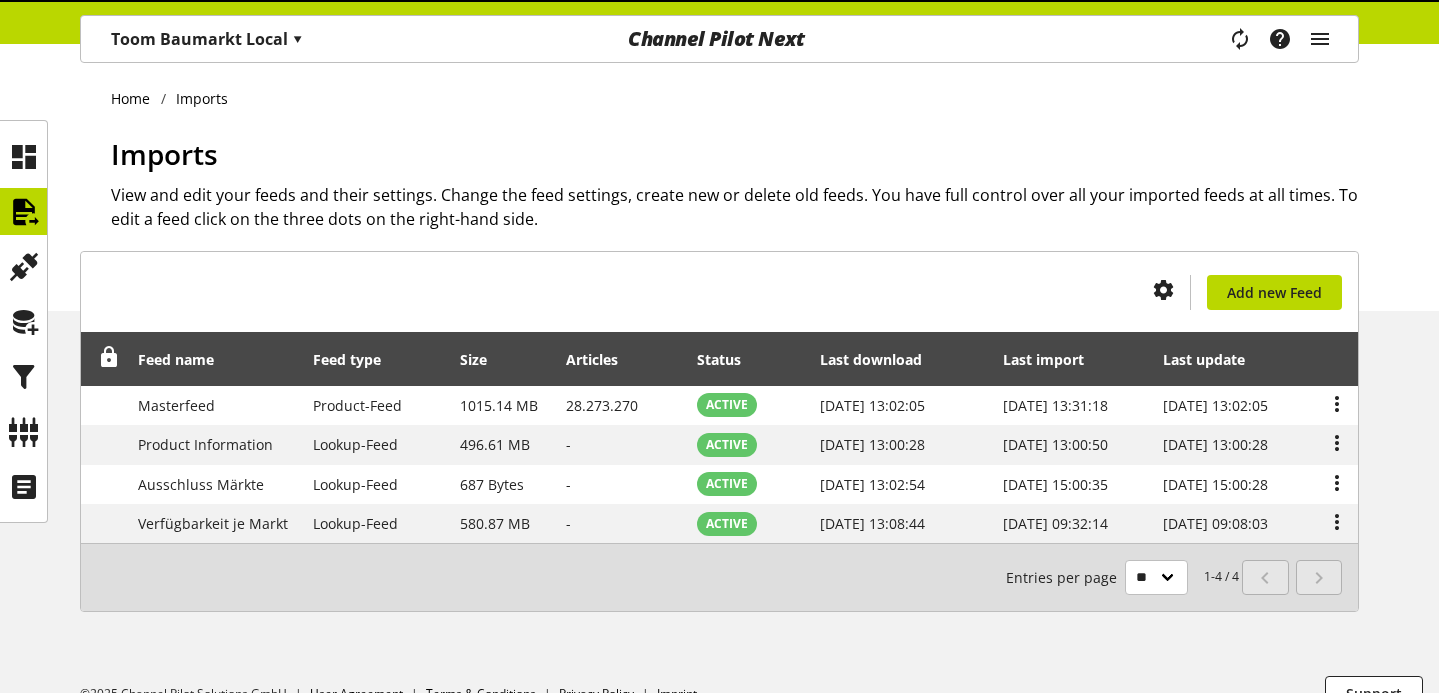 scroll, scrollTop: 34, scrollLeft: 0, axis: vertical 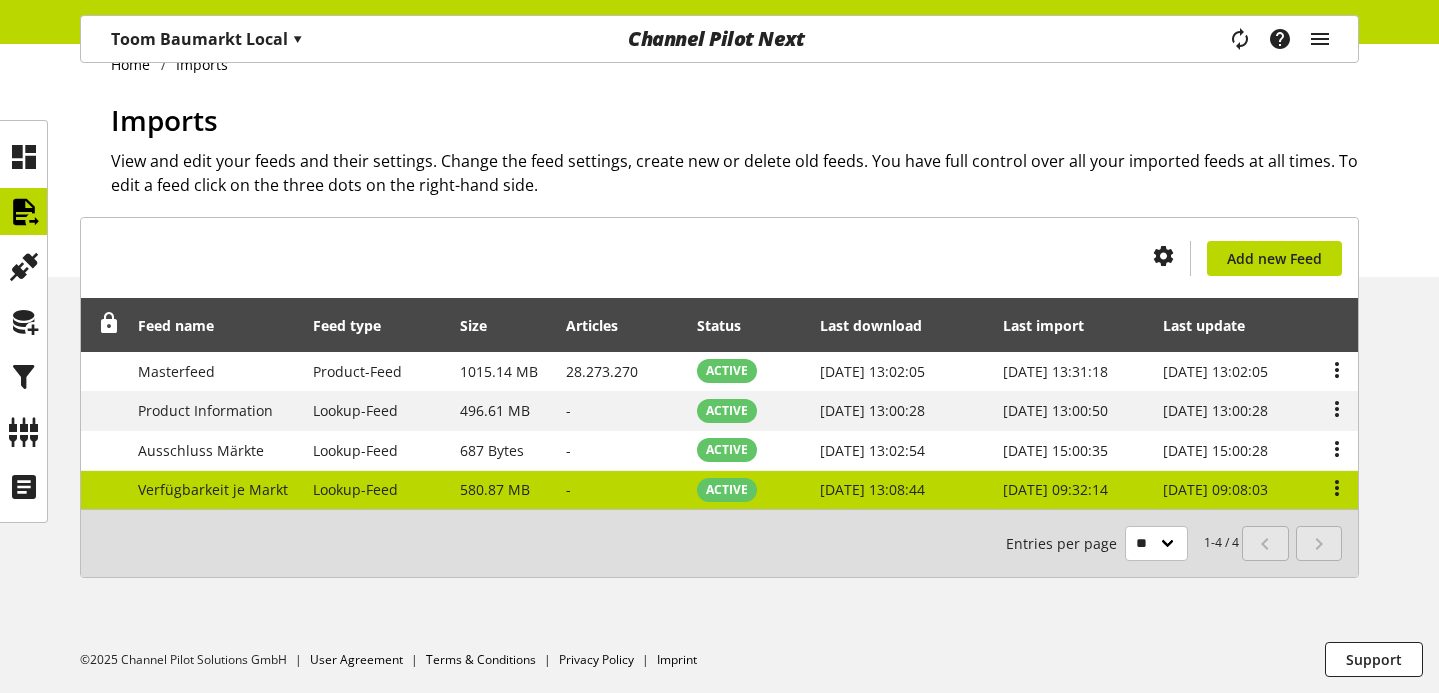 click on "[DATE] 09:08:03" at bounding box center [1234, 490] 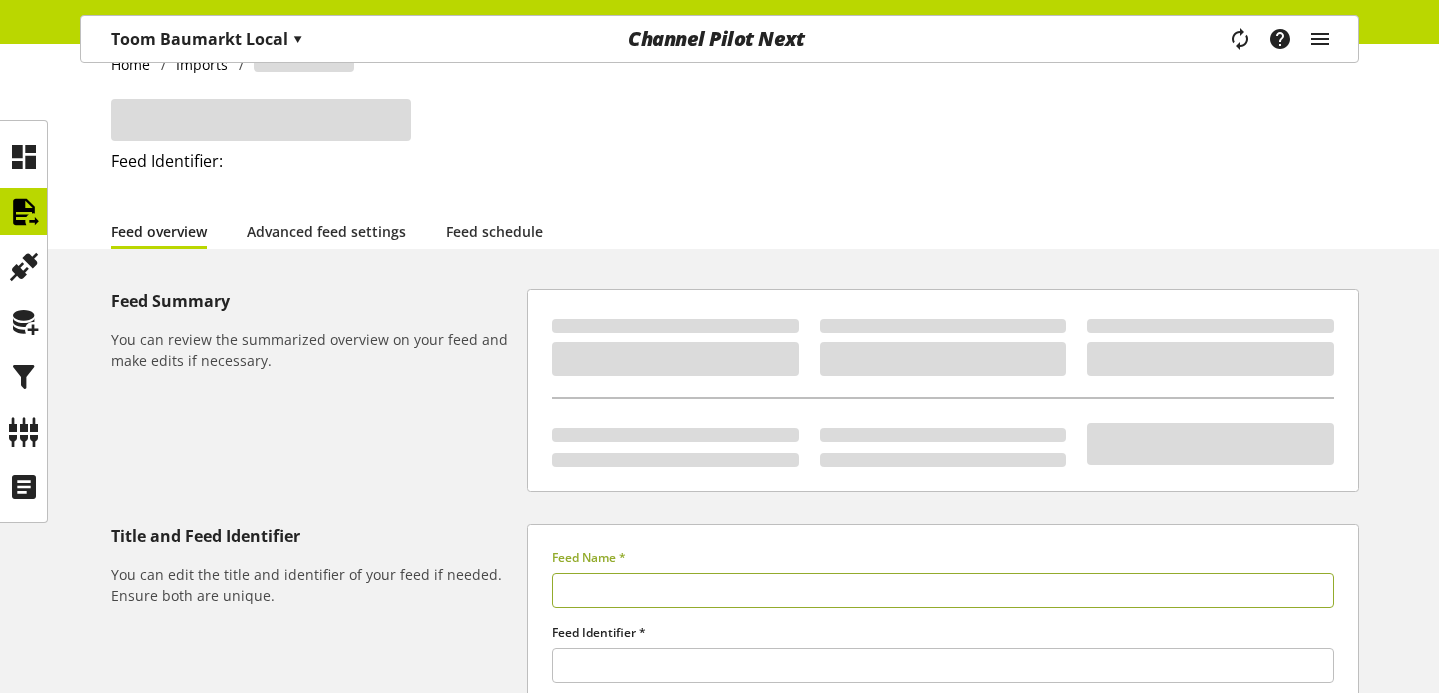 scroll, scrollTop: 0, scrollLeft: 0, axis: both 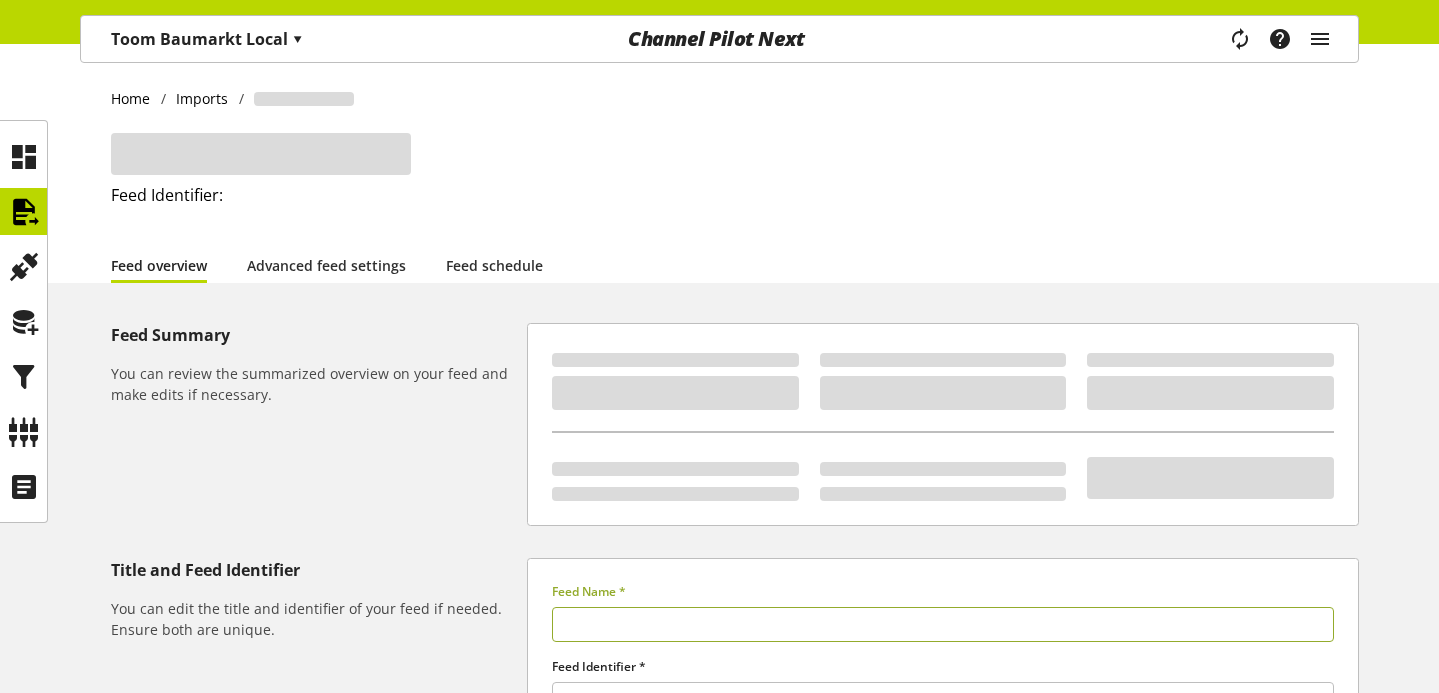 type on "**********" 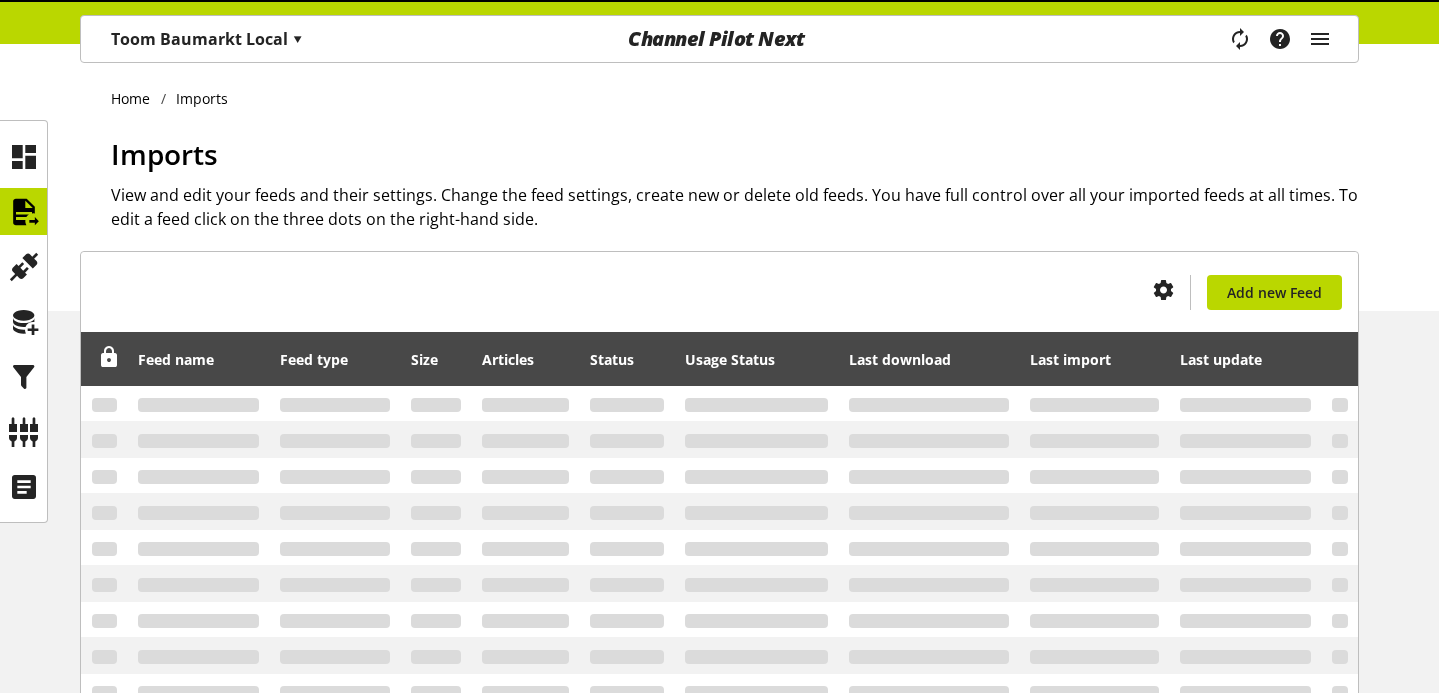 scroll, scrollTop: 34, scrollLeft: 0, axis: vertical 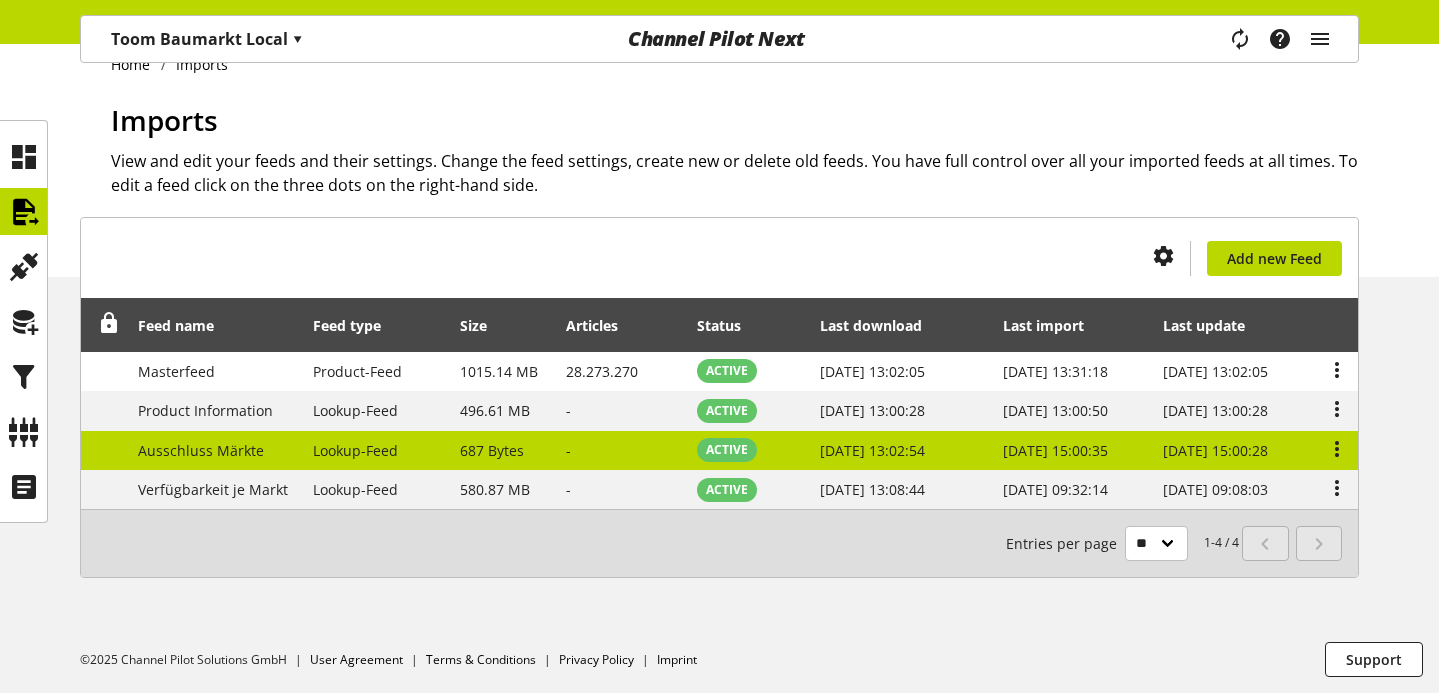 click on "[DATE] 15:00:28" at bounding box center [1215, 450] 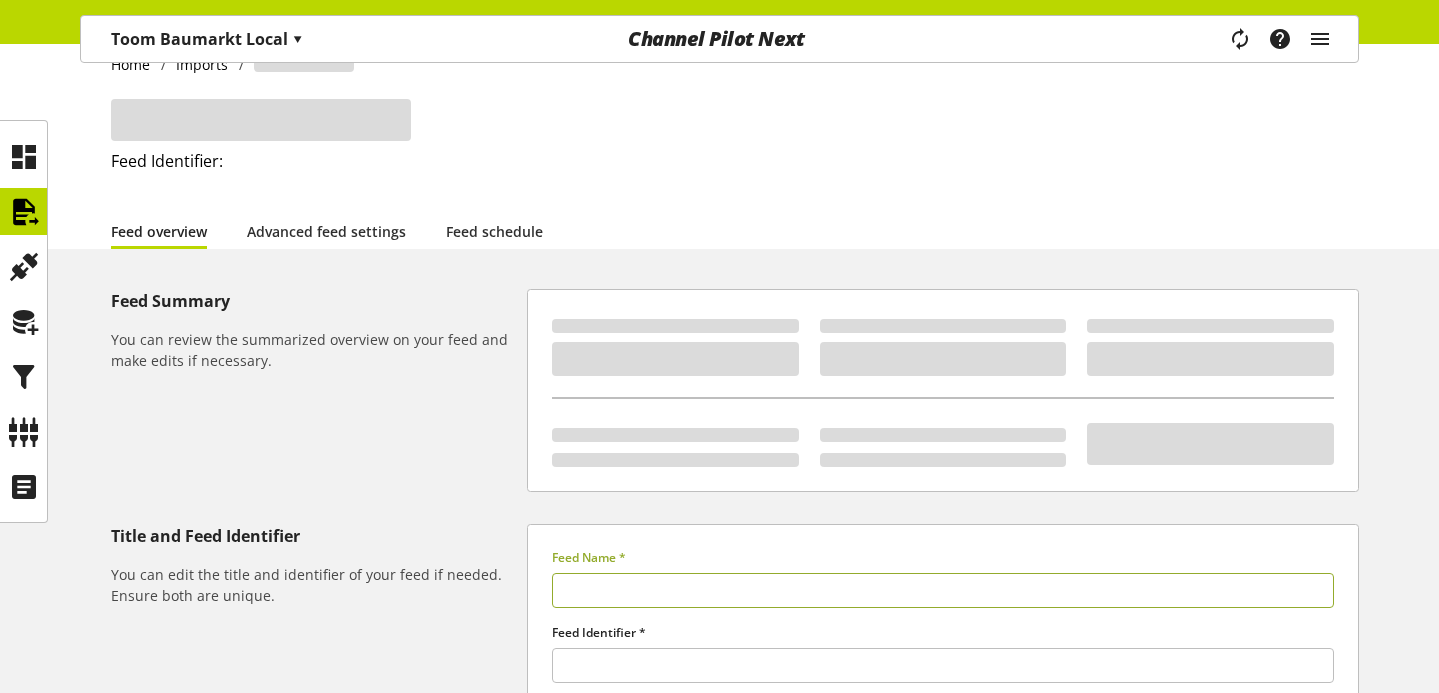scroll, scrollTop: 0, scrollLeft: 0, axis: both 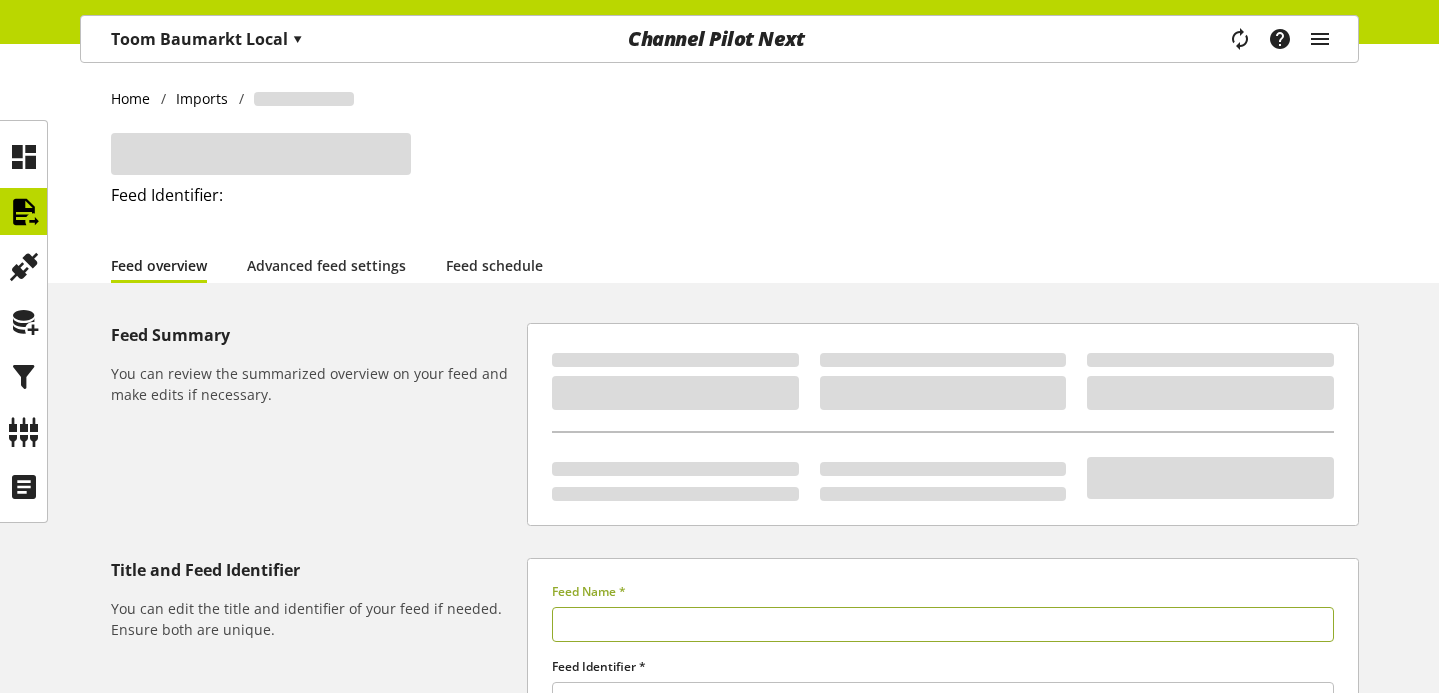 type on "**********" 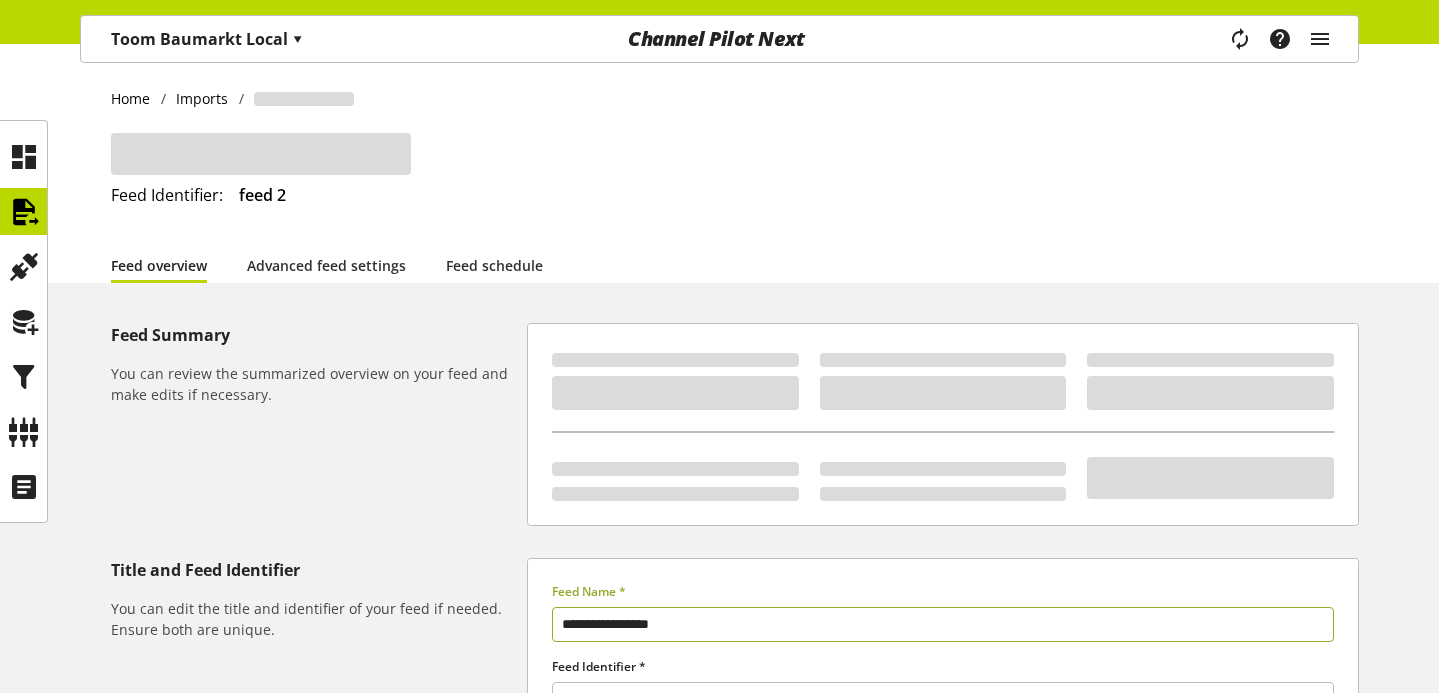 scroll, scrollTop: 34, scrollLeft: 0, axis: vertical 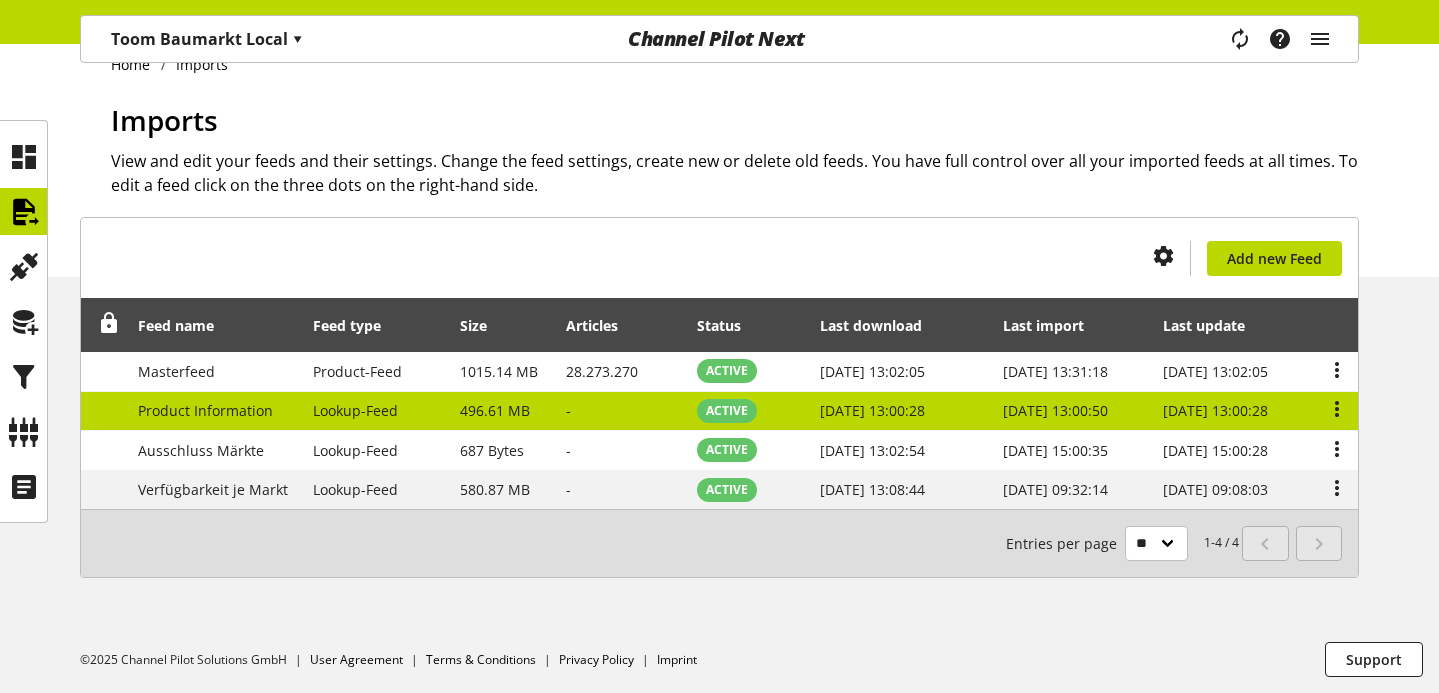 click on "Jul 09, 2025, 13:00:50" at bounding box center (1072, 412) 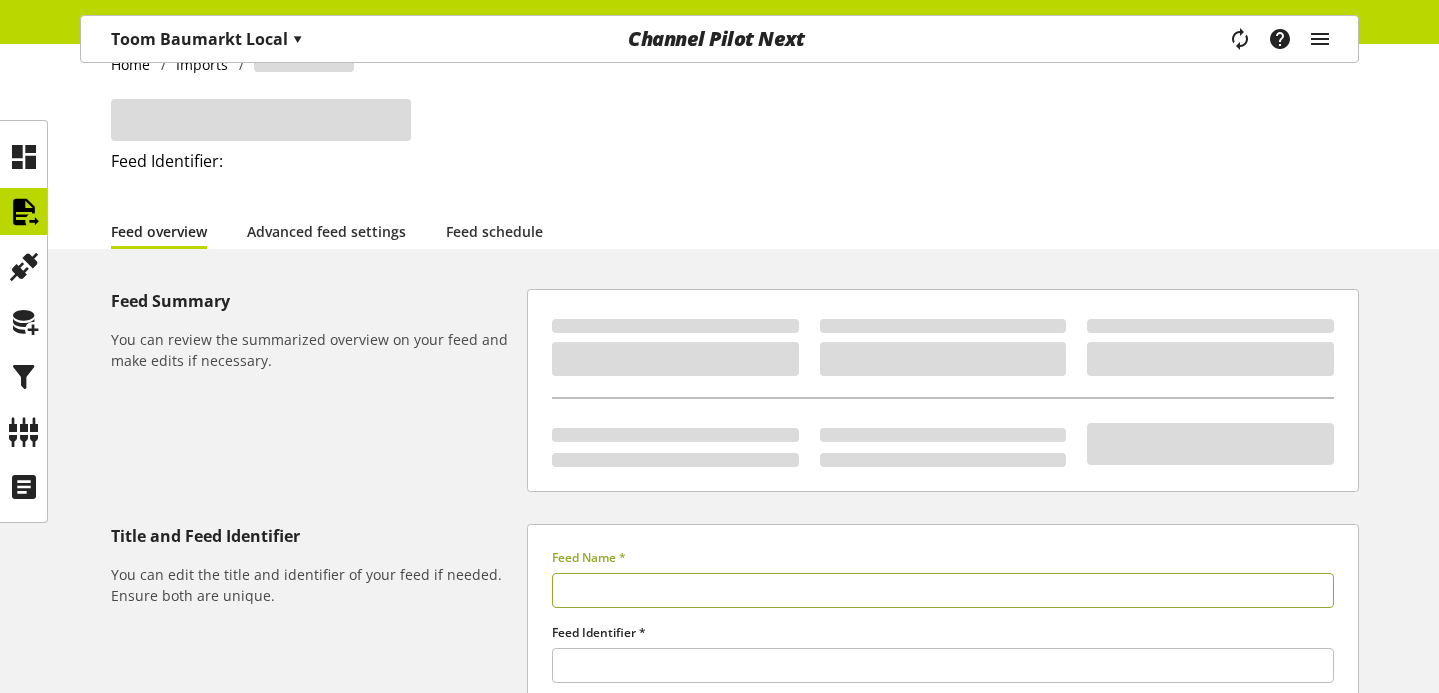 scroll, scrollTop: 0, scrollLeft: 0, axis: both 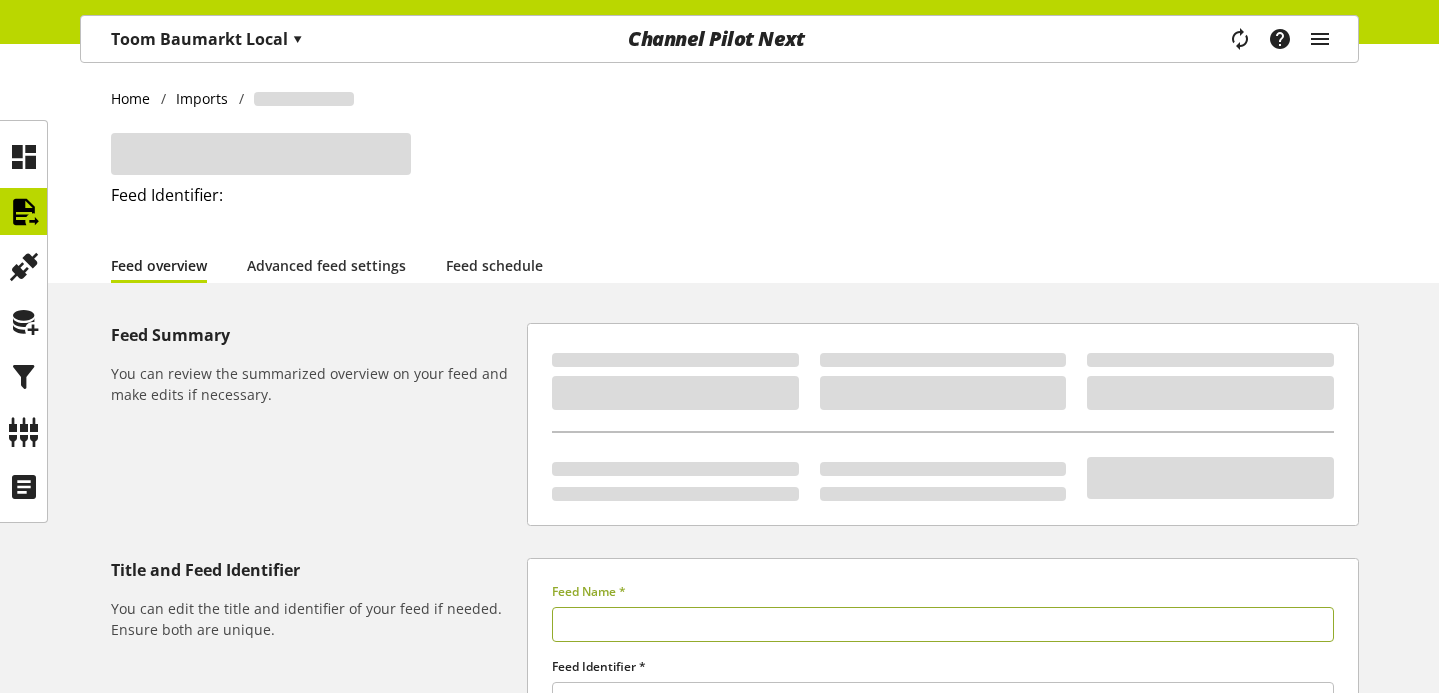 type on "**********" 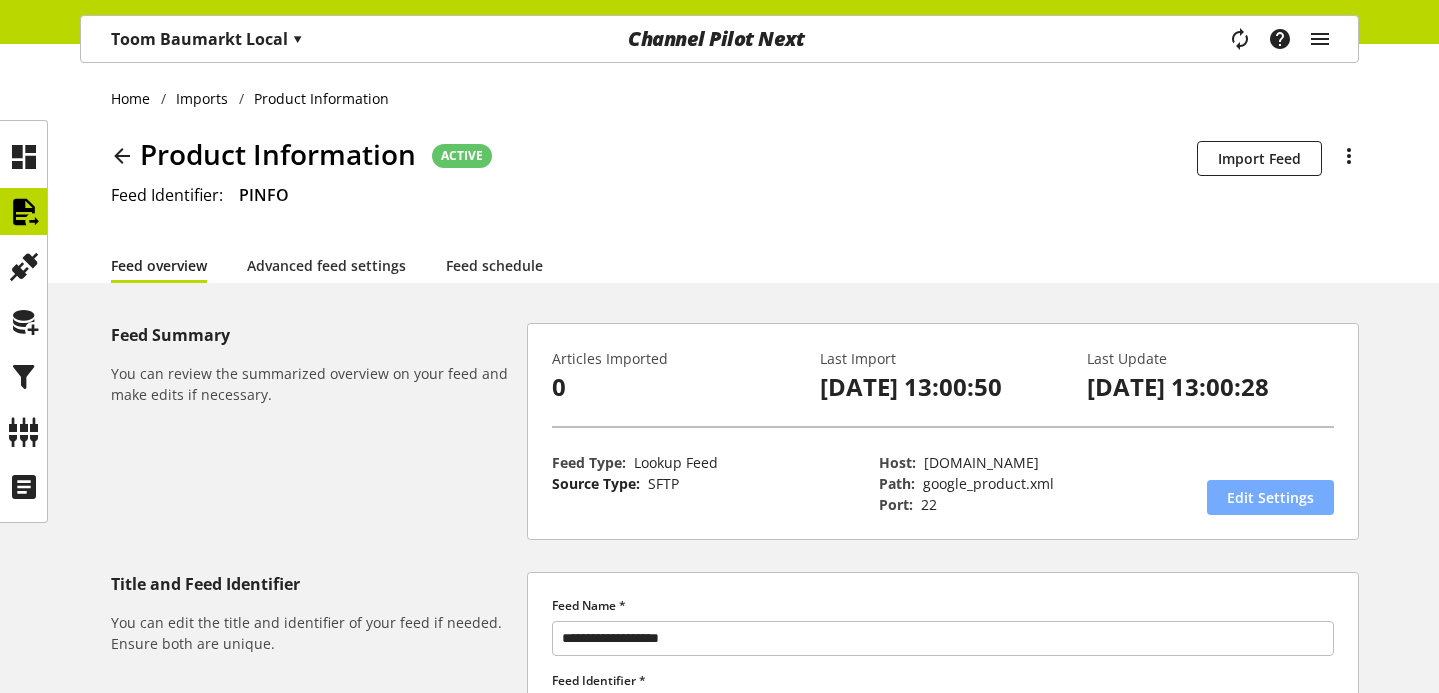 click on "Edit Settings" at bounding box center [1270, 497] 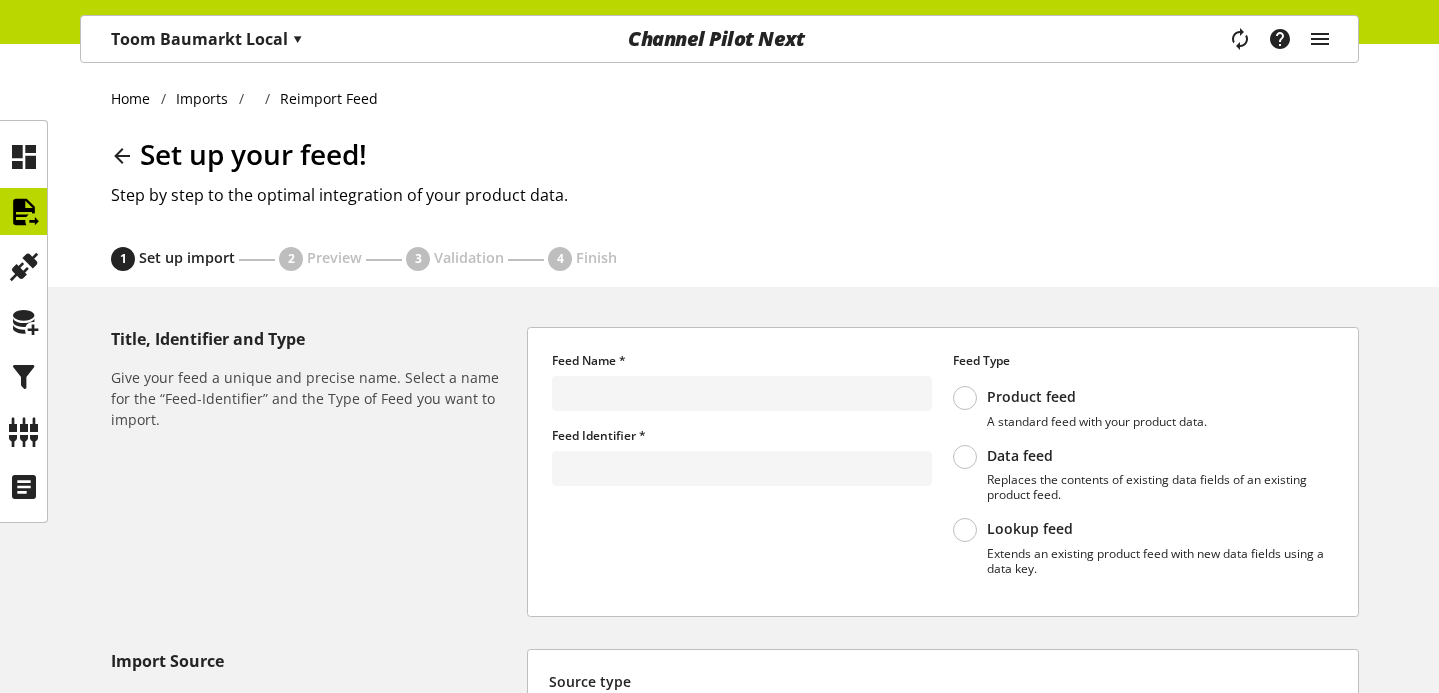 type on "**********" 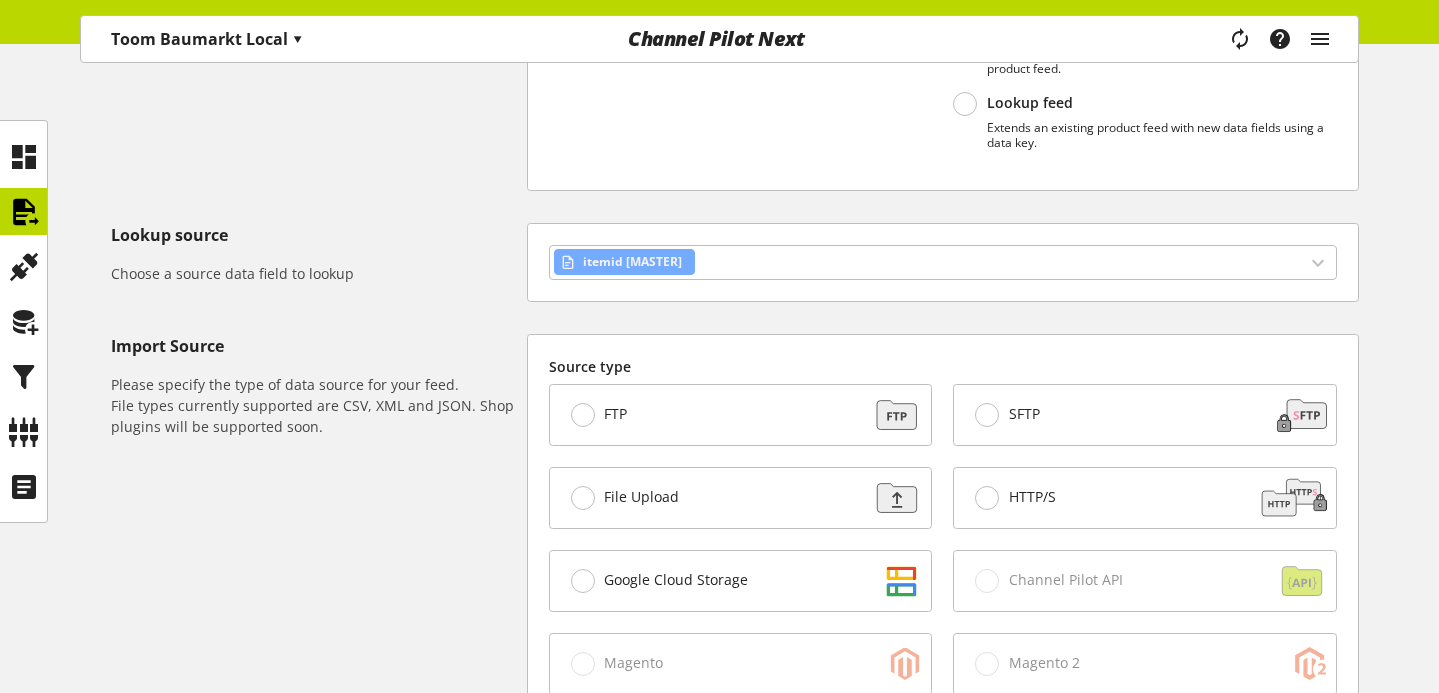 scroll, scrollTop: 442, scrollLeft: 0, axis: vertical 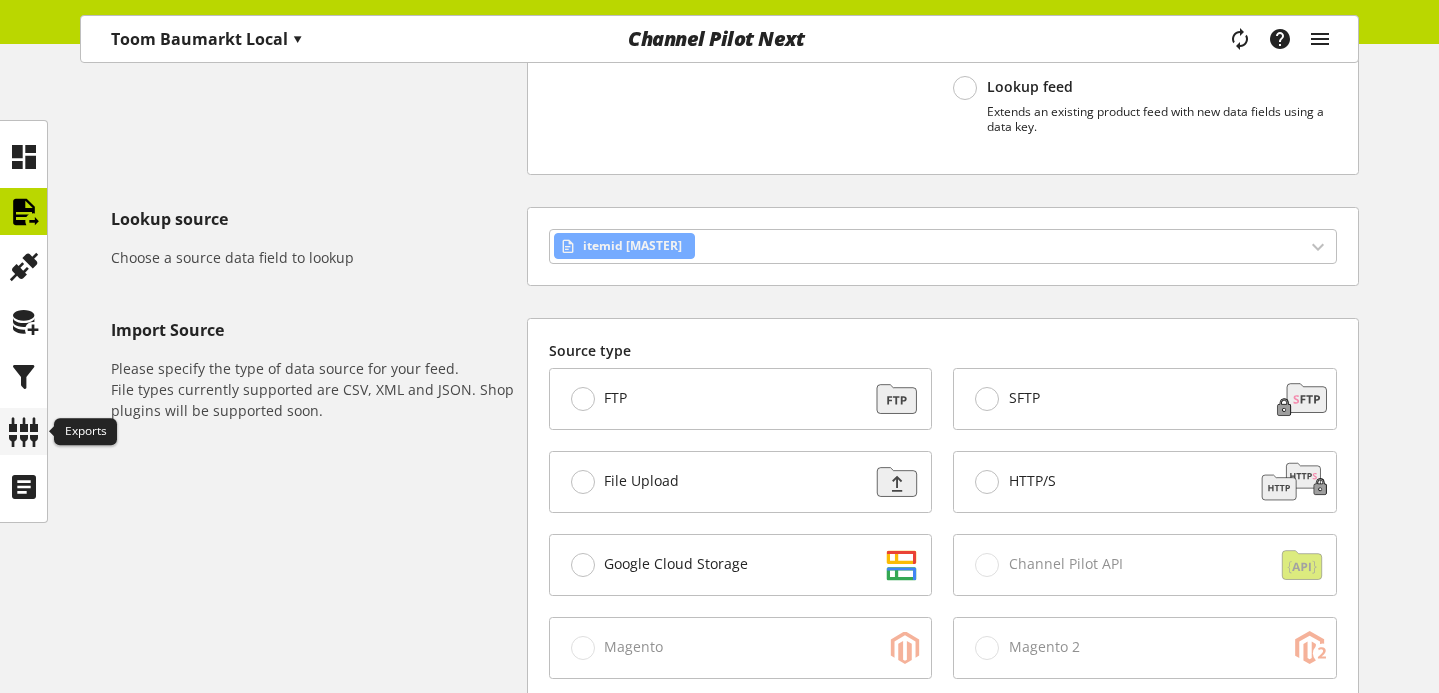 click at bounding box center (24, 432) 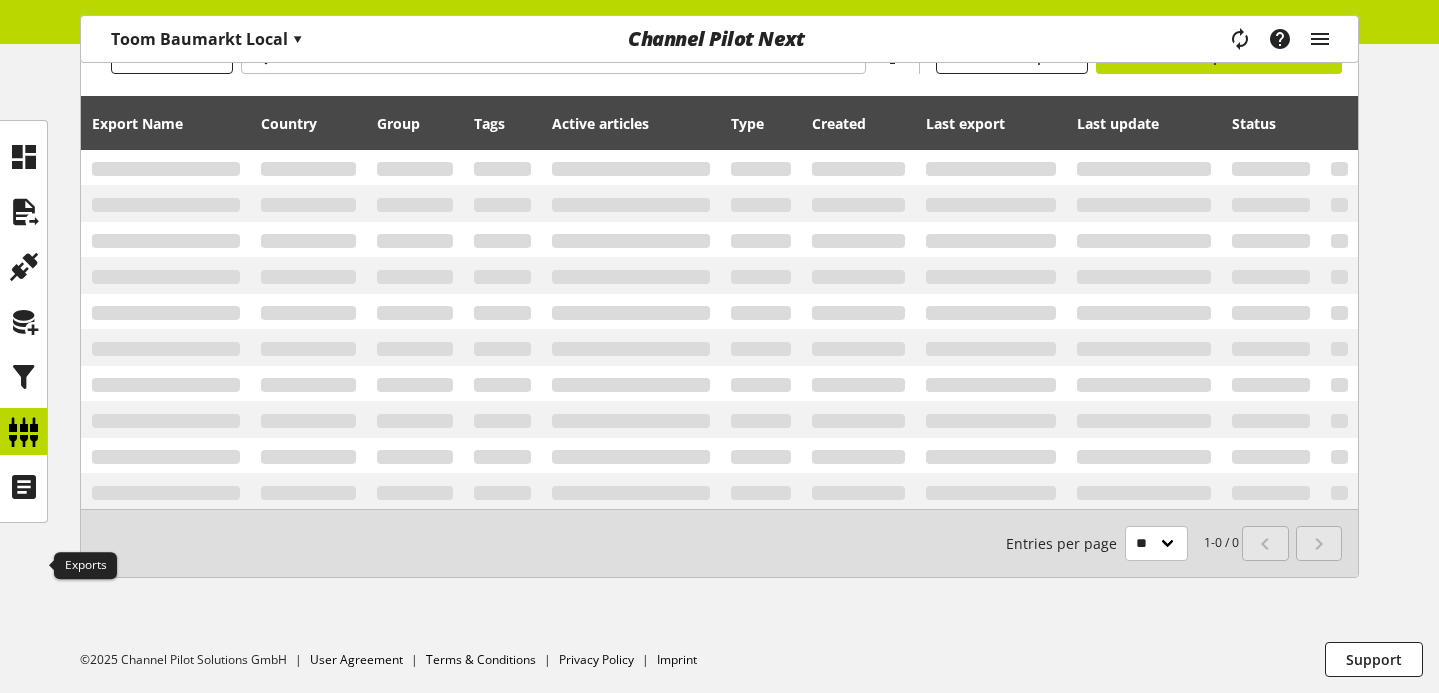 scroll, scrollTop: 0, scrollLeft: 0, axis: both 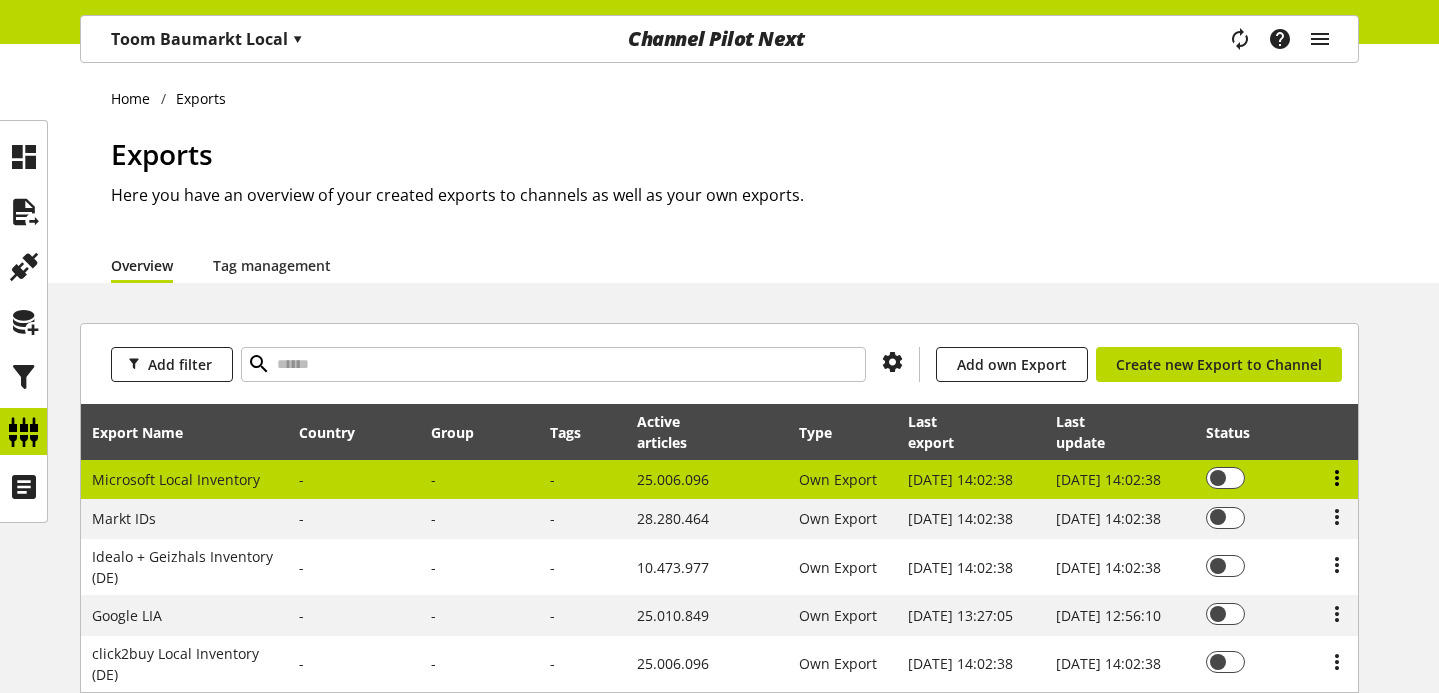 click at bounding box center (1337, 478) 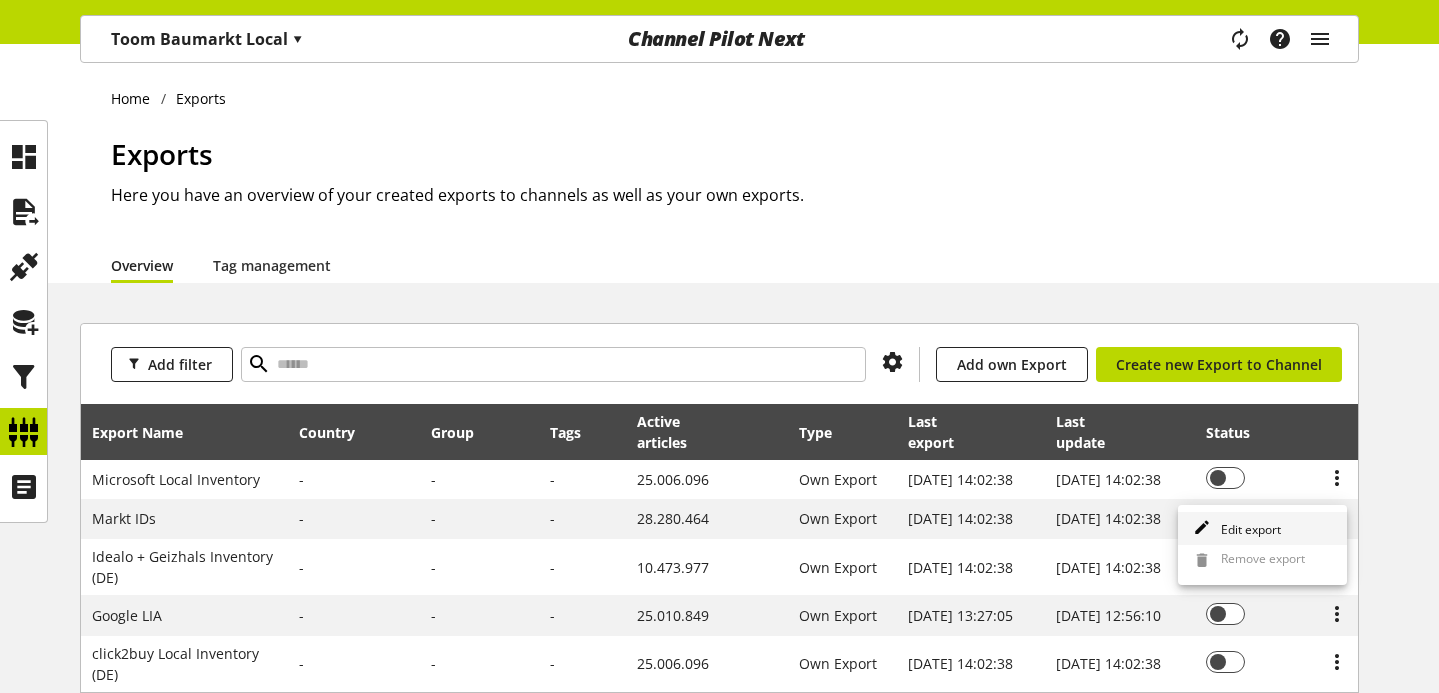 click on "Edit export" at bounding box center (1247, 529) 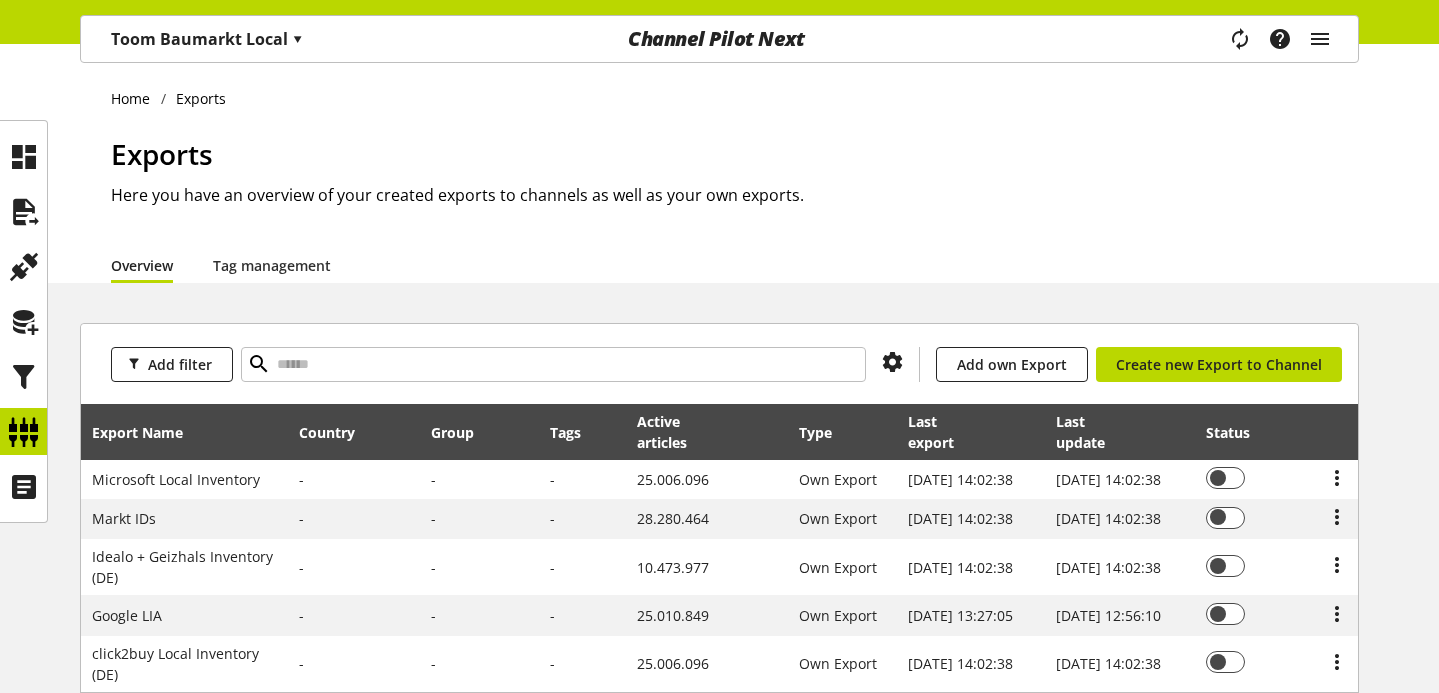 select on "********" 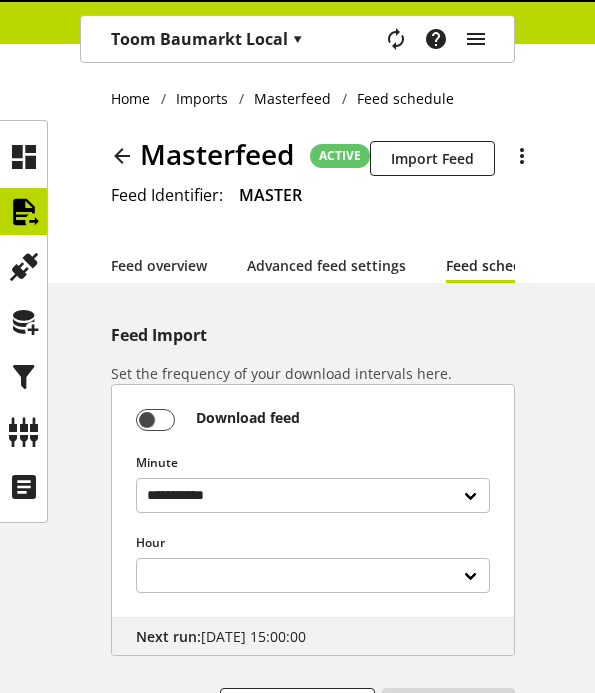 select 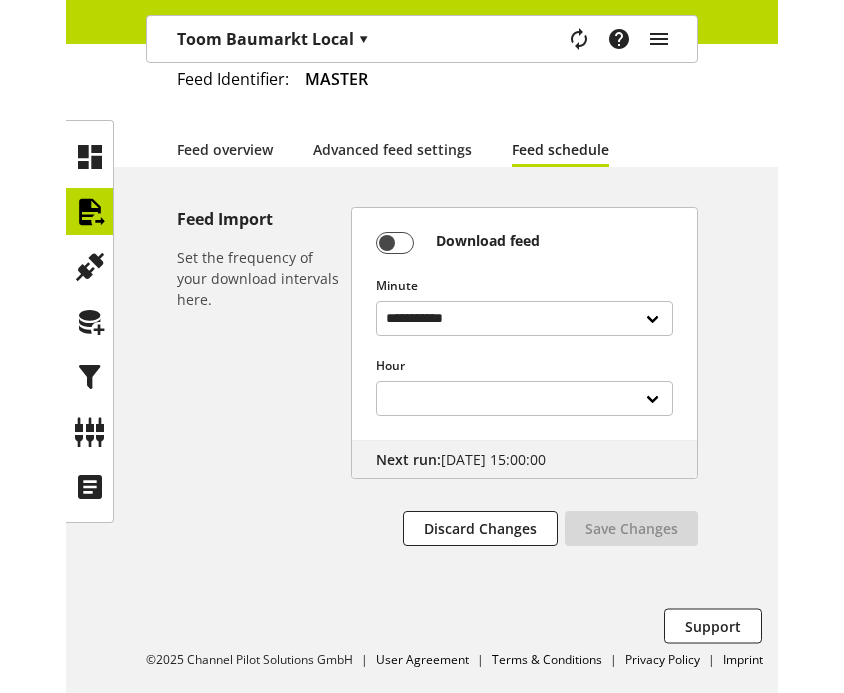scroll, scrollTop: 0, scrollLeft: 0, axis: both 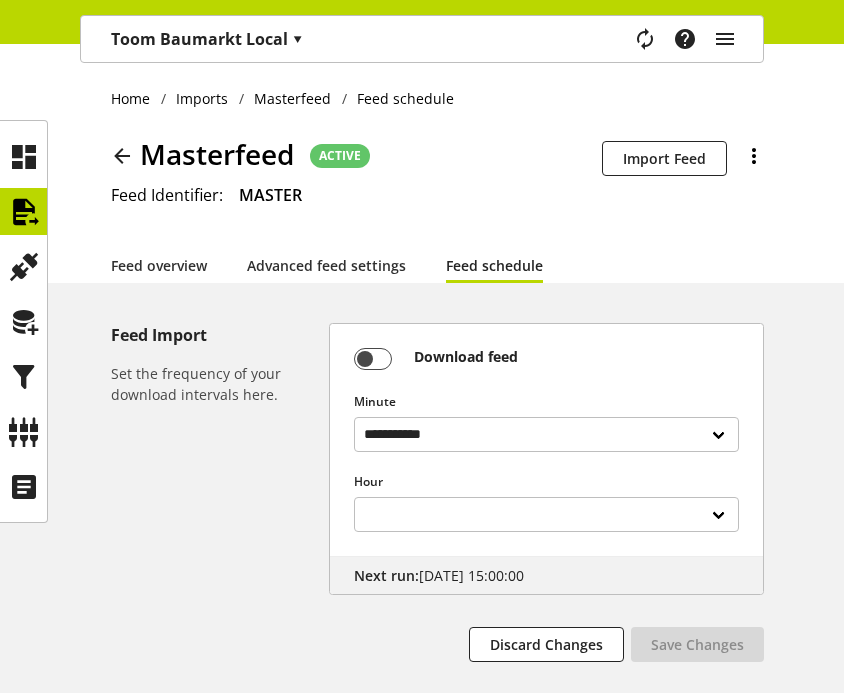 click at bounding box center (754, 156) 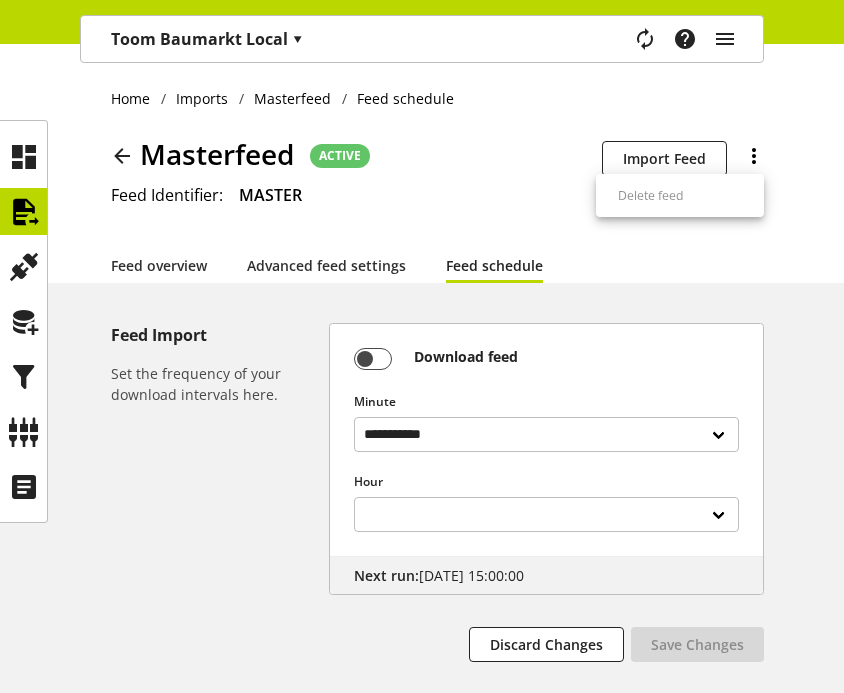 click at bounding box center (754, 156) 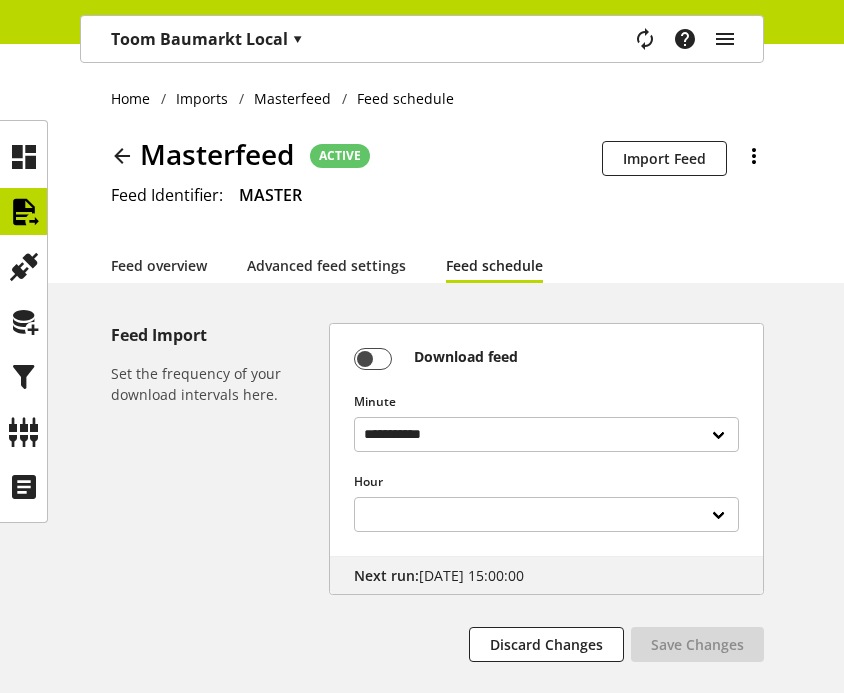 click at bounding box center (754, 156) 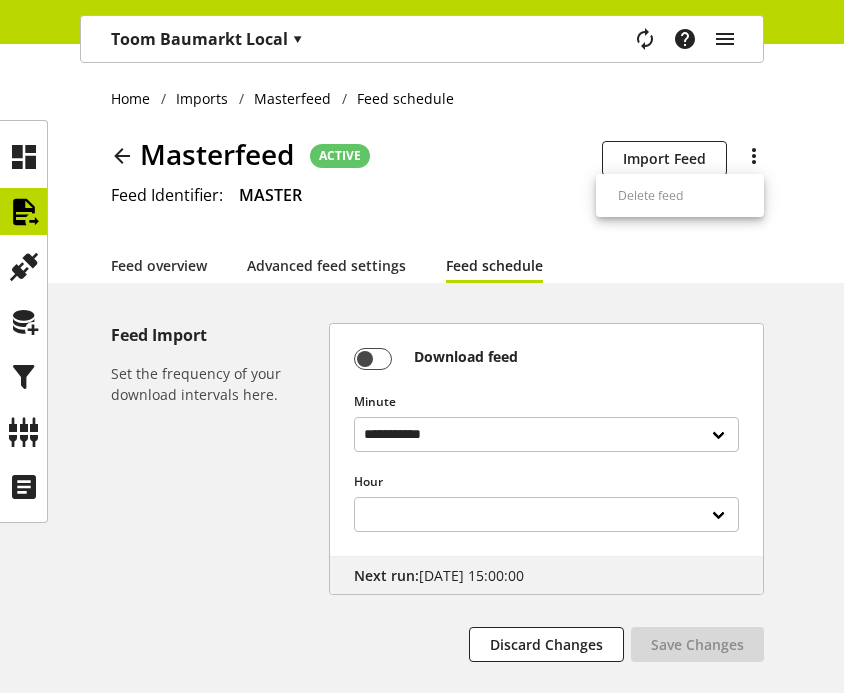 click on "Feed overview Advanced feed settings Feed schedule" at bounding box center [437, 265] 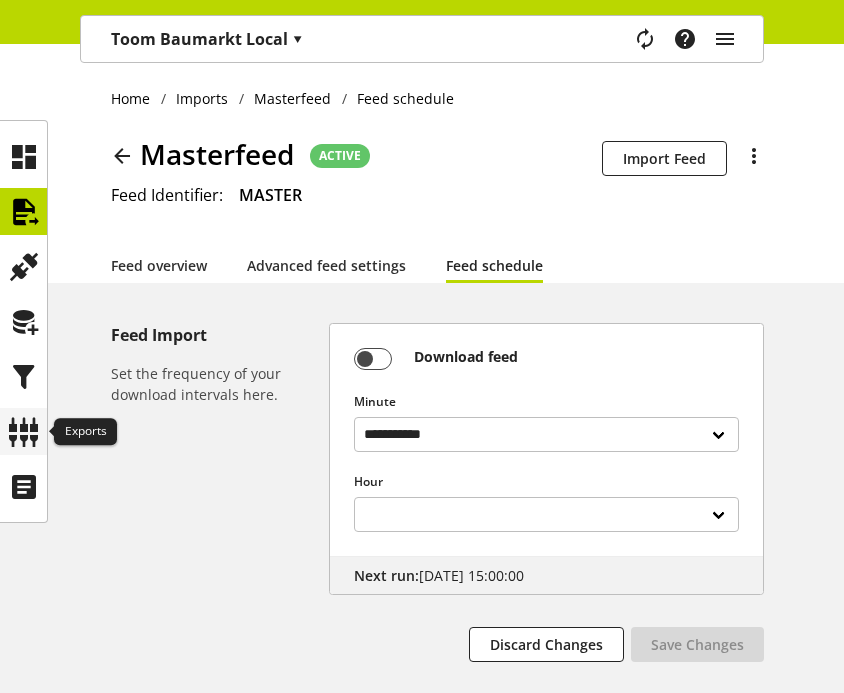 click at bounding box center [24, 432] 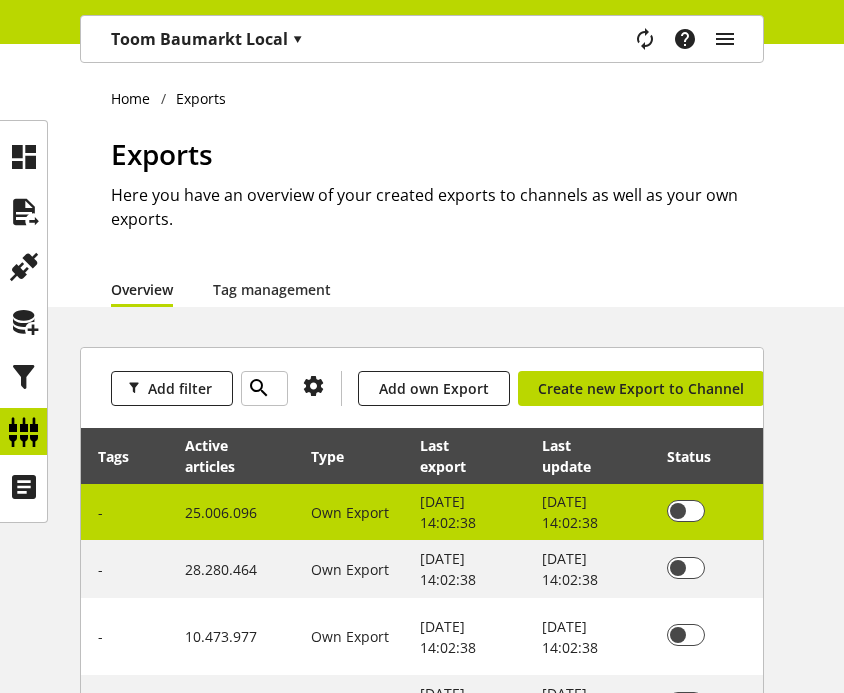 scroll, scrollTop: 0, scrollLeft: 426, axis: horizontal 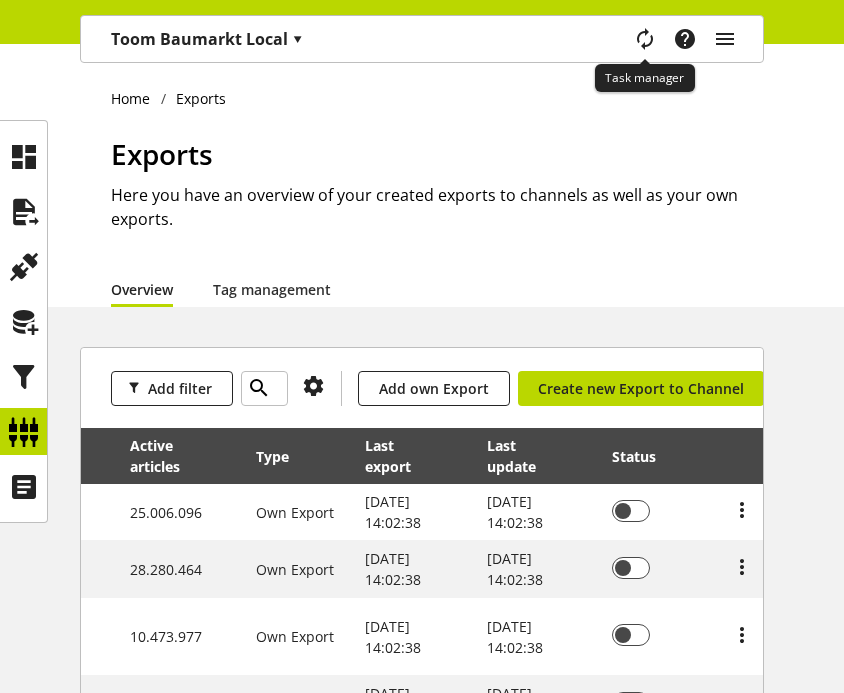 click at bounding box center [644, 39] 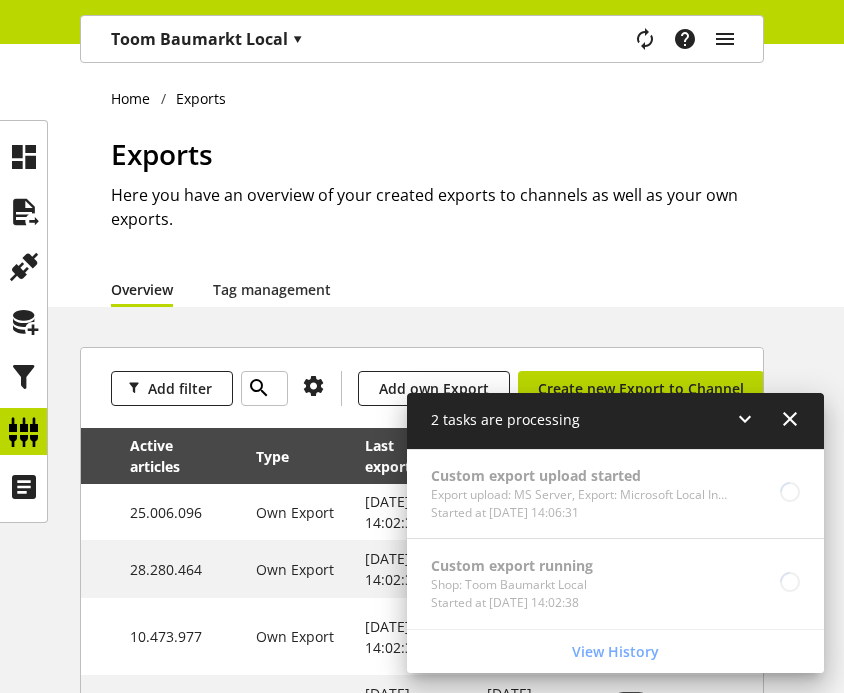 click at bounding box center [790, 419] 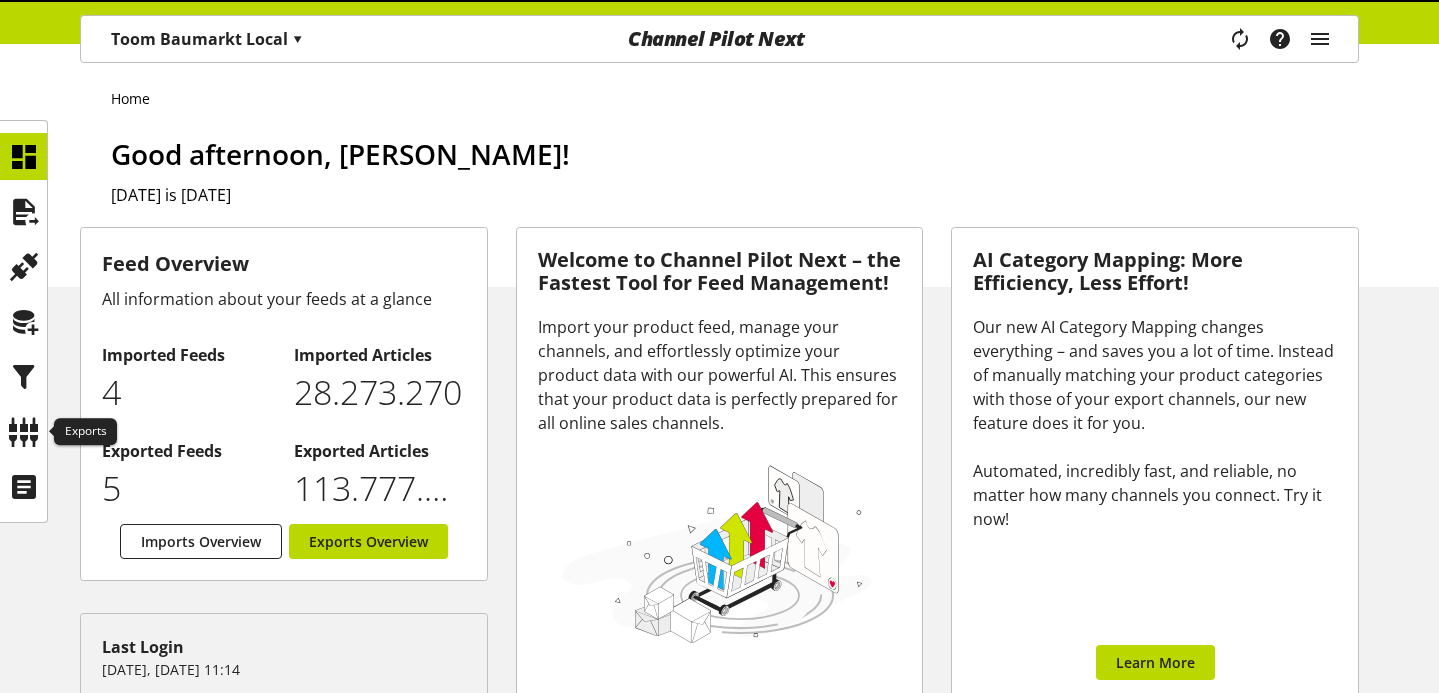 click at bounding box center [24, 432] 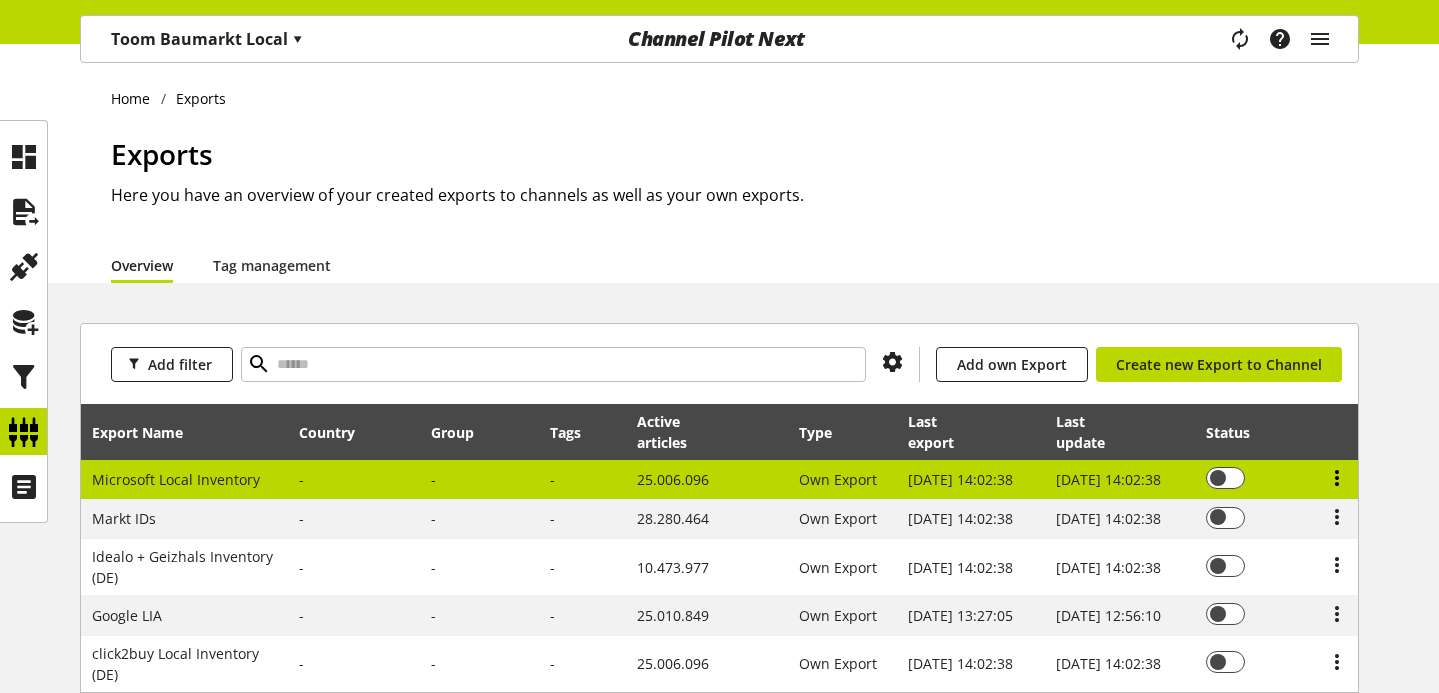 click at bounding box center [1337, 478] 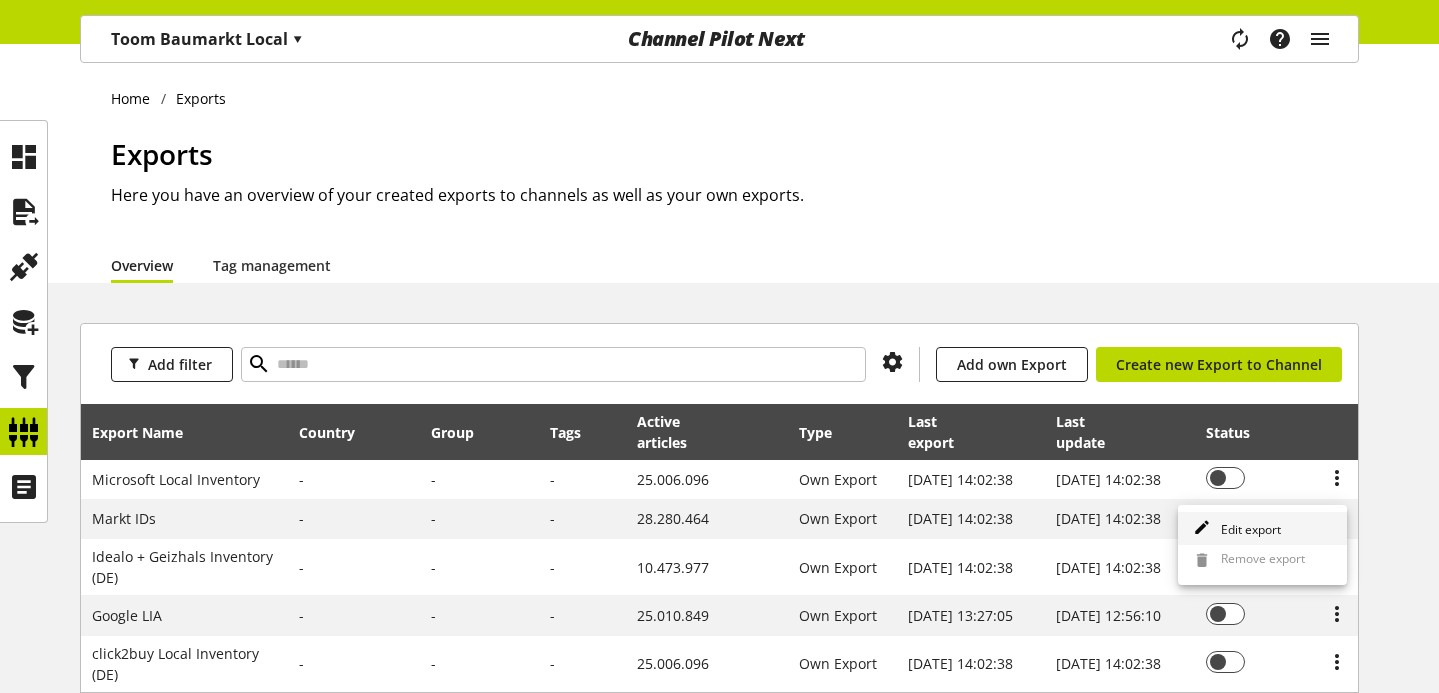 click on "Edit export" at bounding box center [1262, 528] 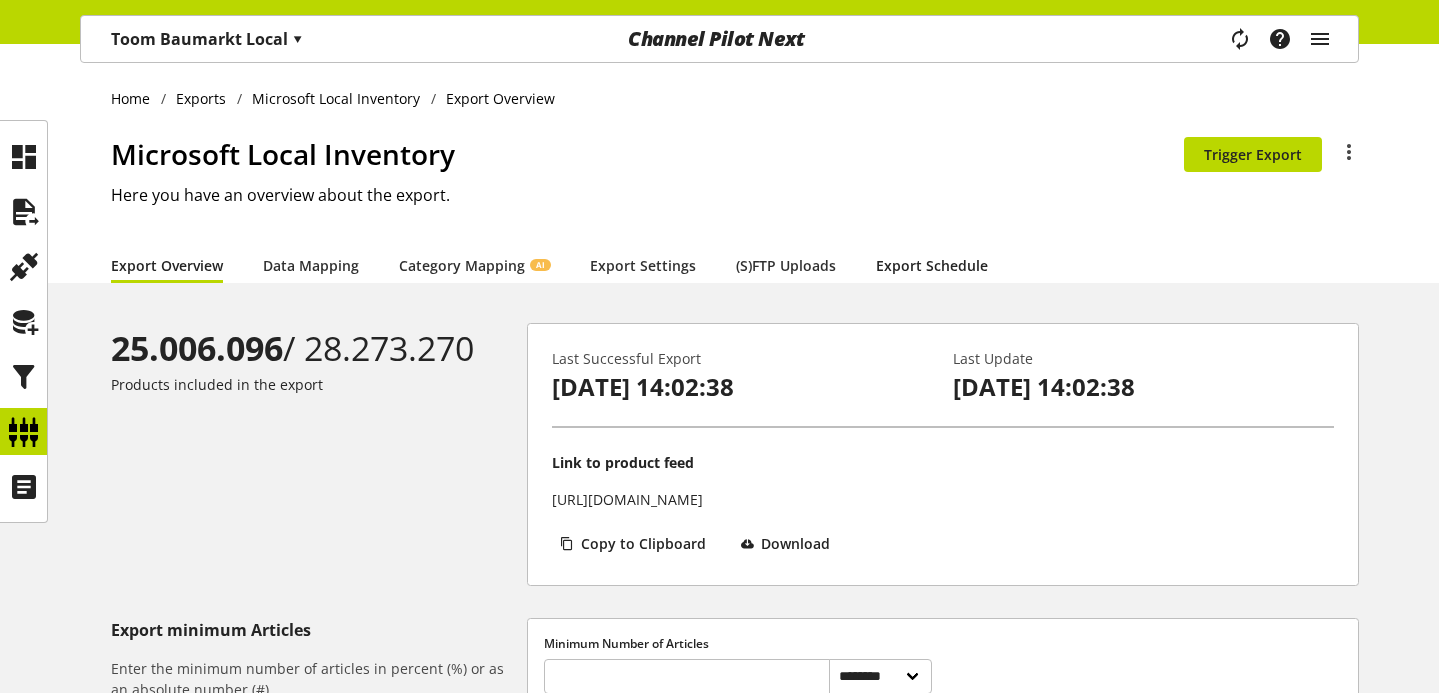 click on "Export Schedule" at bounding box center [932, 265] 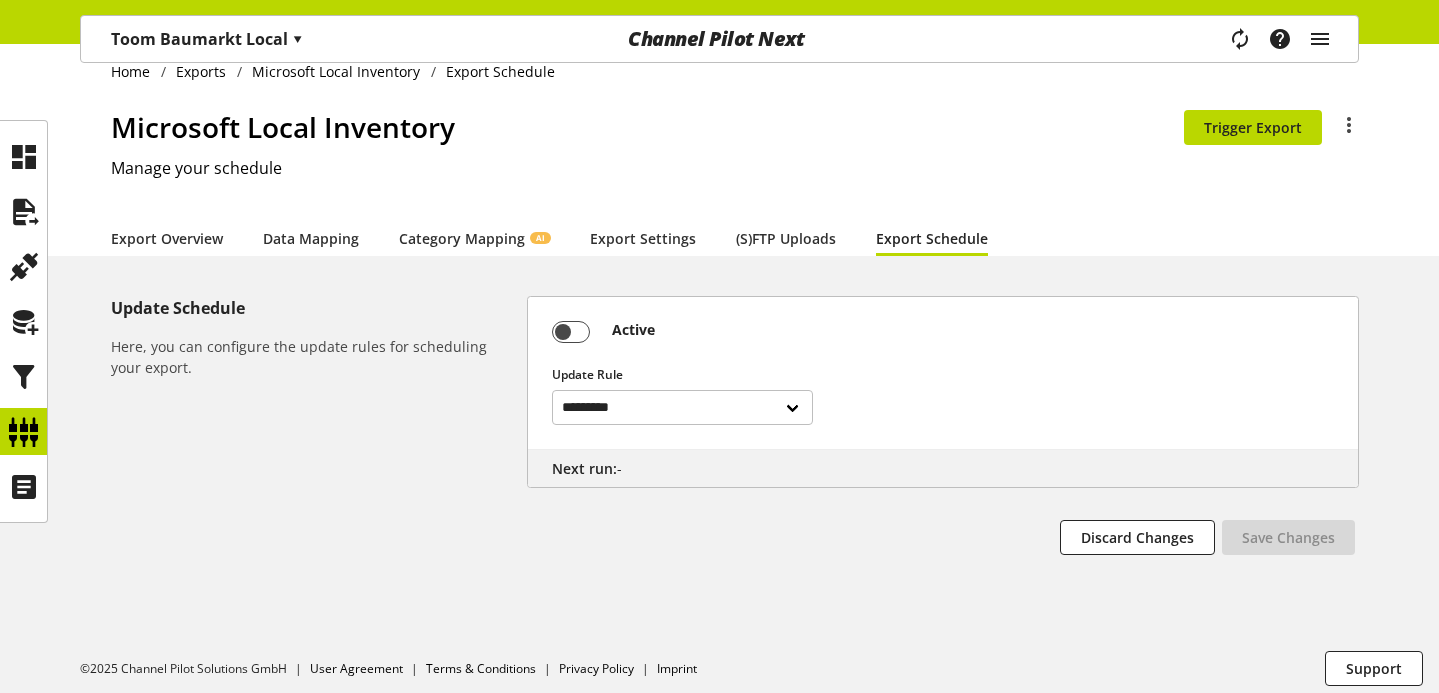 scroll, scrollTop: 28, scrollLeft: 0, axis: vertical 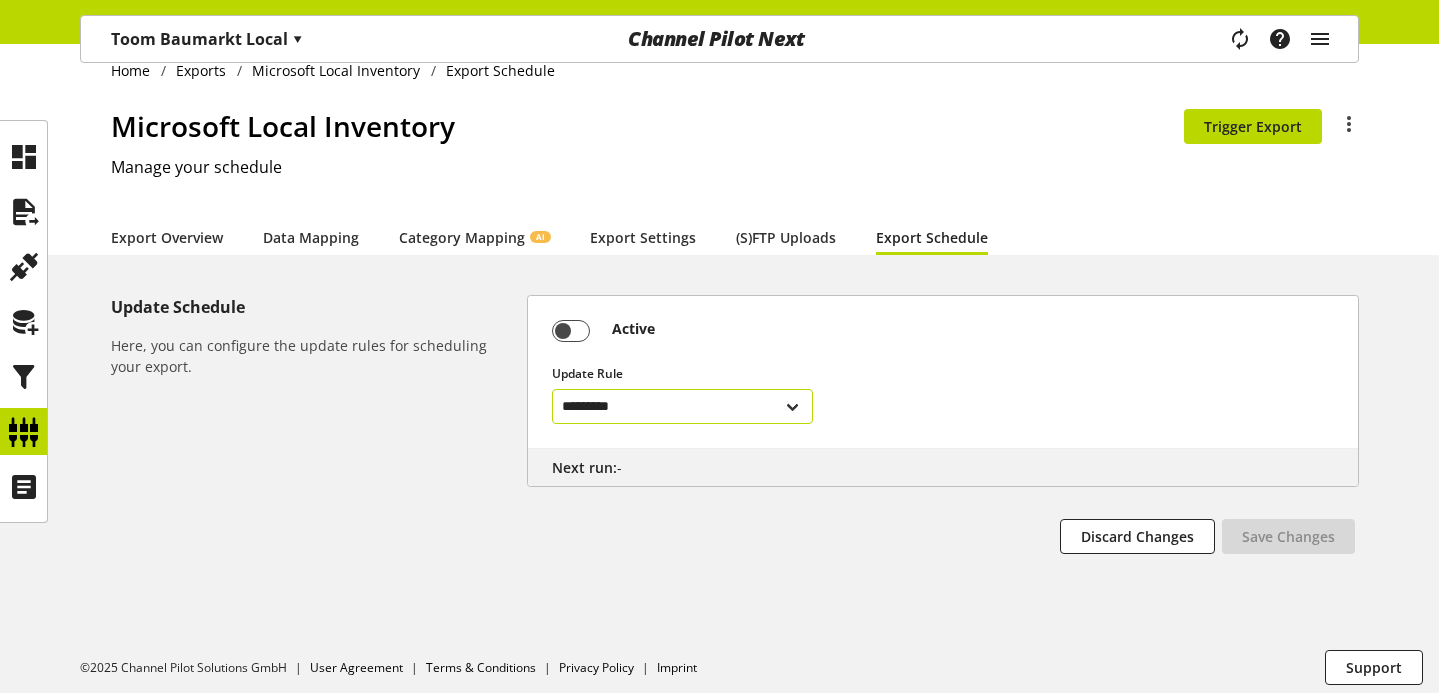 click on "********* ****** *********" at bounding box center (682, 406) 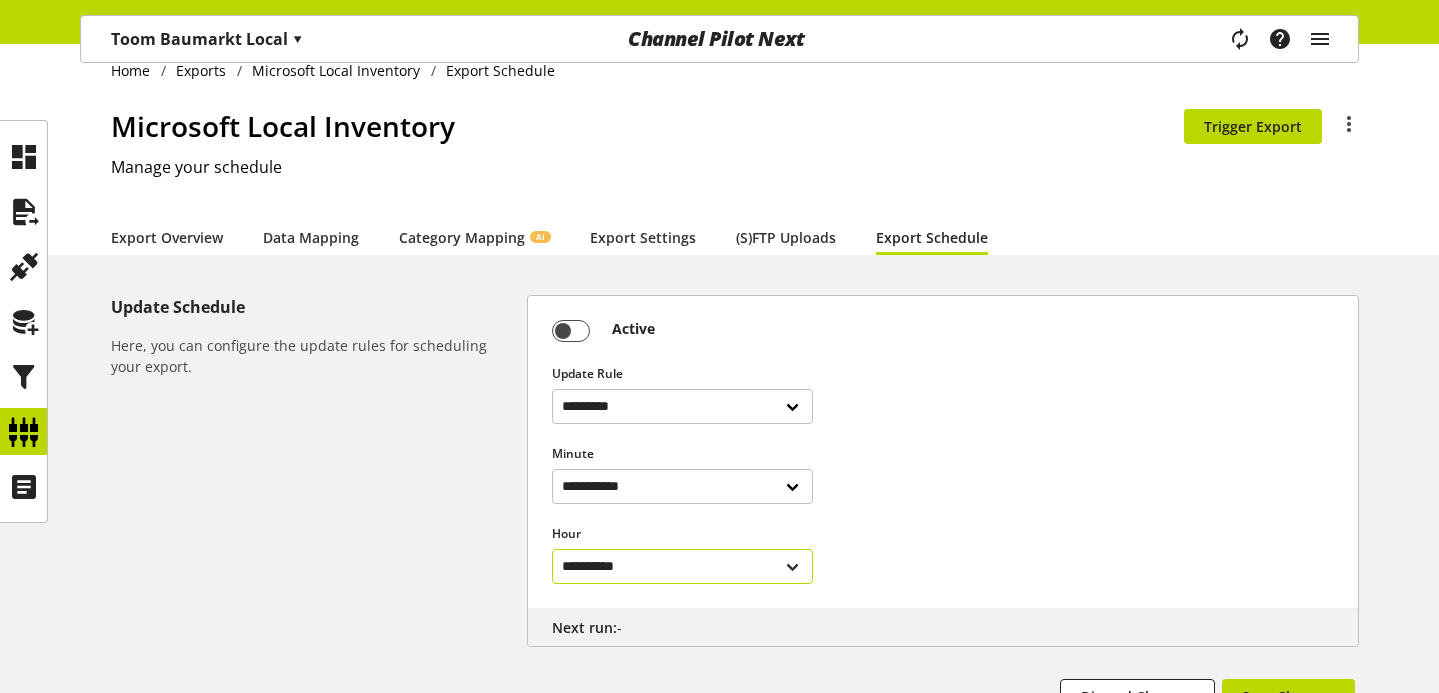 click on "**********" at bounding box center [682, 566] 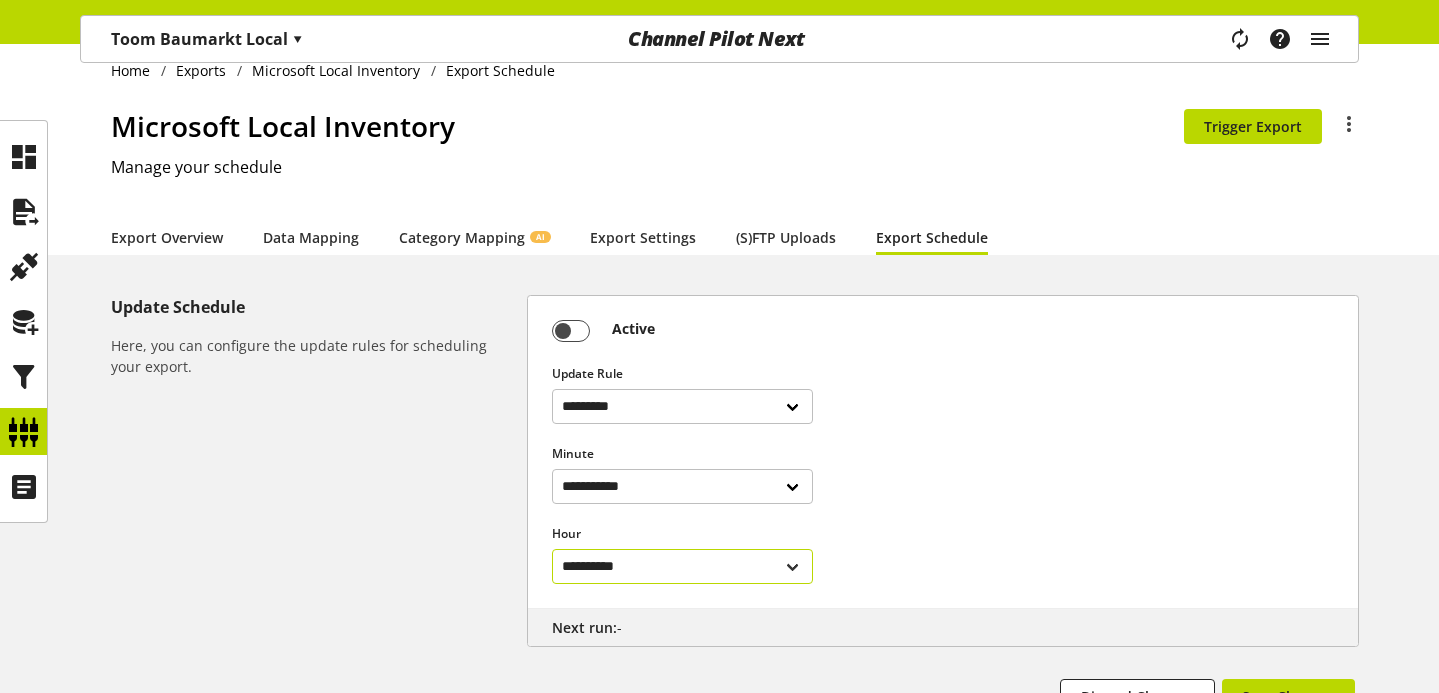 click on "**********" at bounding box center [682, 566] 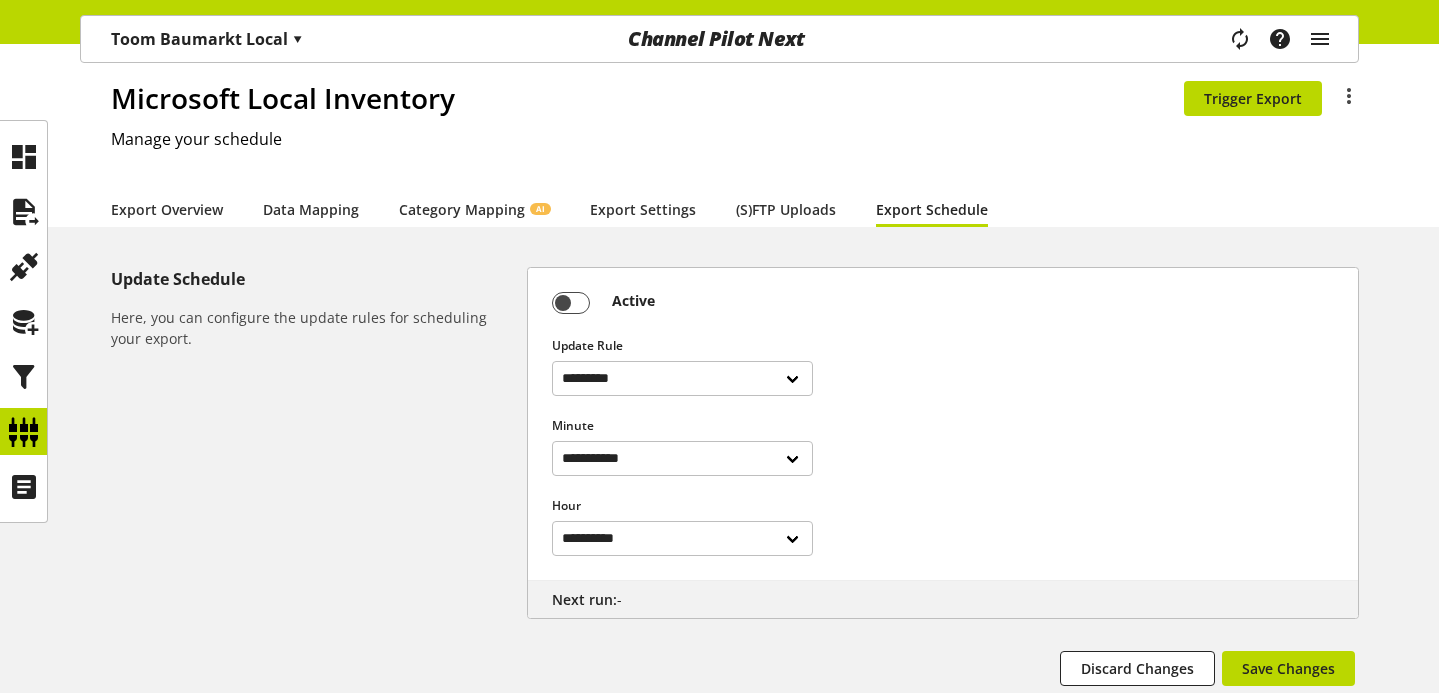 scroll, scrollTop: 58, scrollLeft: 0, axis: vertical 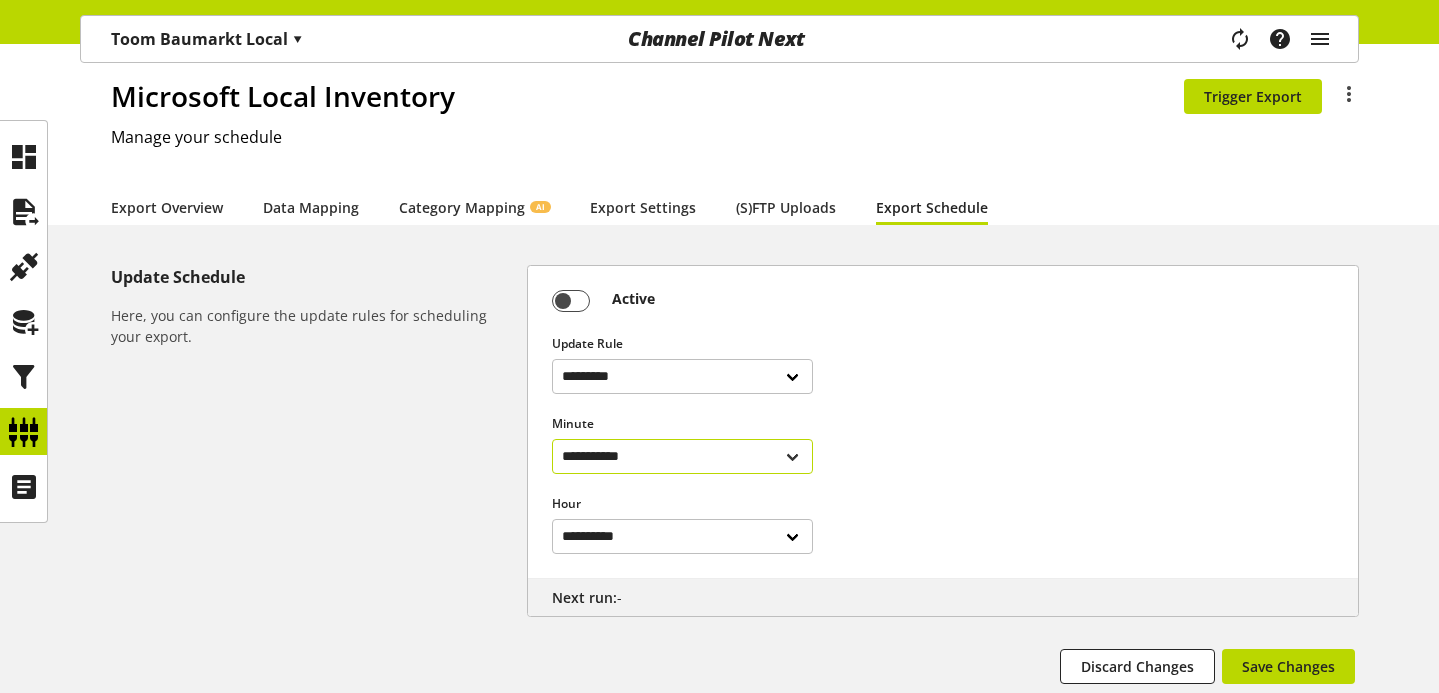 click on "**********" at bounding box center (682, 456) 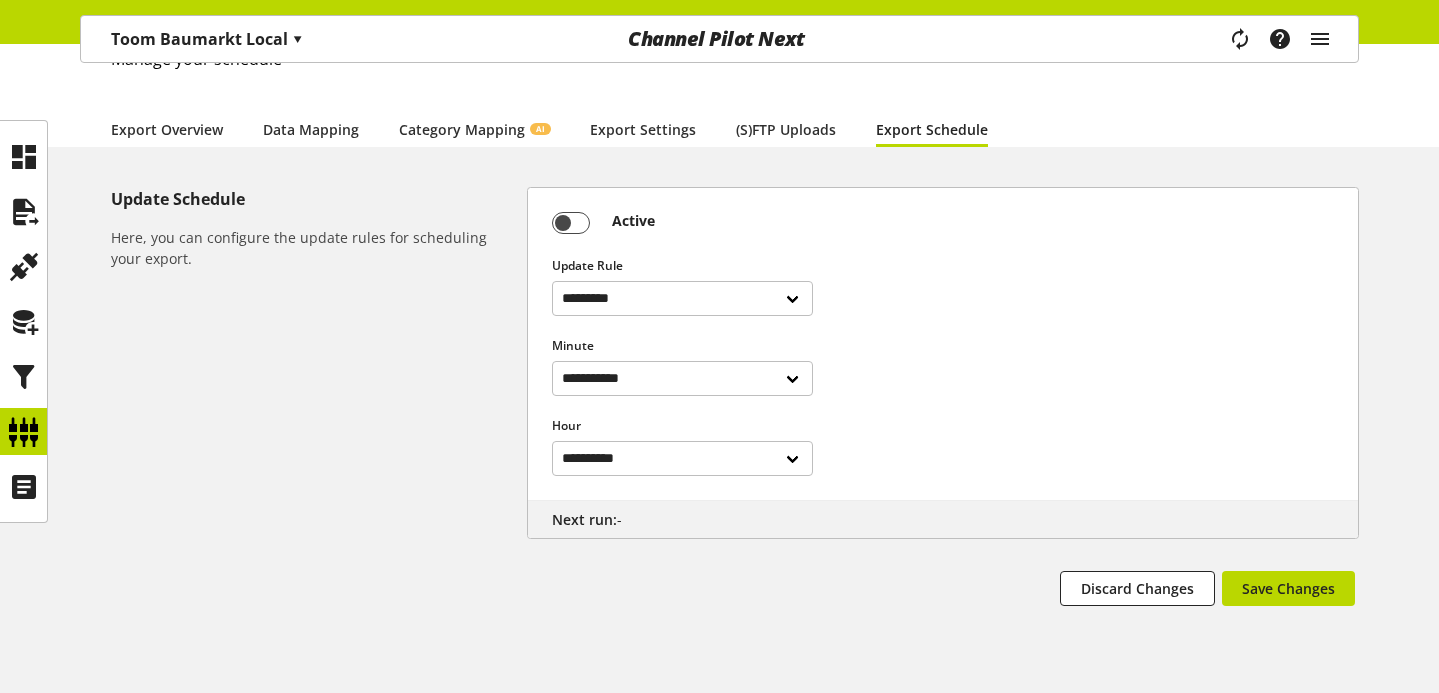 scroll, scrollTop: 139, scrollLeft: 0, axis: vertical 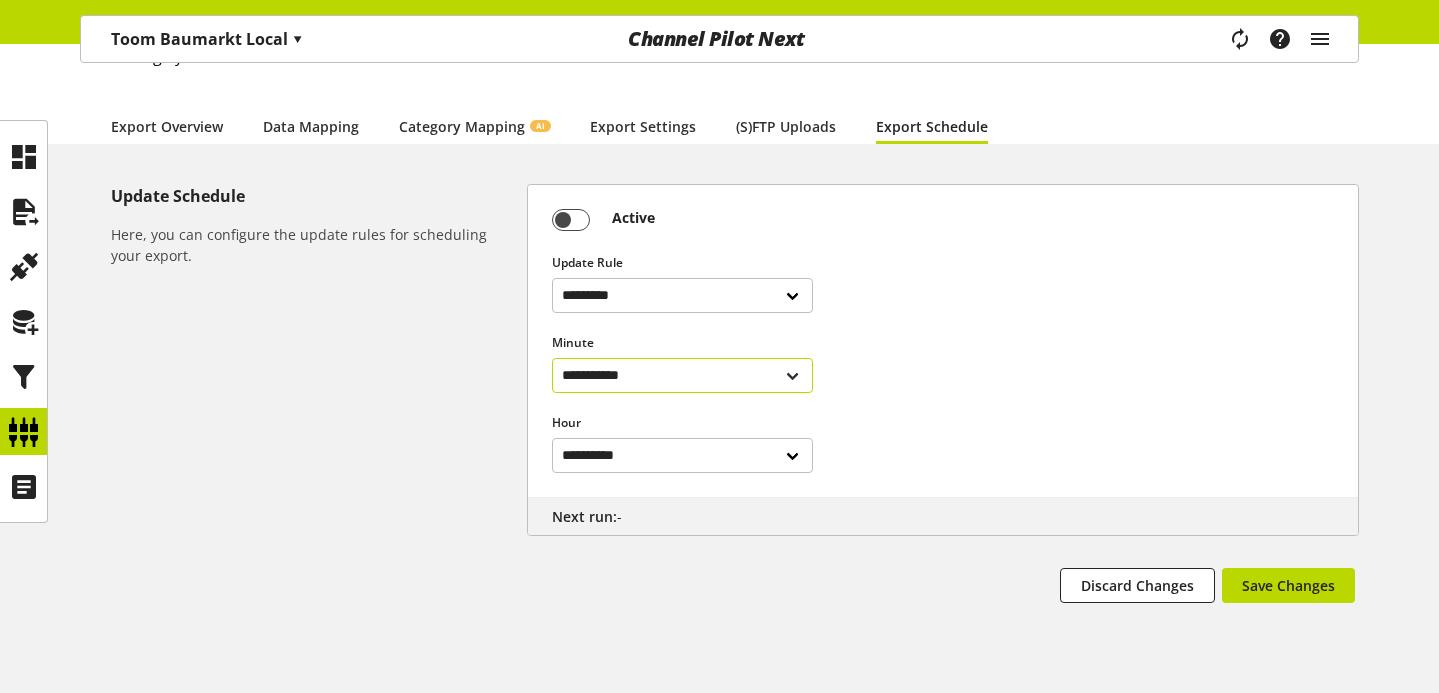 click on "**********" at bounding box center [682, 375] 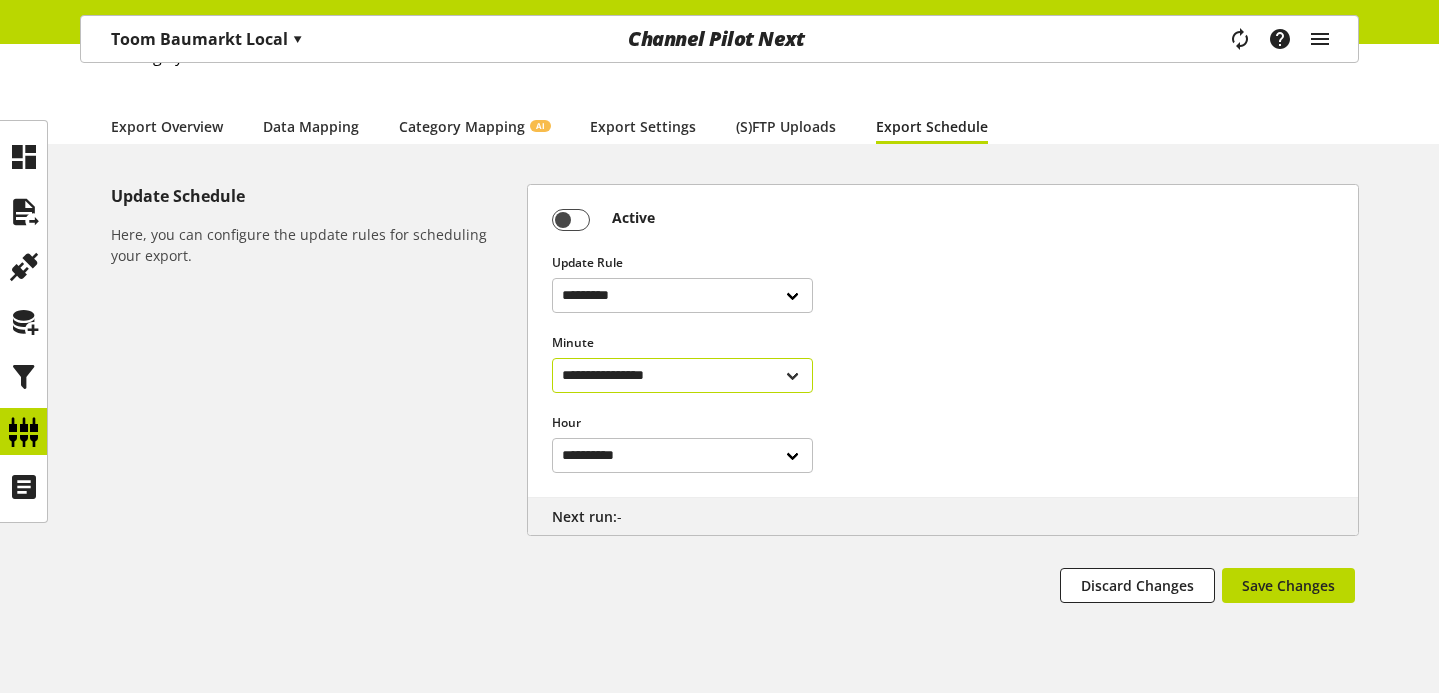 click on "**********" at bounding box center (682, 375) 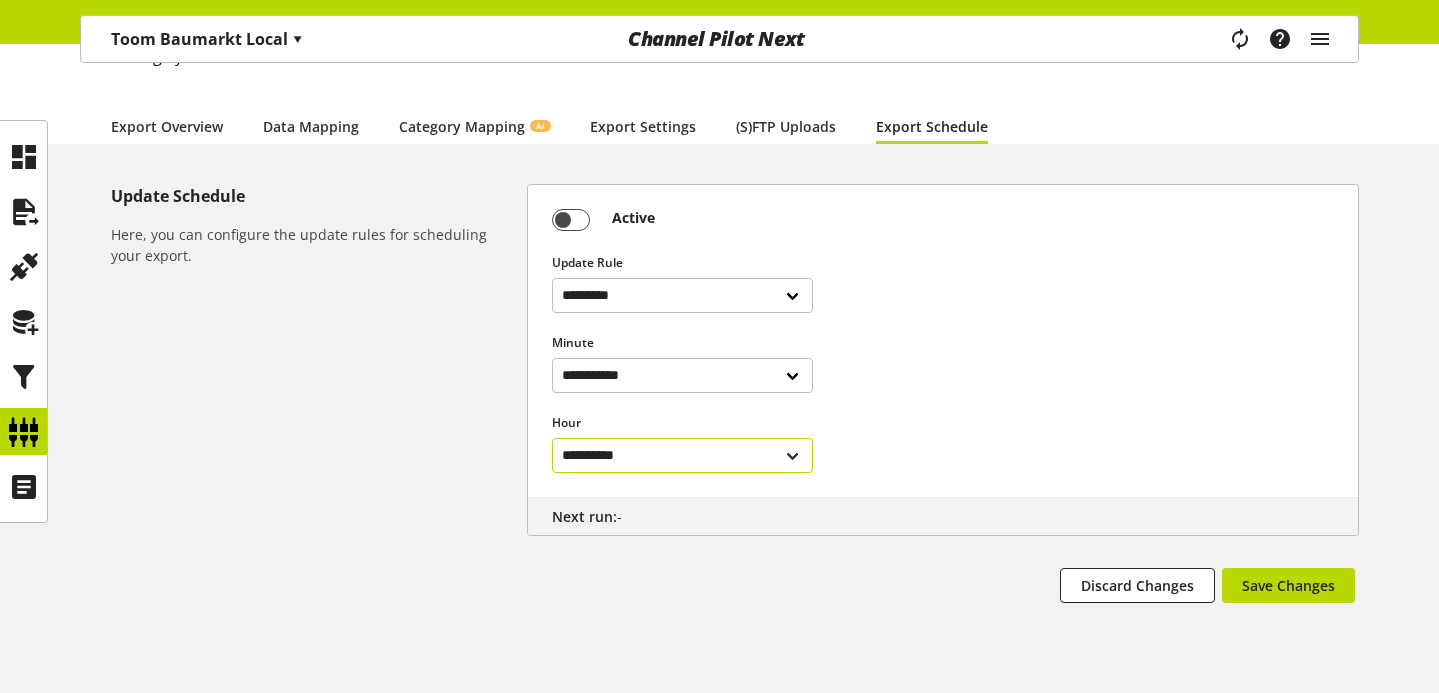 click on "**********" at bounding box center [682, 455] 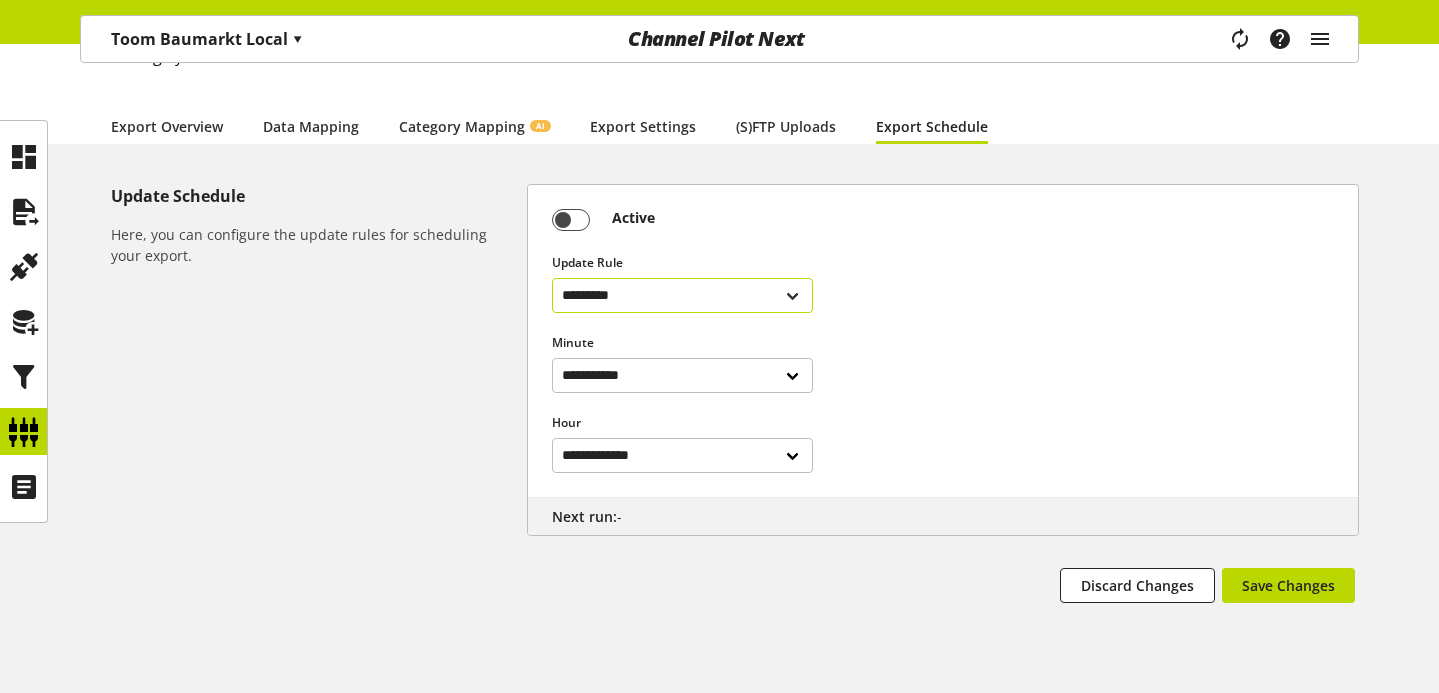 click on "********* ****** *********" at bounding box center (682, 295) 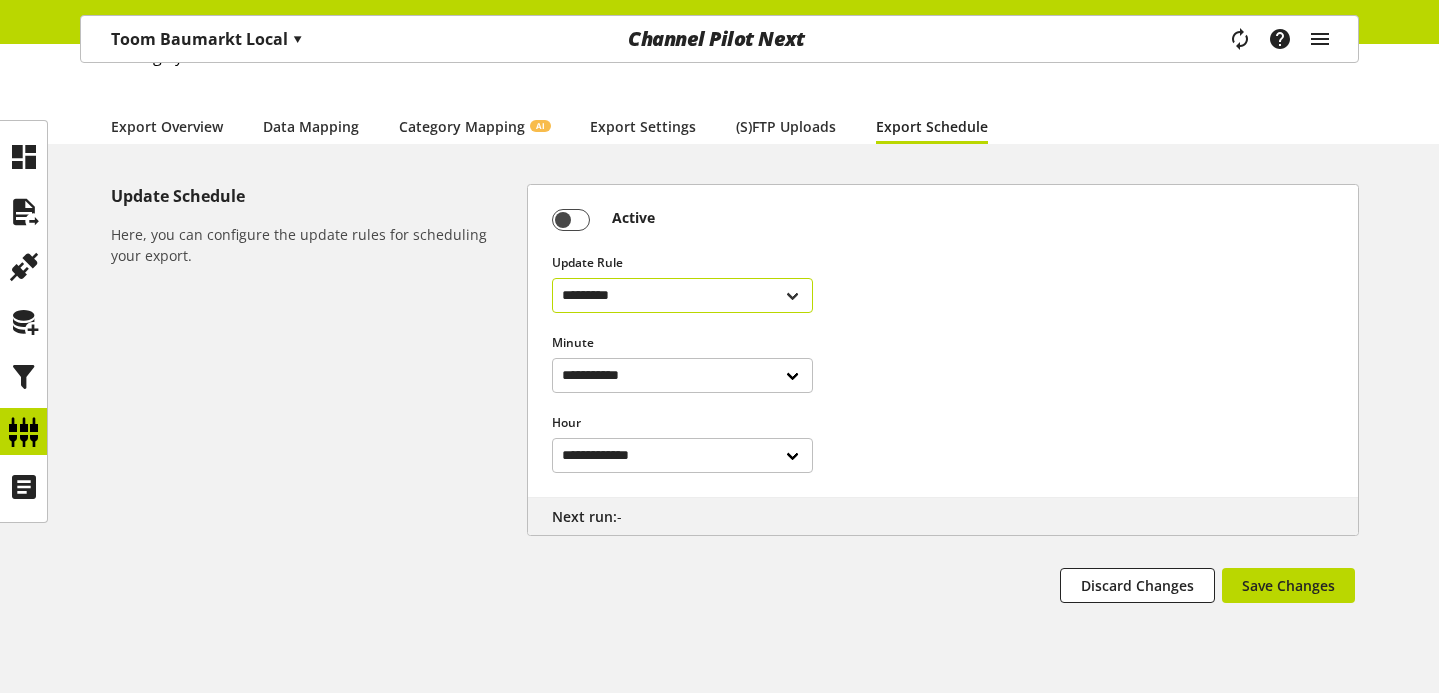 select on "******" 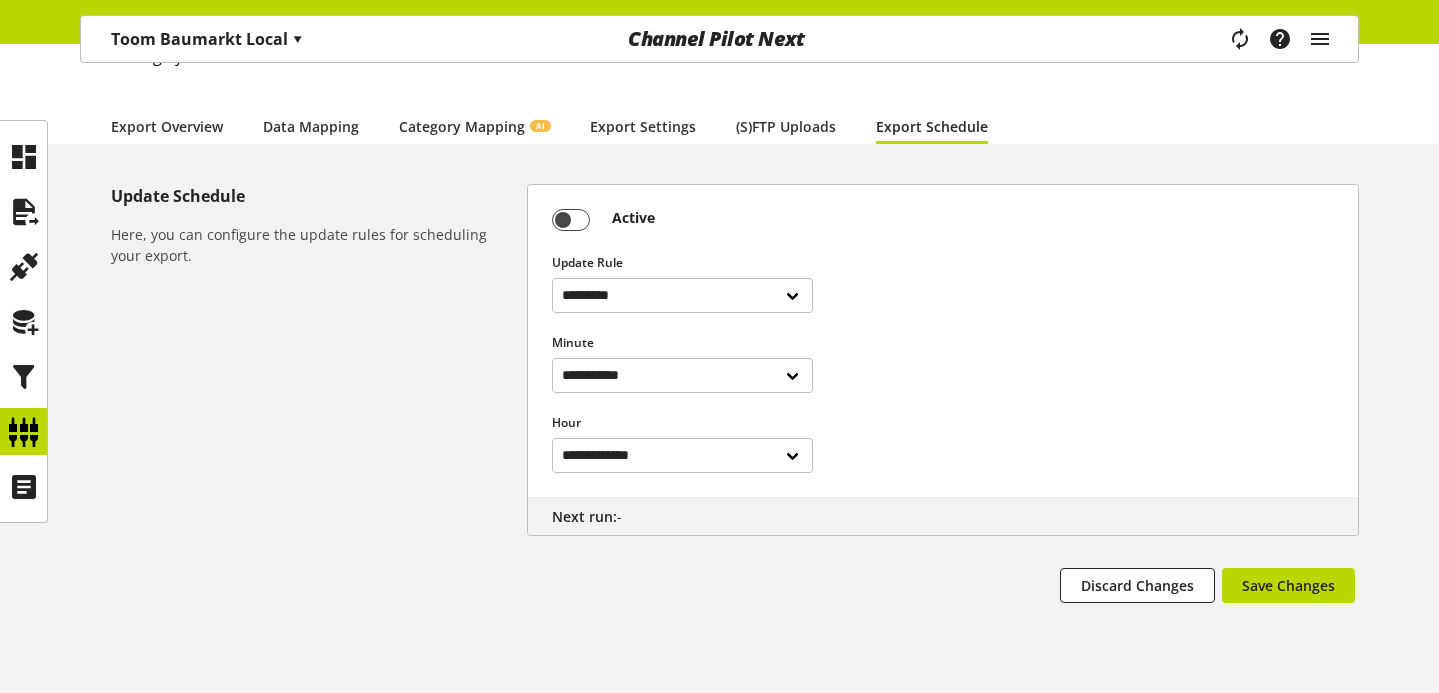 scroll, scrollTop: 36, scrollLeft: 0, axis: vertical 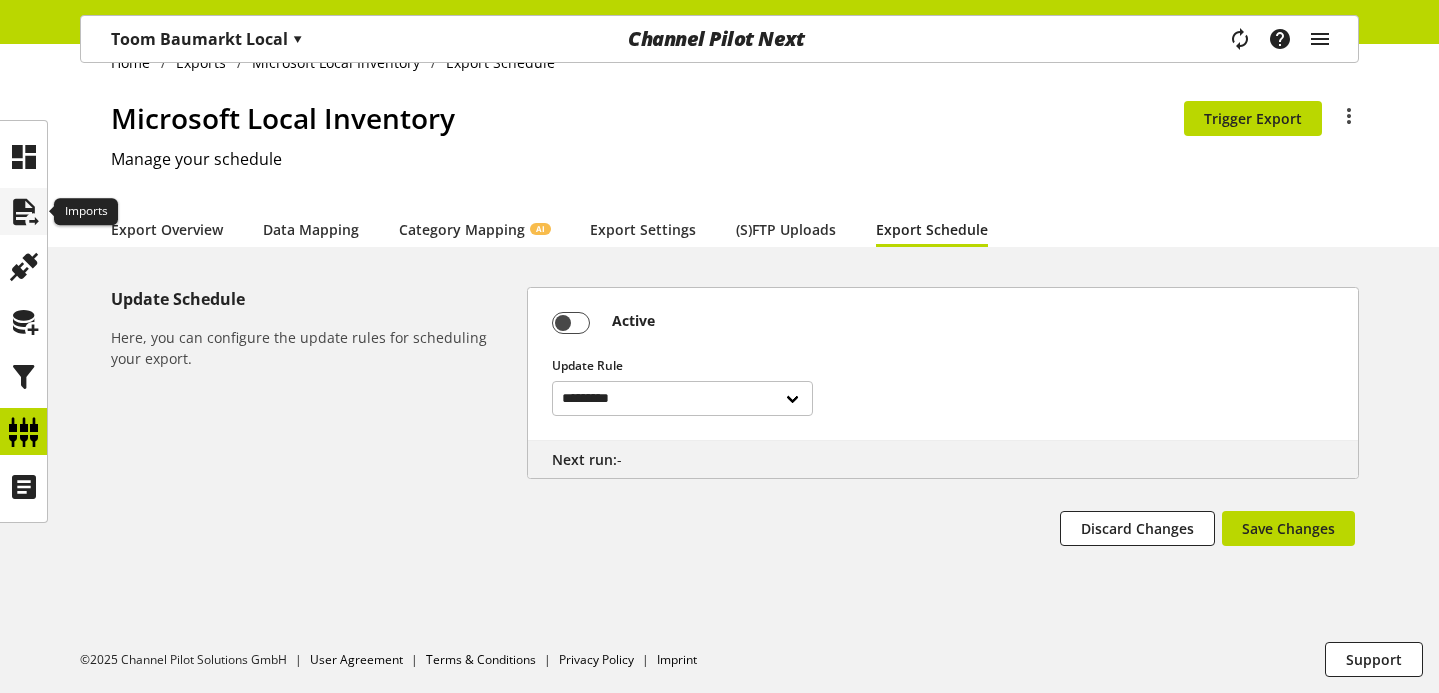 click at bounding box center [24, 212] 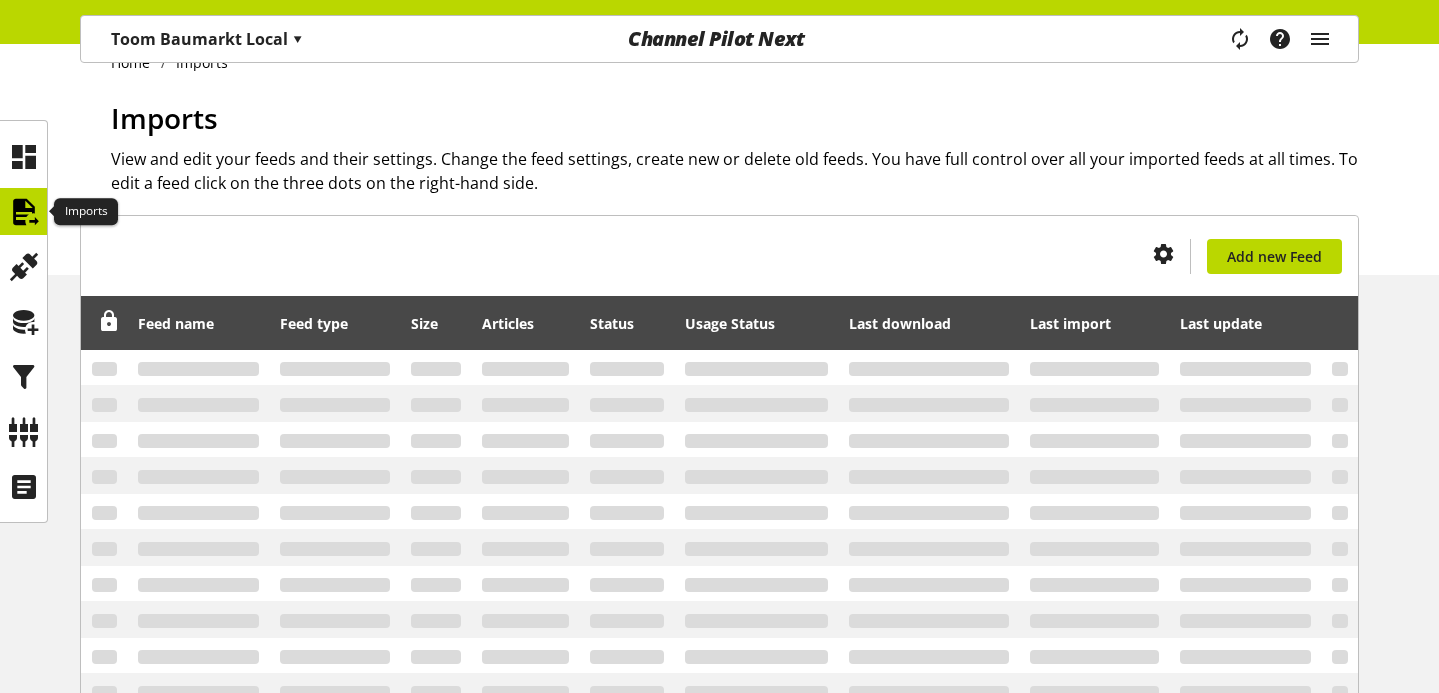 scroll, scrollTop: 0, scrollLeft: 0, axis: both 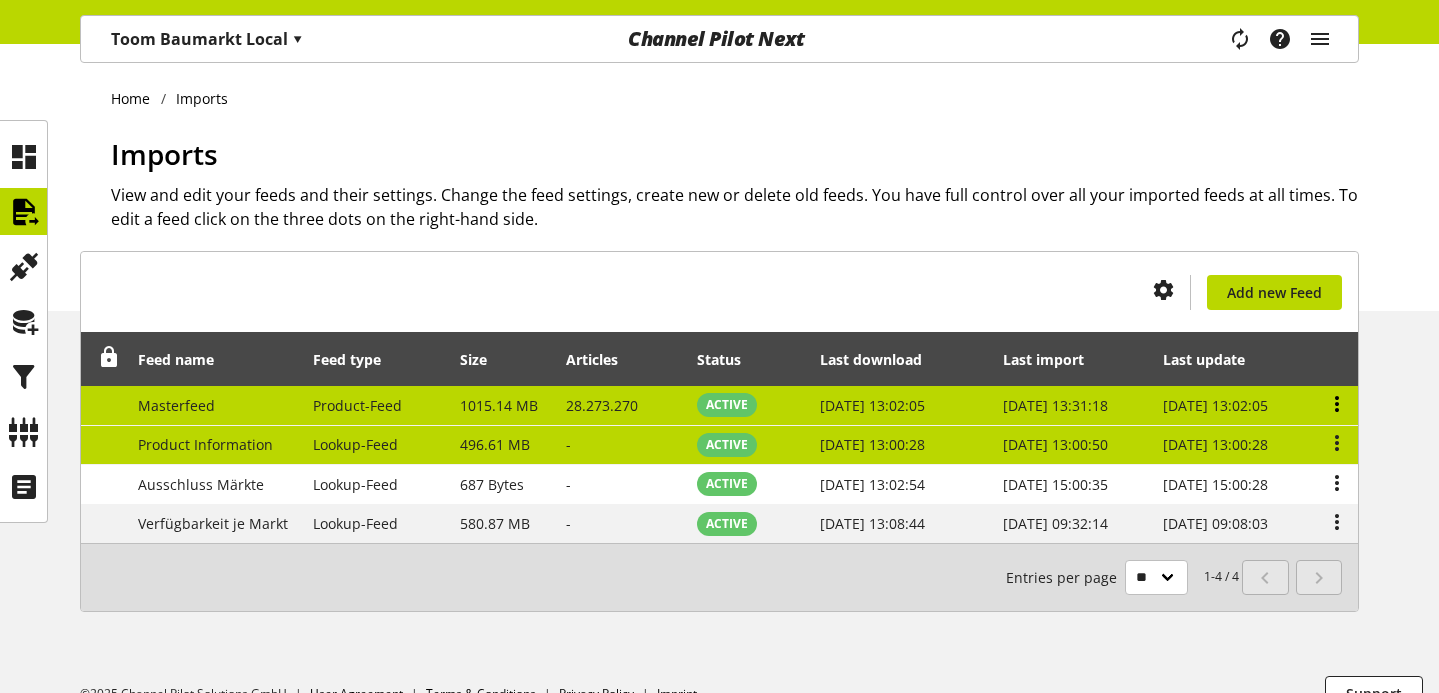 click at bounding box center (1337, 404) 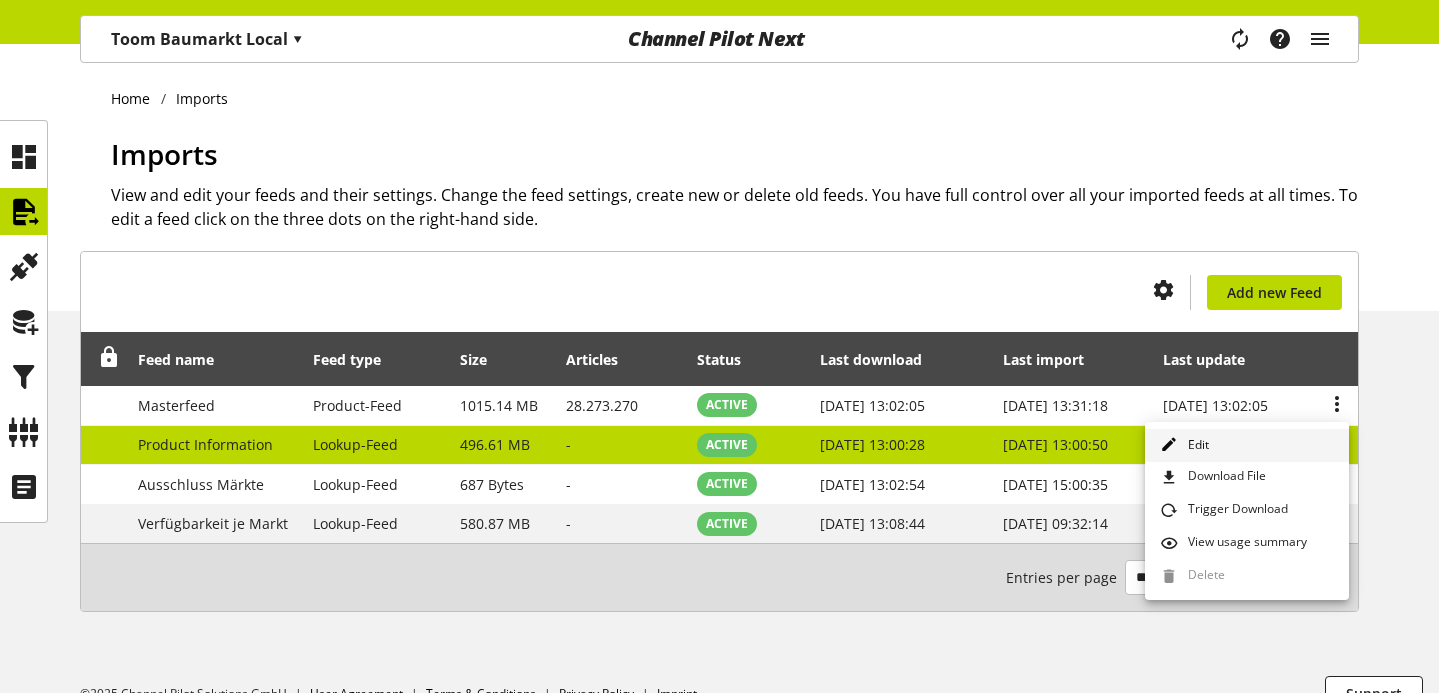 click on "Edit" at bounding box center (1247, 445) 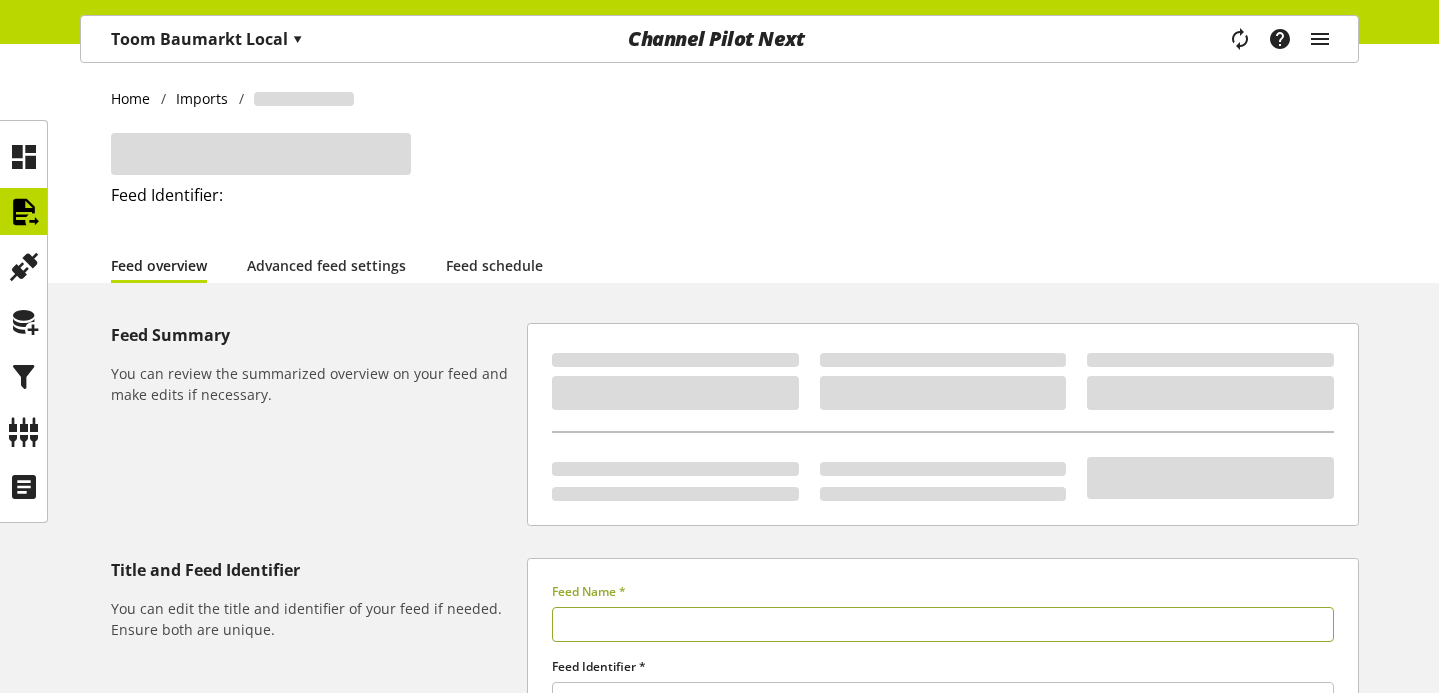 type on "**********" 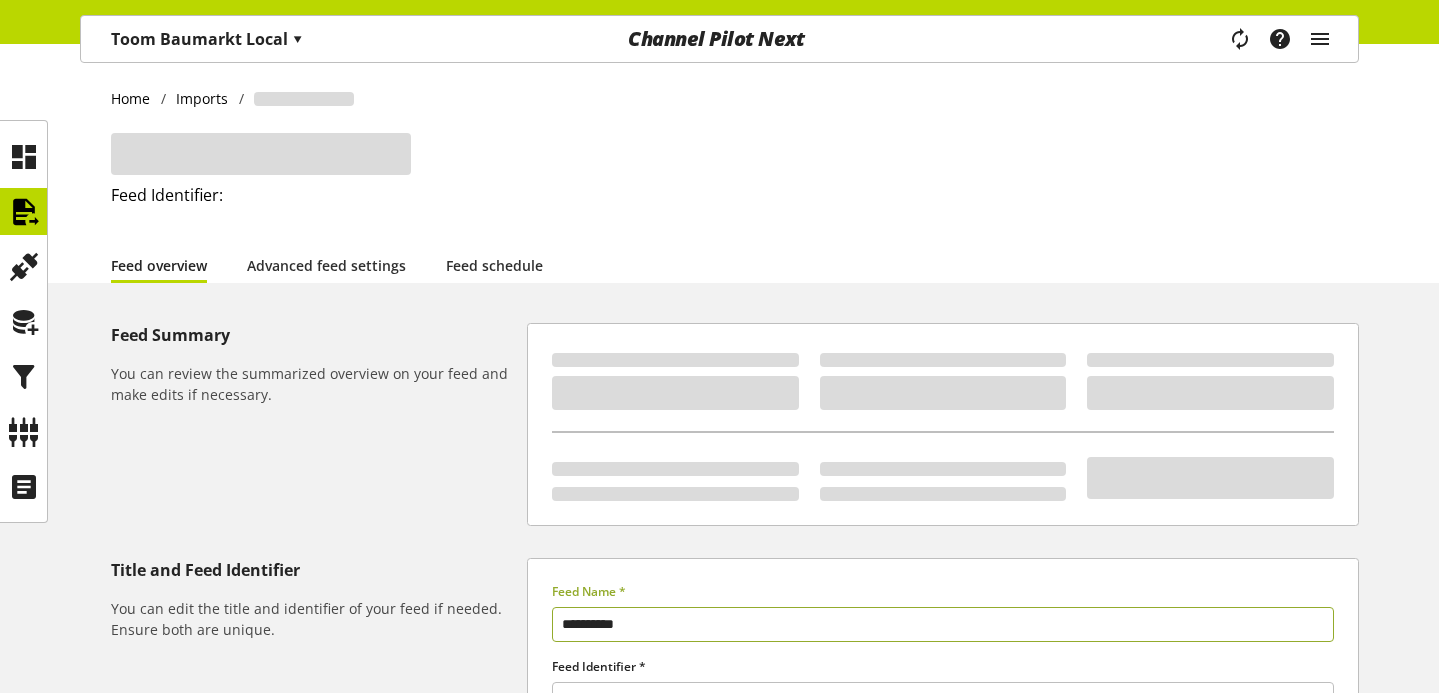 type on "******" 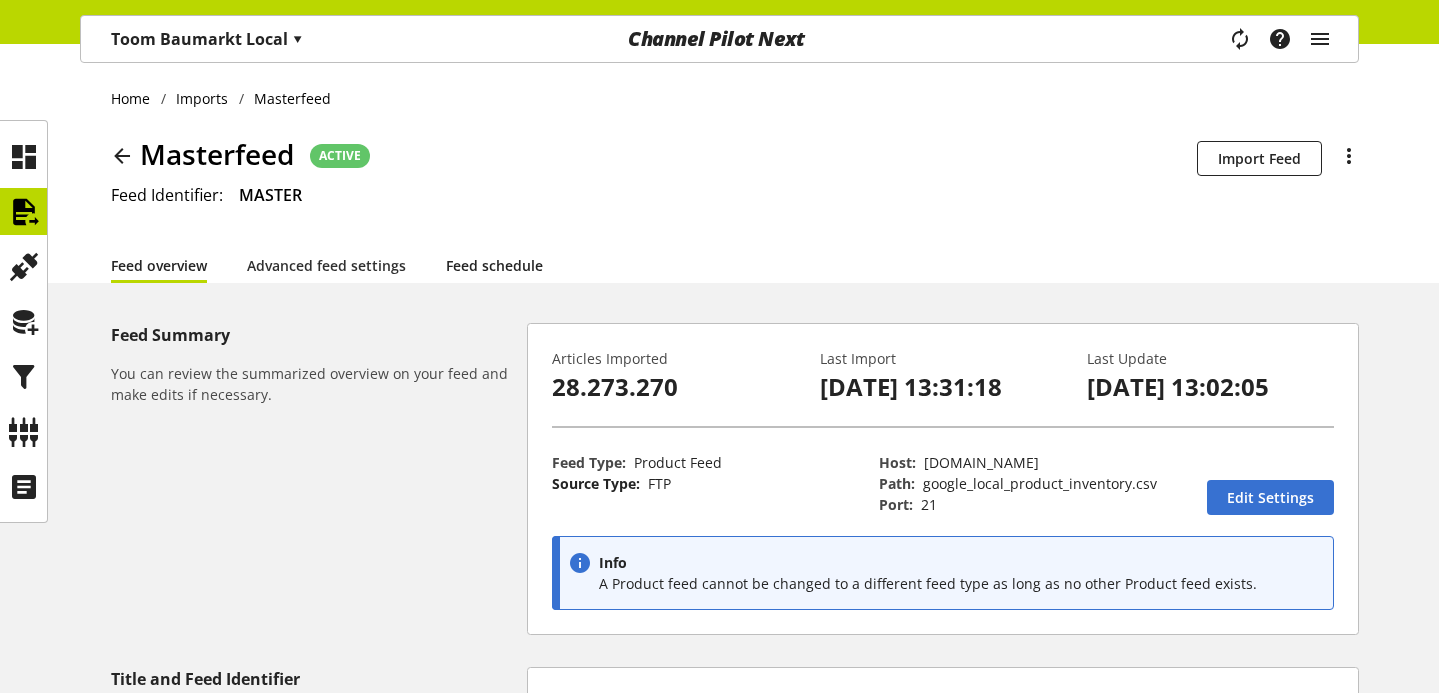 click on "Feed schedule" at bounding box center [494, 265] 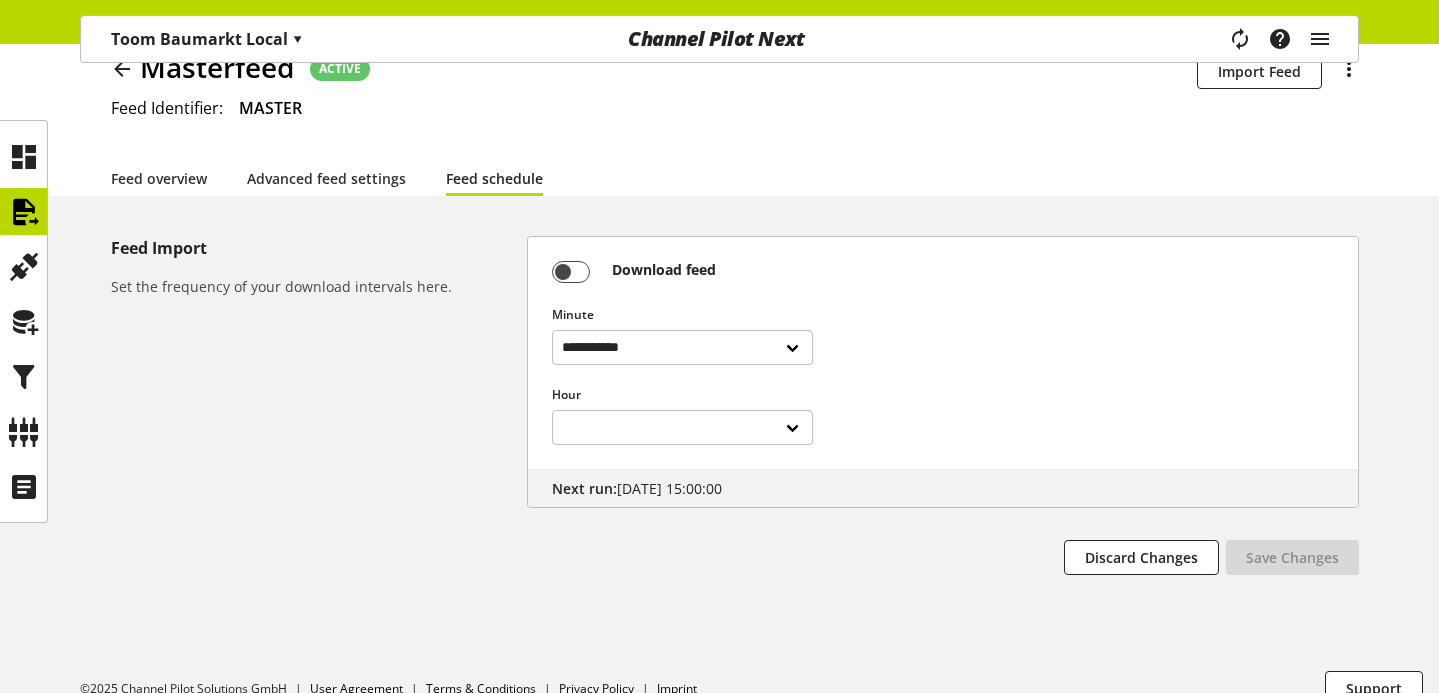 scroll, scrollTop: 88, scrollLeft: 0, axis: vertical 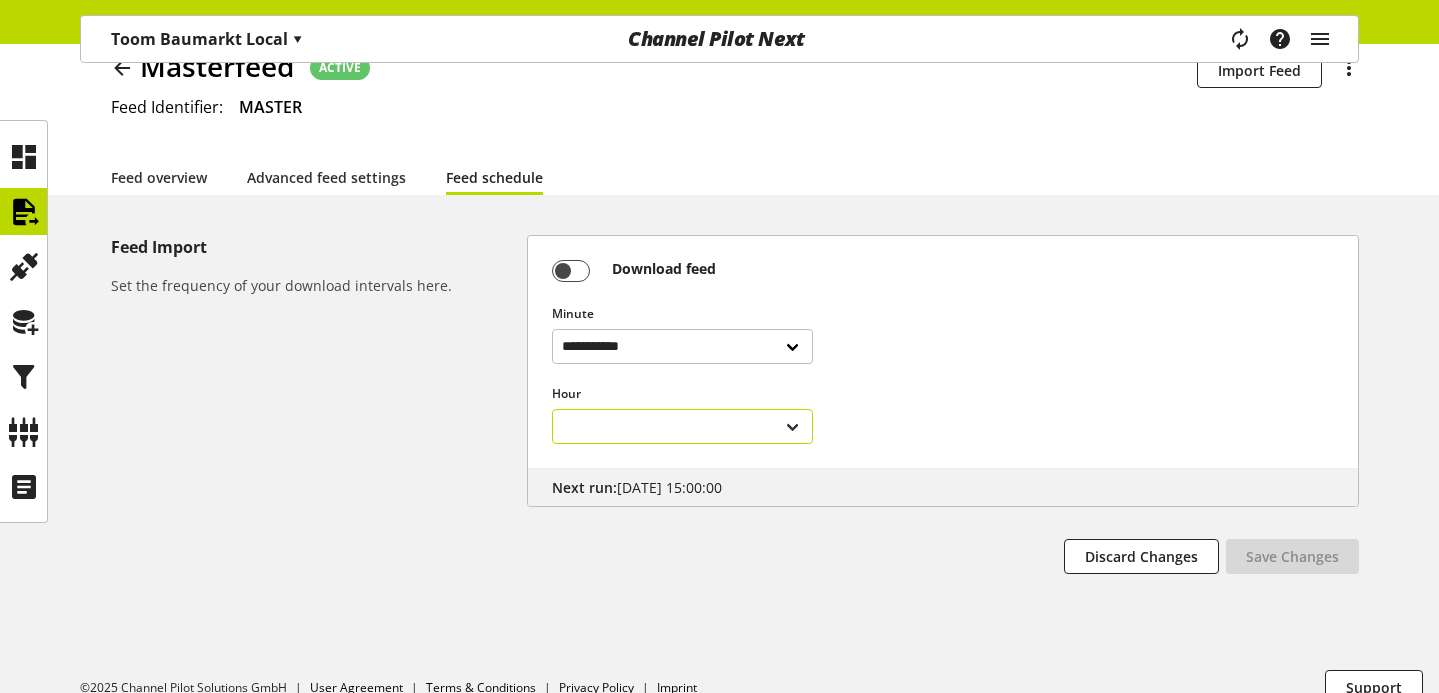 click on "**********" at bounding box center [682, 426] 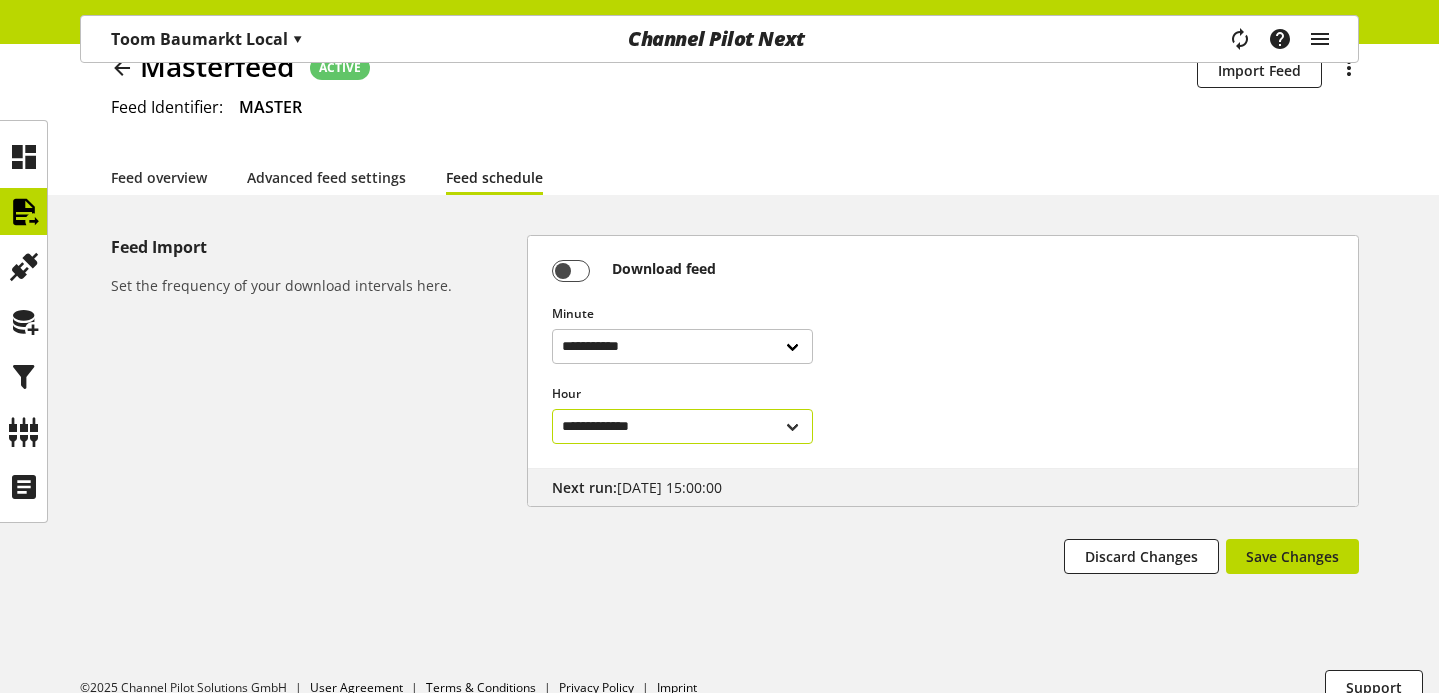 click on "**********" at bounding box center [682, 426] 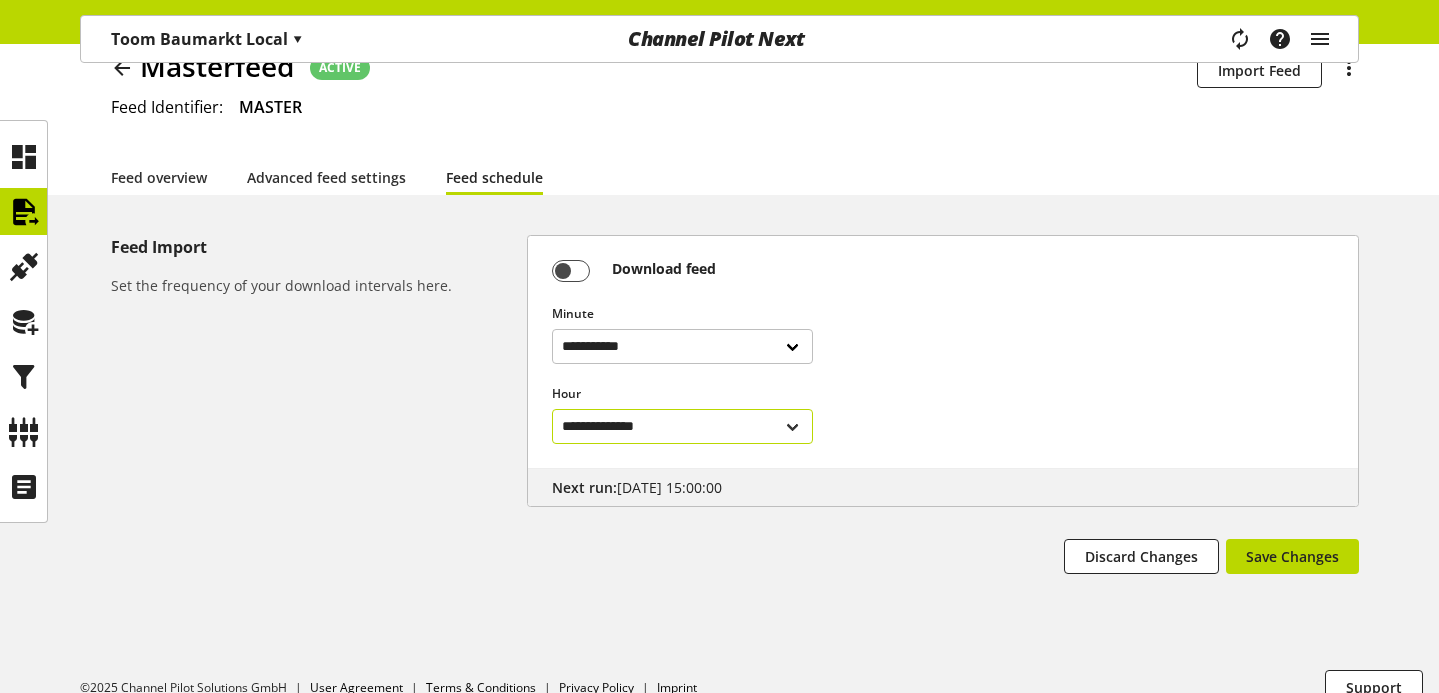 click on "**********" at bounding box center (682, 426) 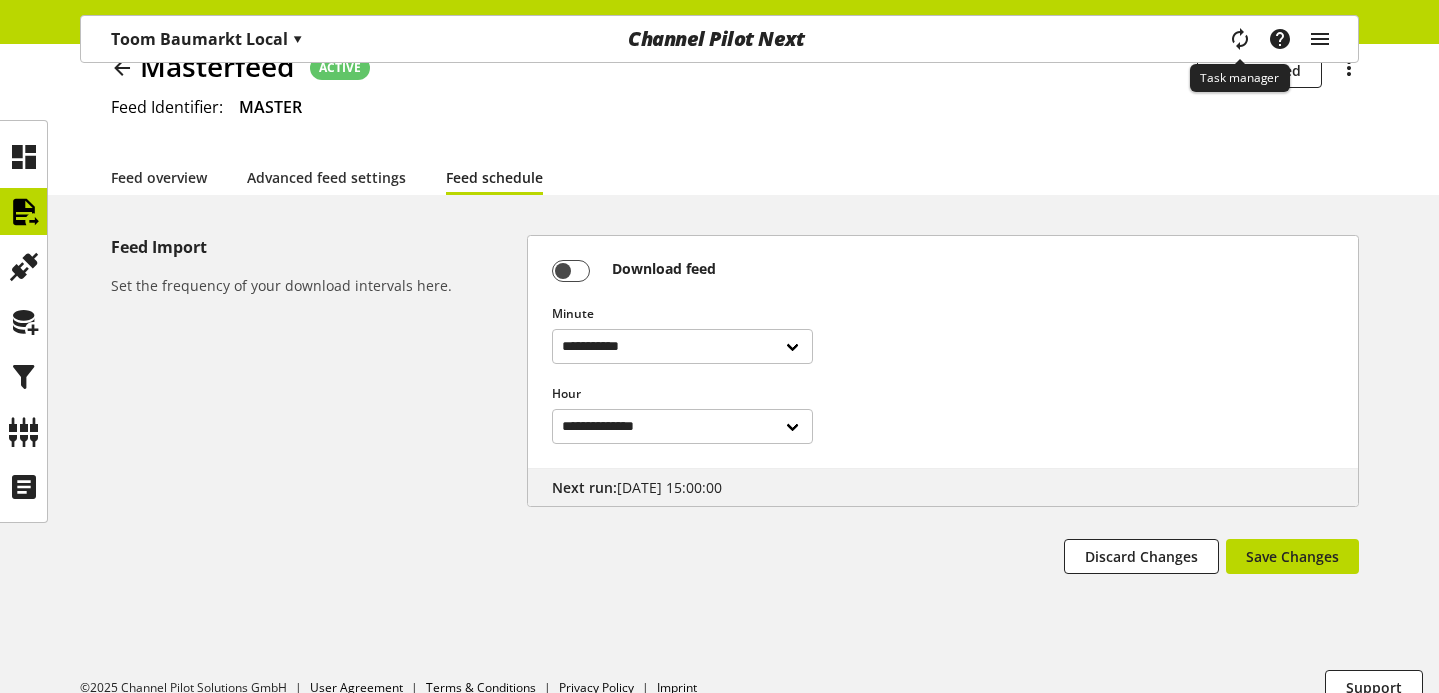 click at bounding box center (1240, 39) 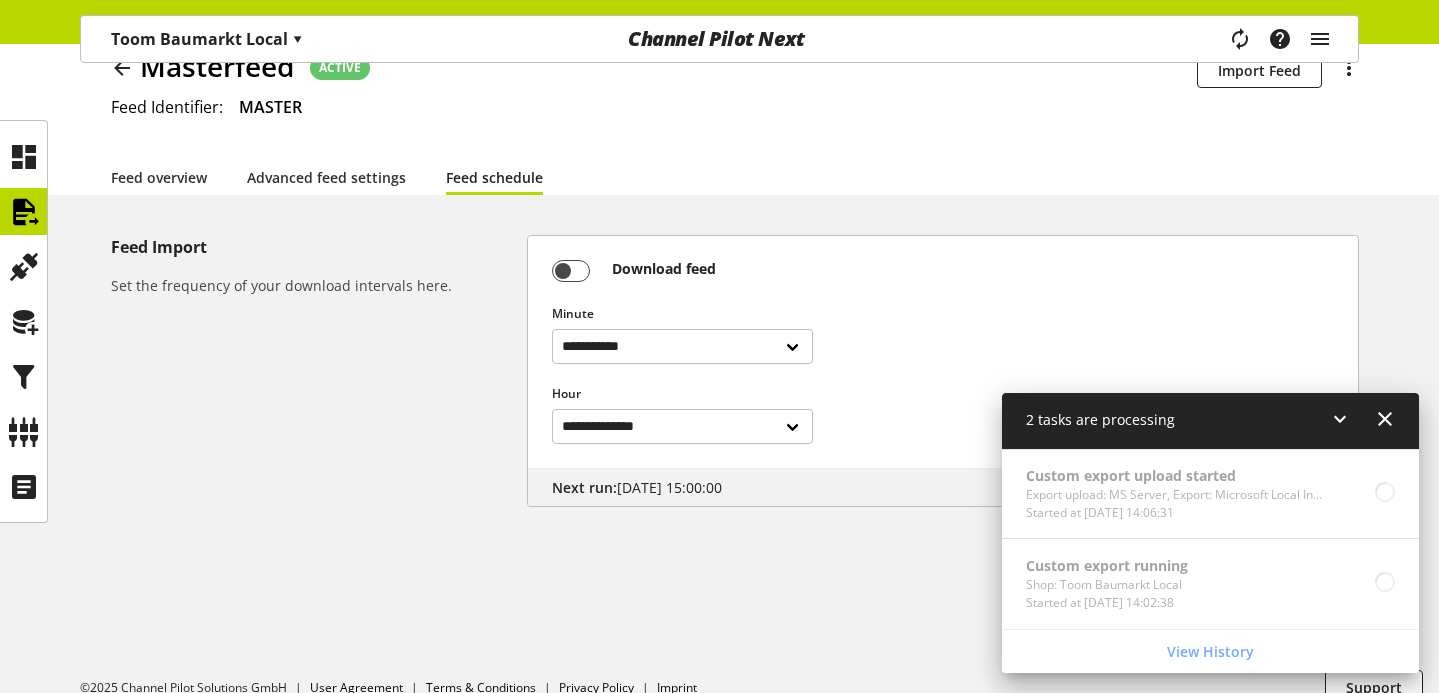 click at bounding box center (1385, 419) 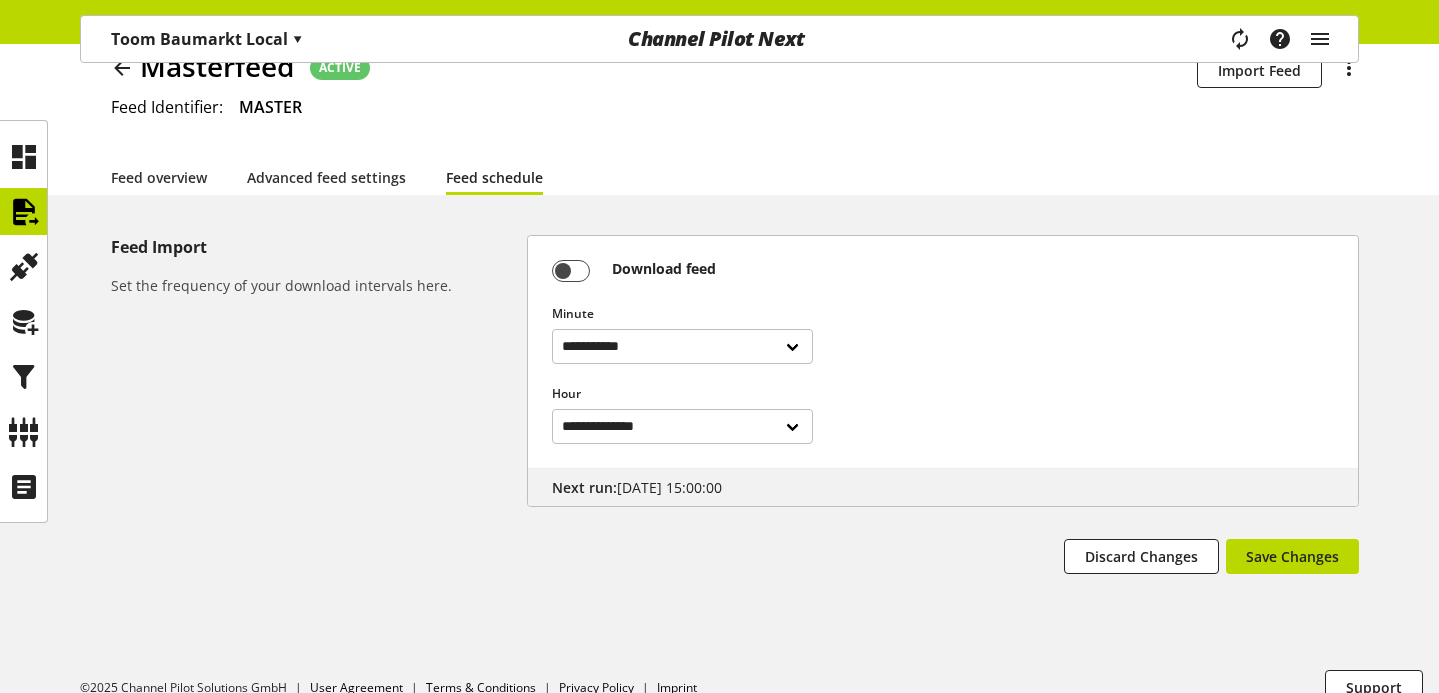 scroll, scrollTop: 0, scrollLeft: 0, axis: both 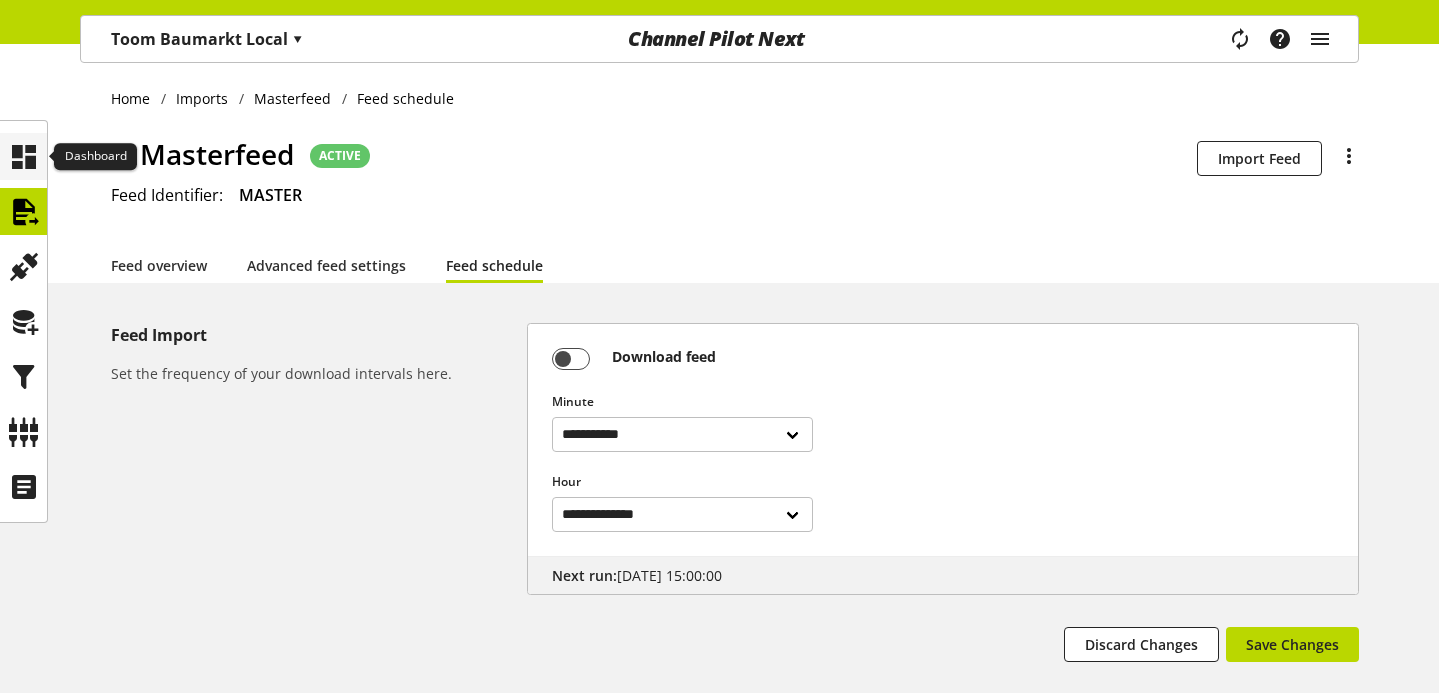 click at bounding box center [24, 157] 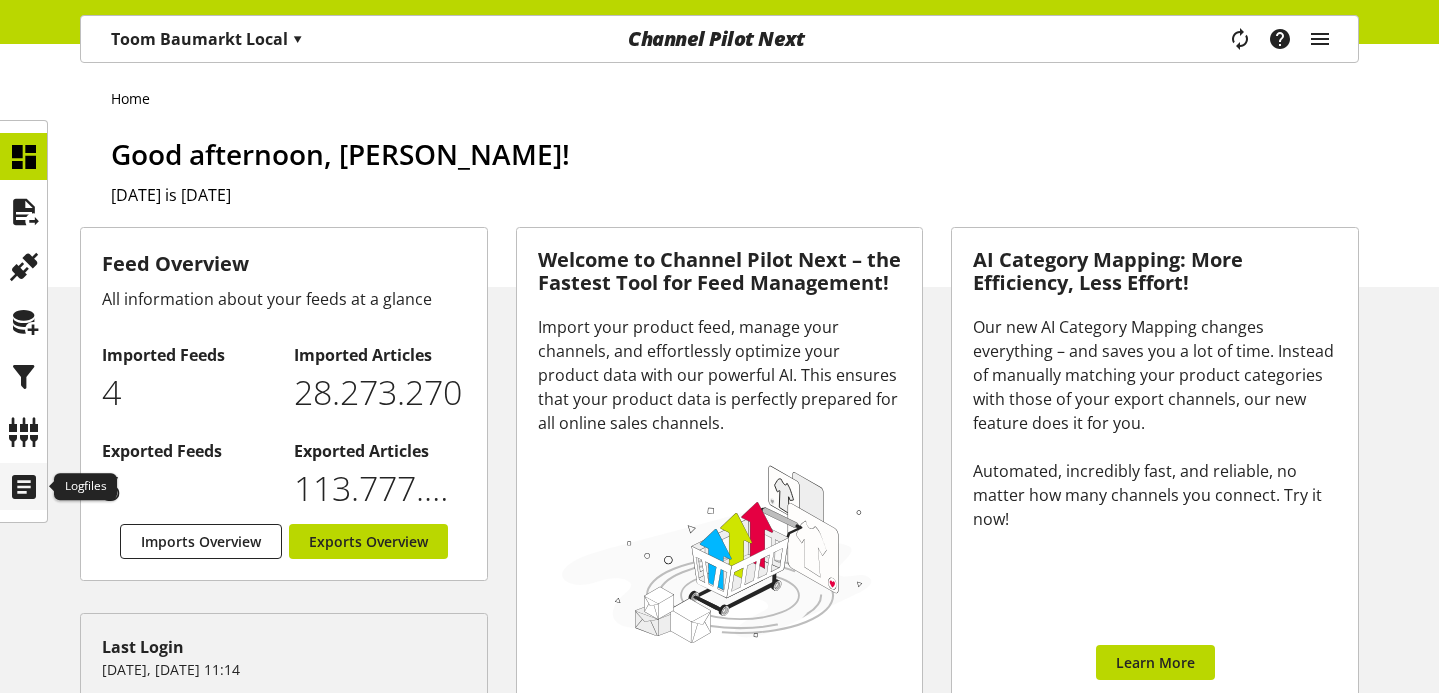 click at bounding box center (24, 487) 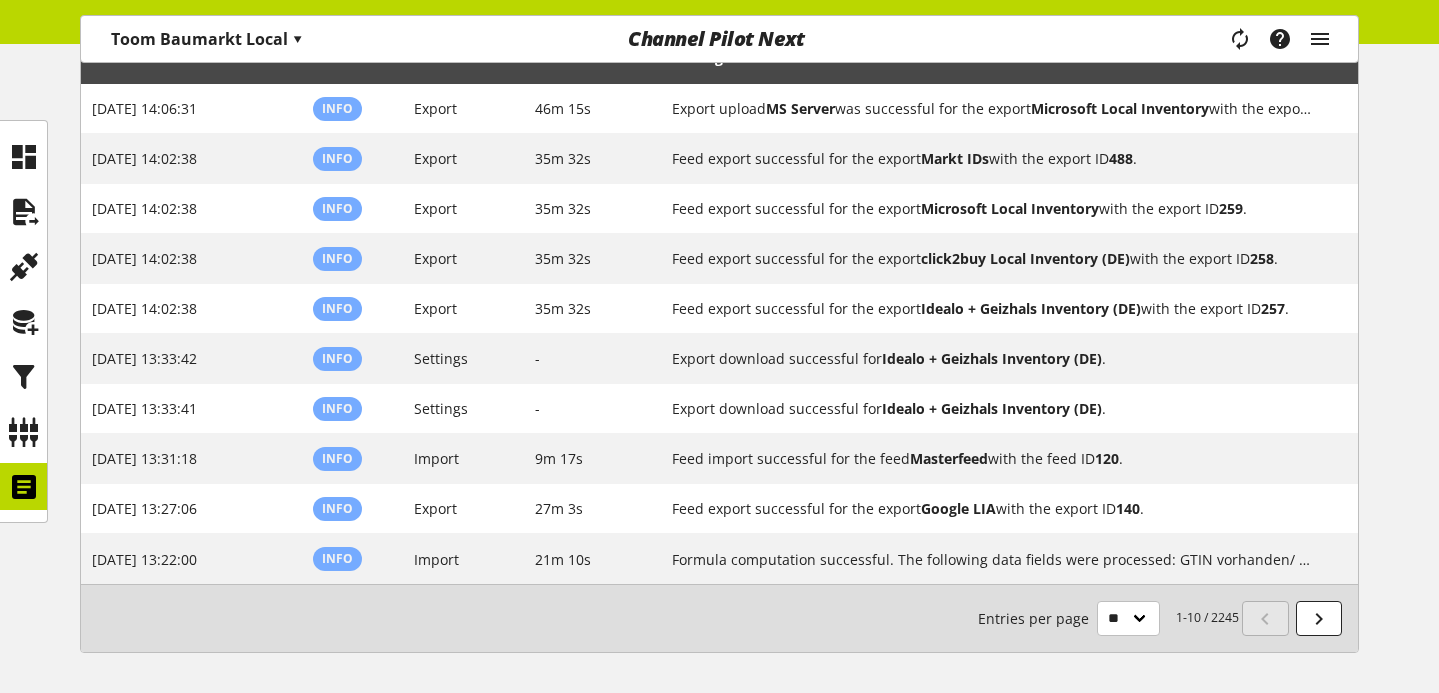 scroll, scrollTop: 298, scrollLeft: 0, axis: vertical 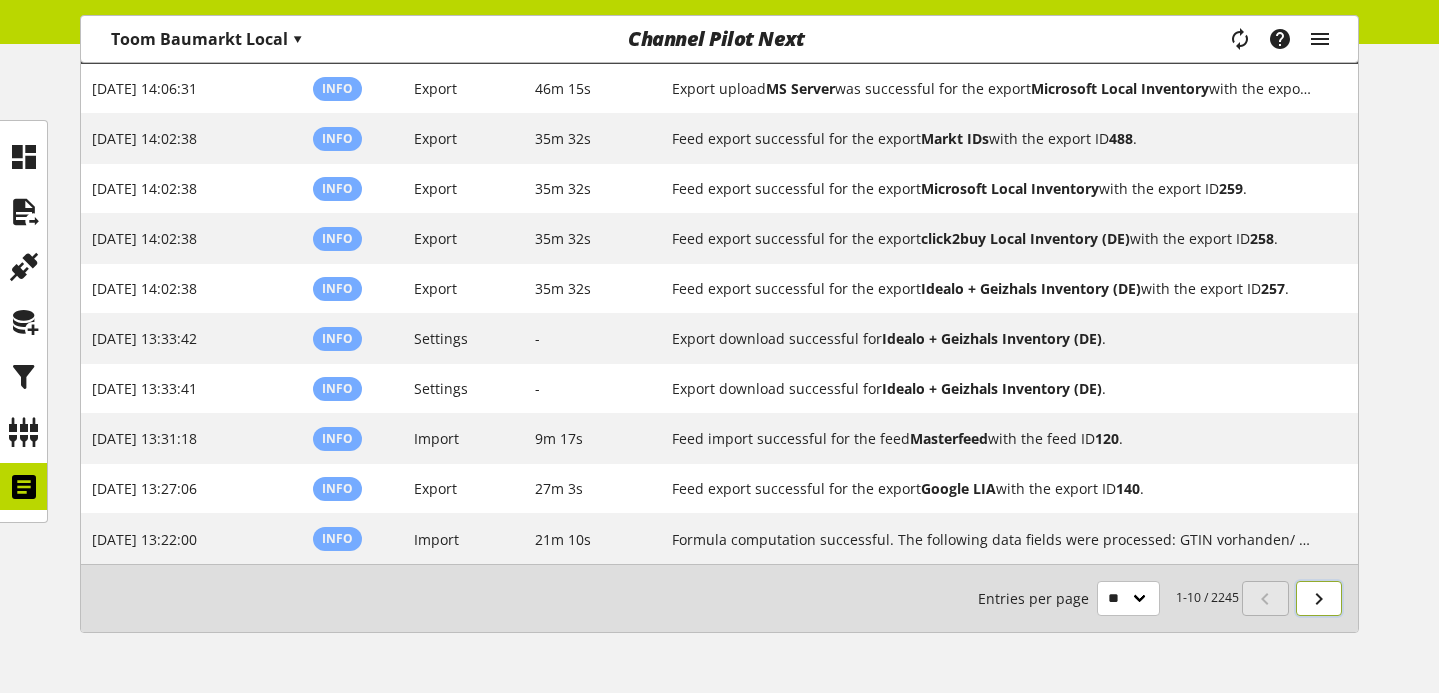 click at bounding box center (1319, 599) 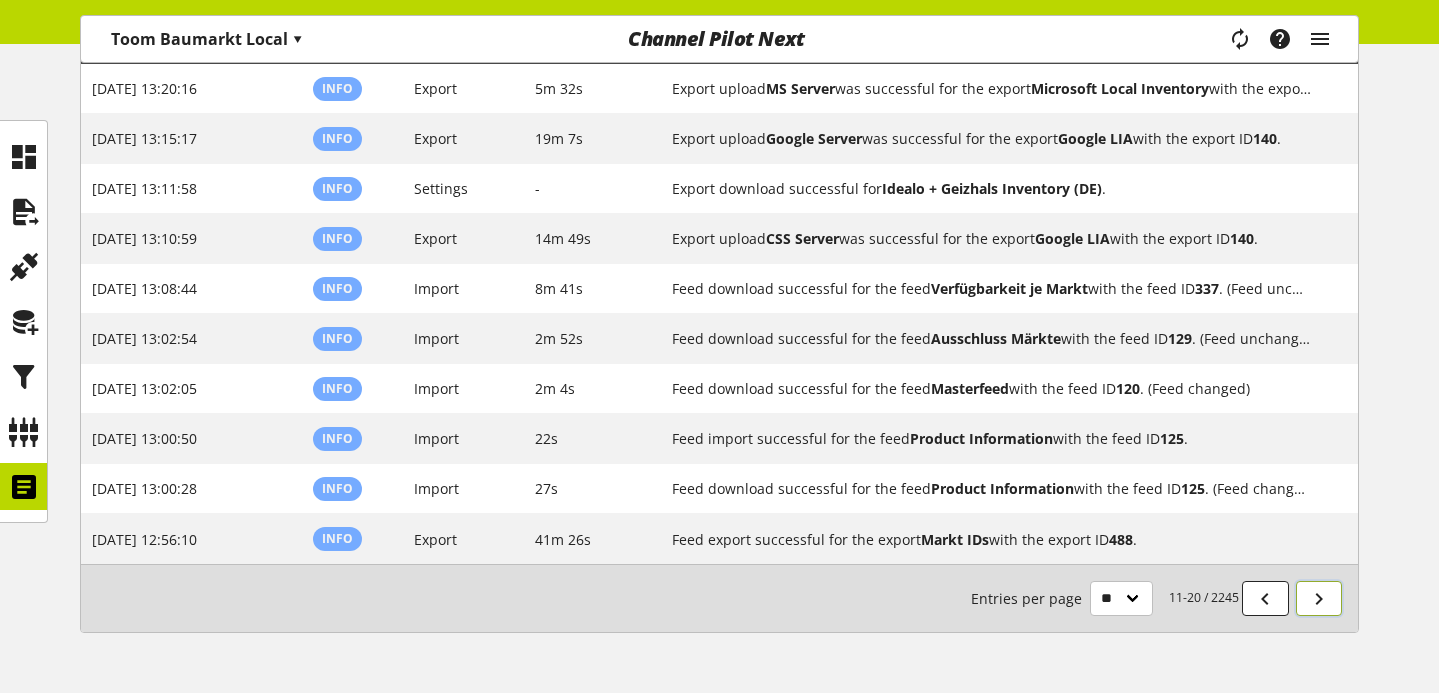 click at bounding box center (1319, 599) 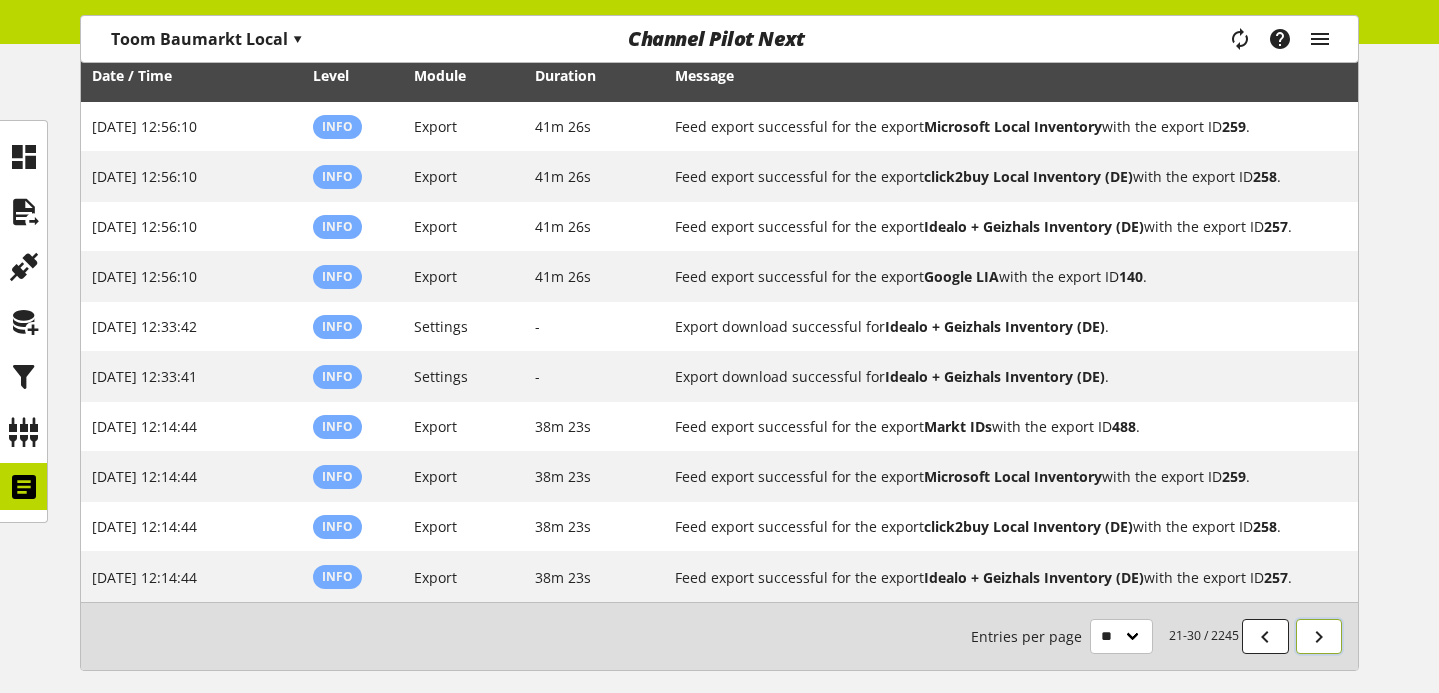 scroll, scrollTop: 261, scrollLeft: 0, axis: vertical 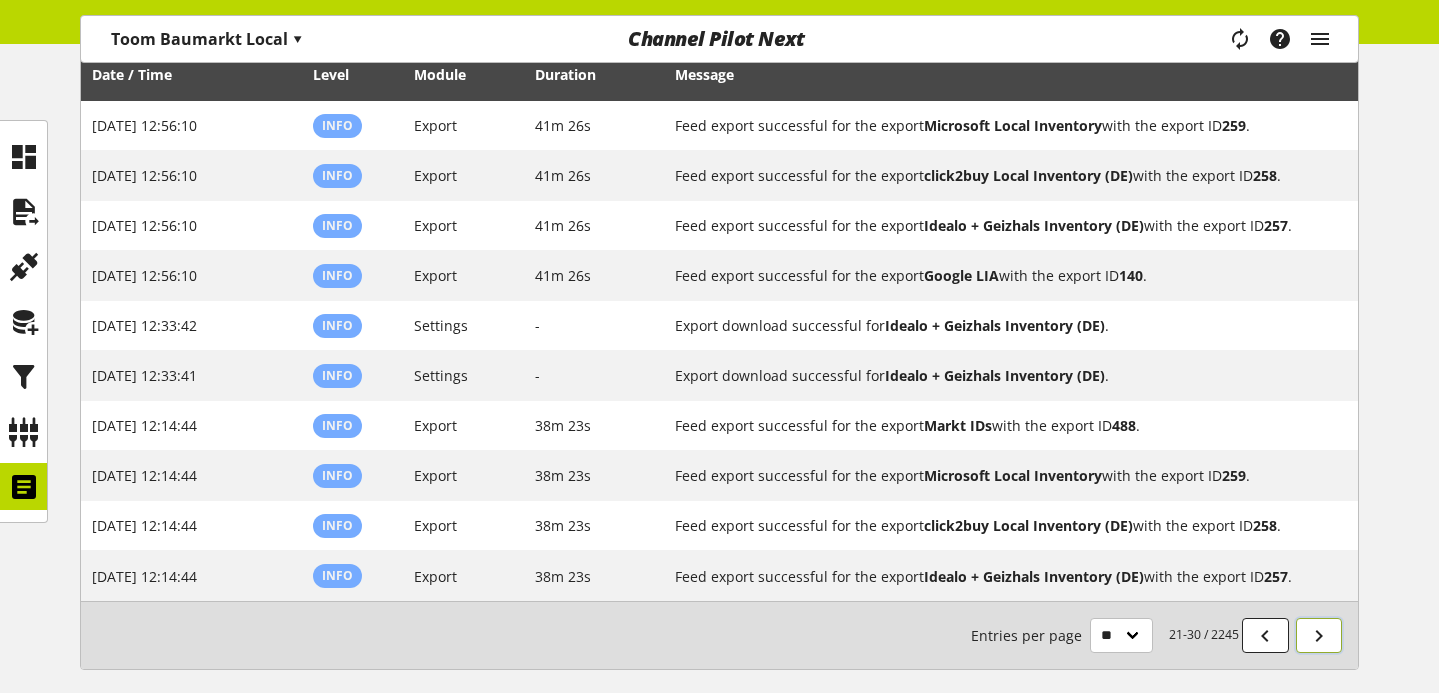 click at bounding box center (1319, 636) 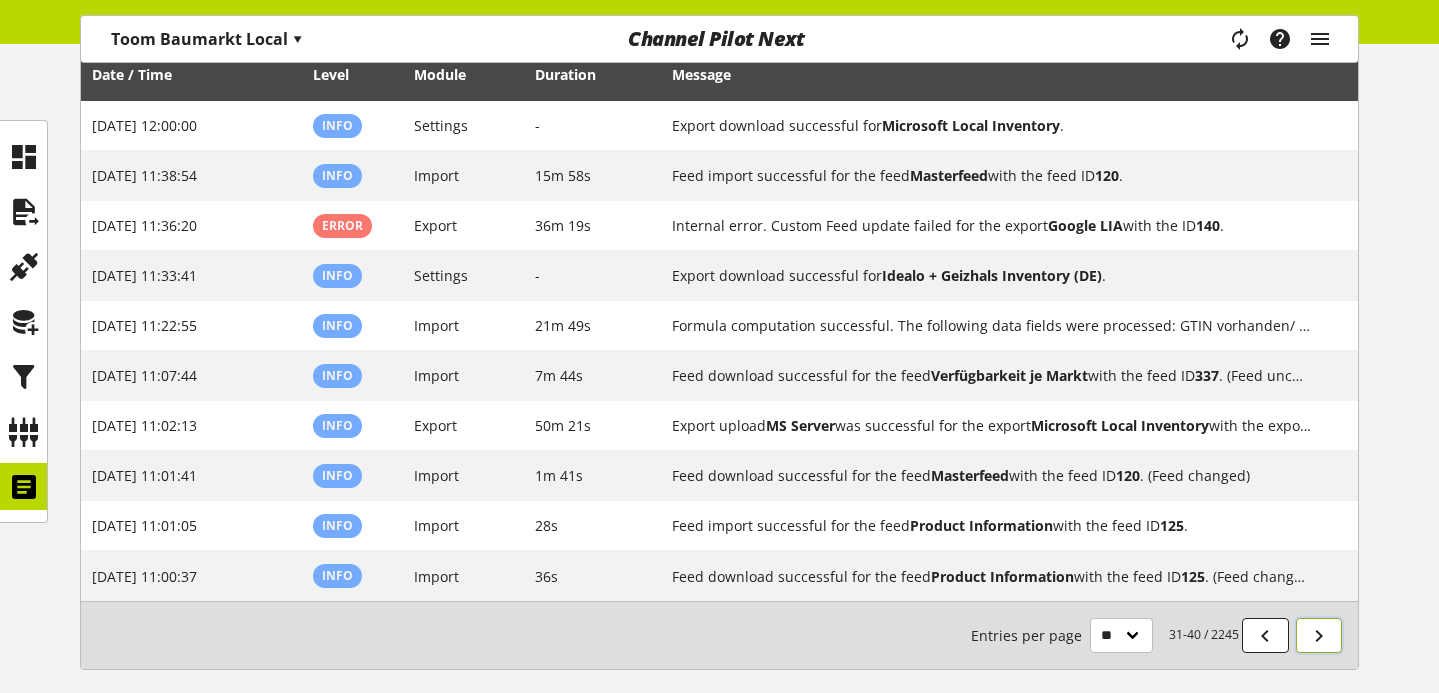 click at bounding box center (1319, 636) 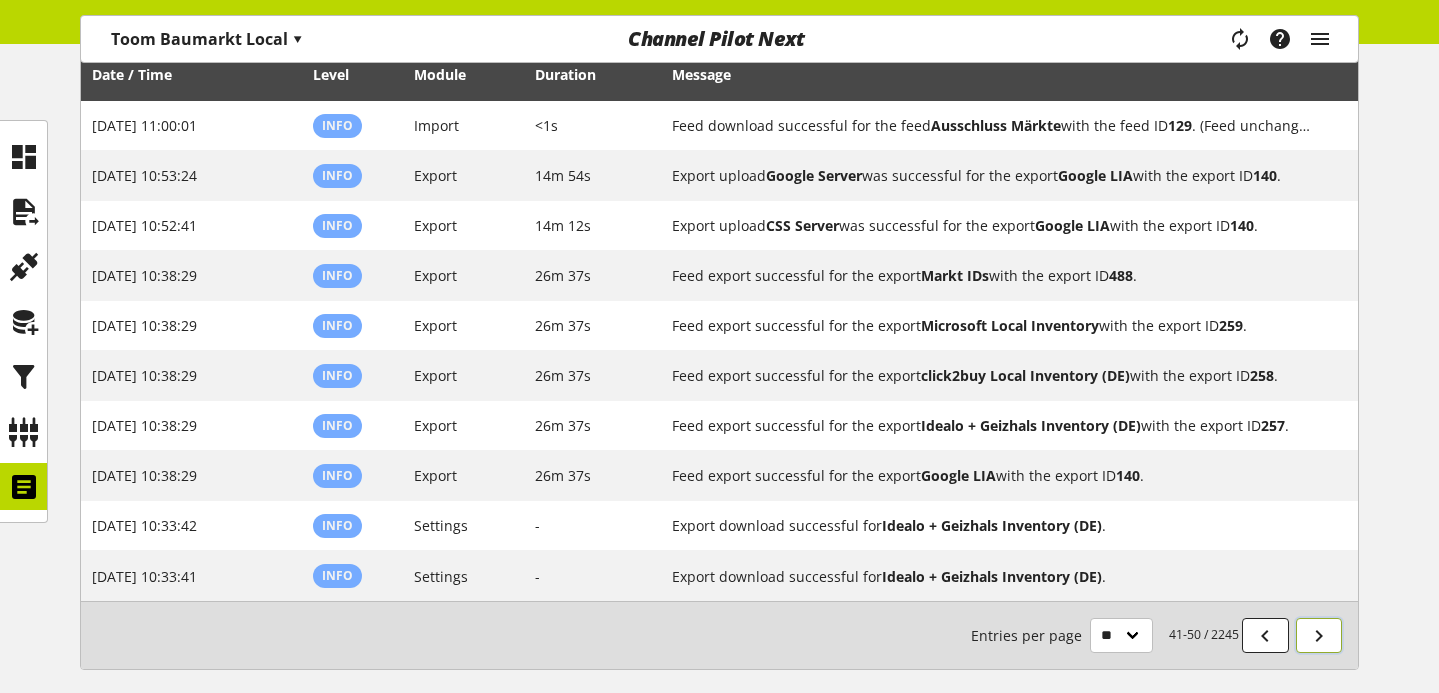 click at bounding box center (1319, 636) 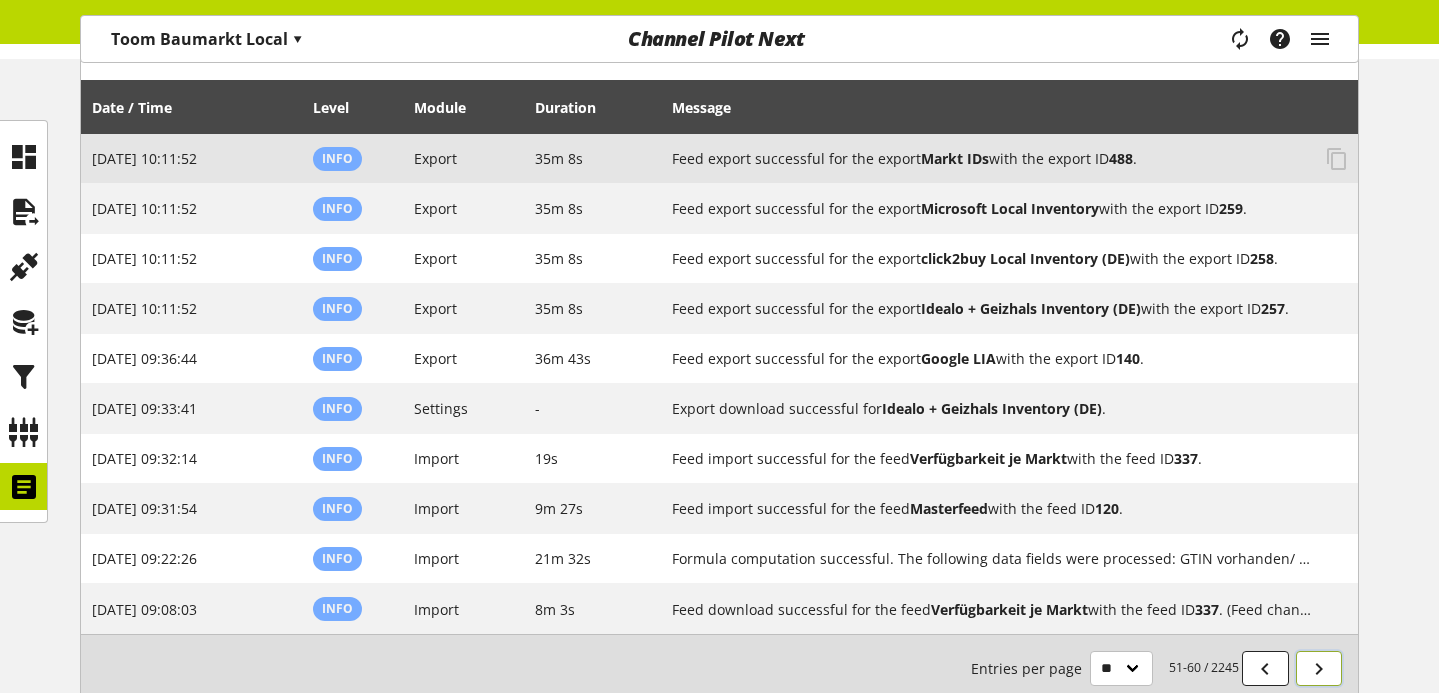 scroll, scrollTop: 222, scrollLeft: 0, axis: vertical 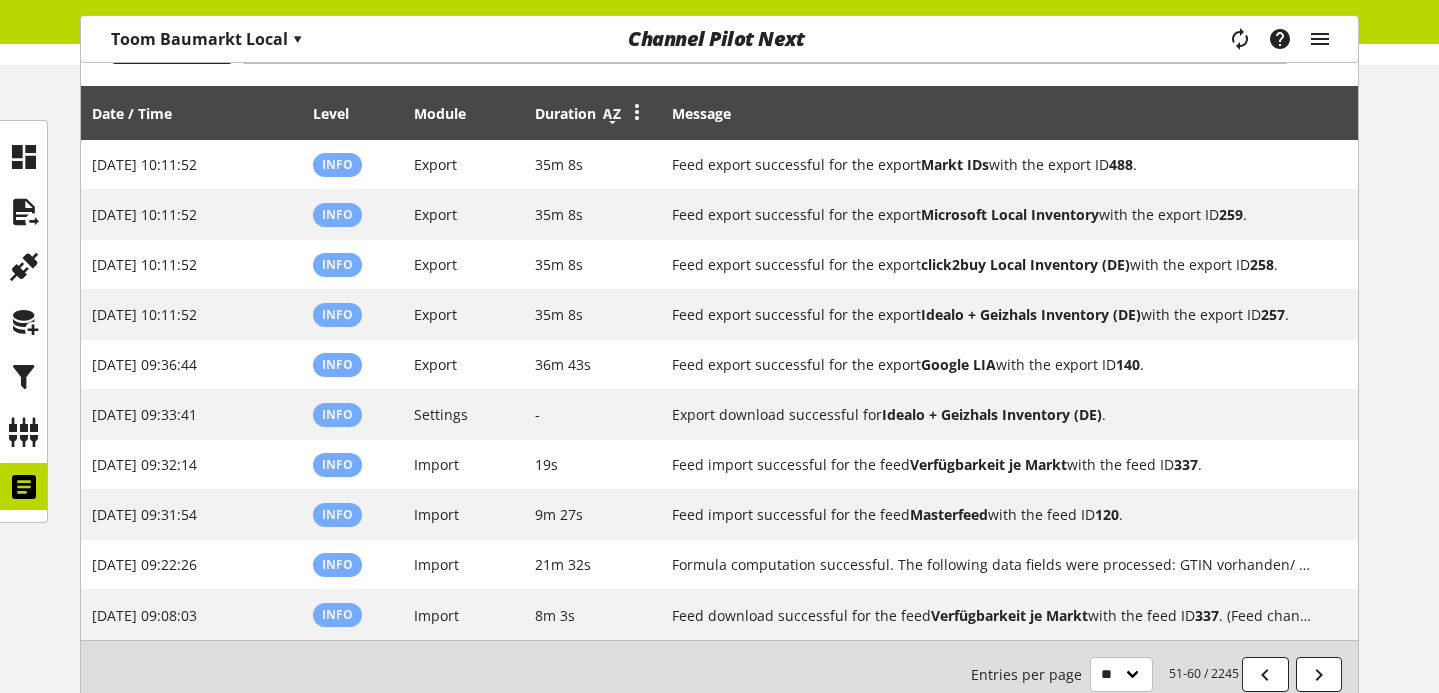 click at bounding box center (612, 114) 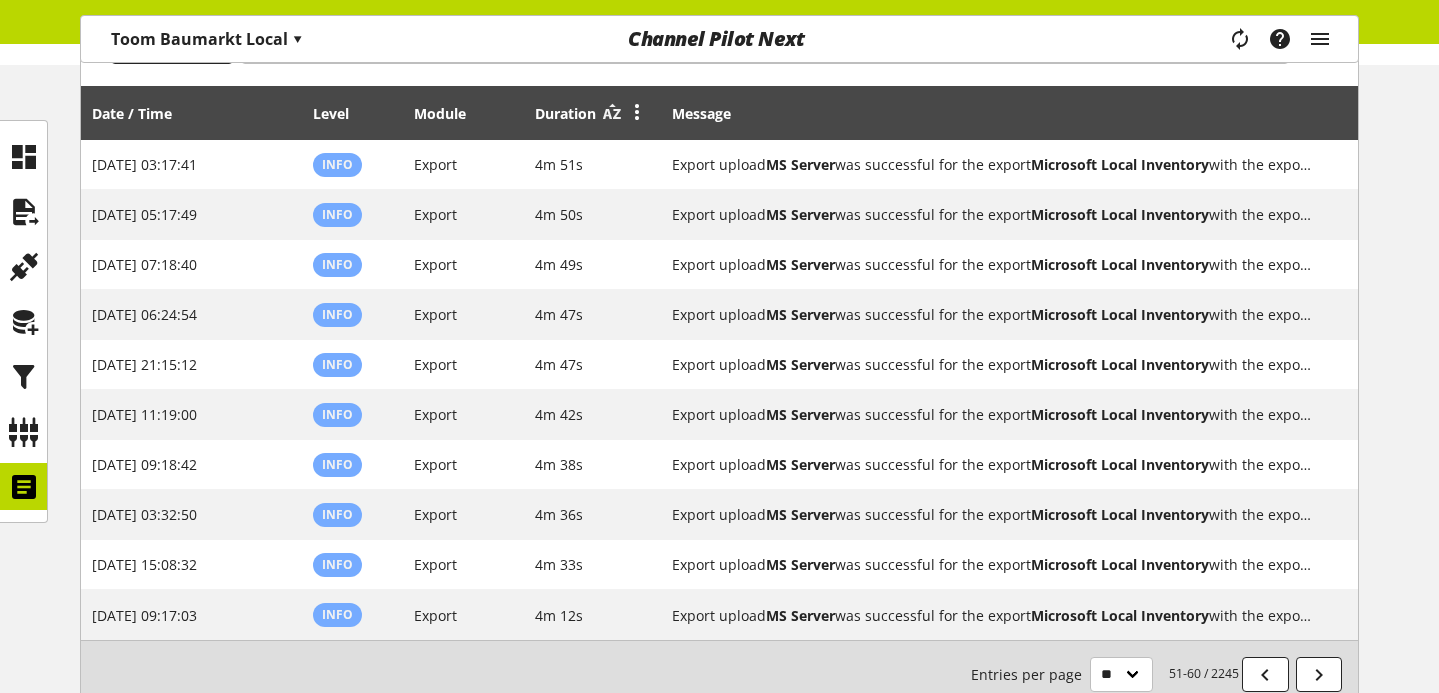 click at bounding box center [612, 114] 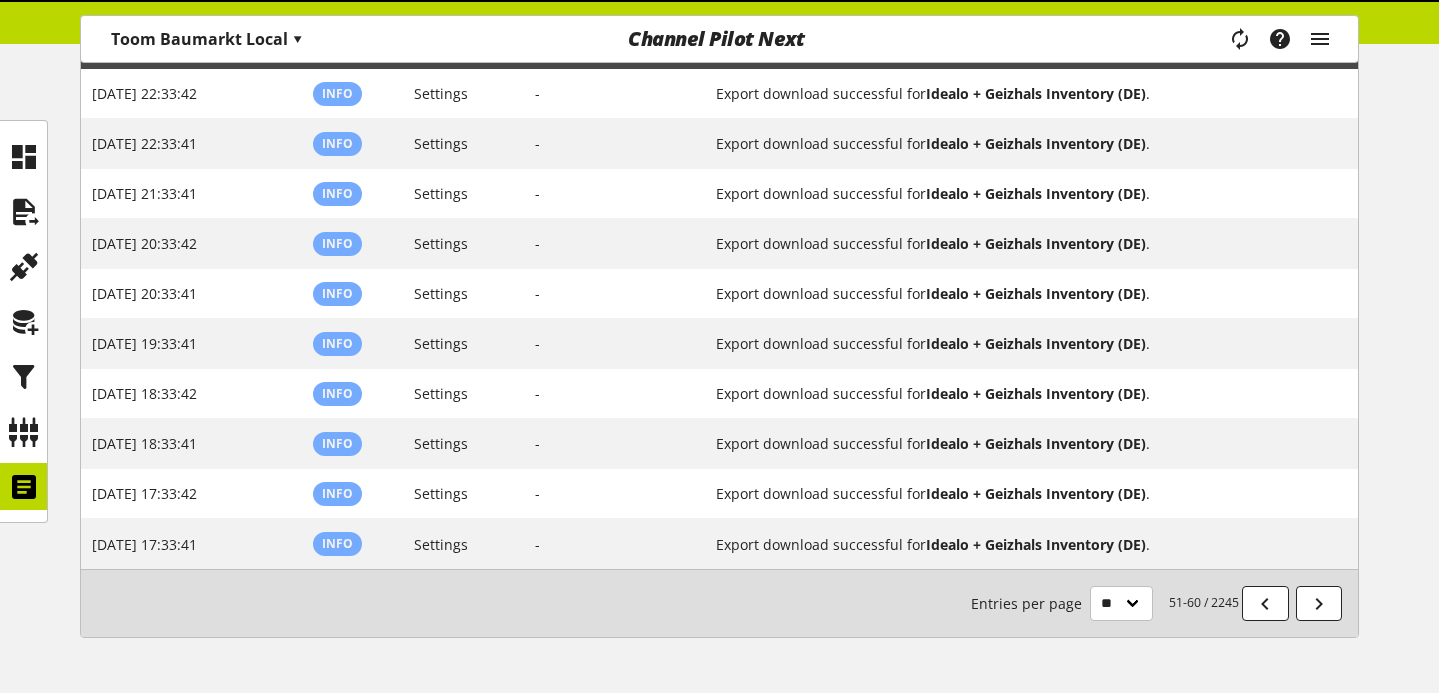 scroll, scrollTop: 353, scrollLeft: 0, axis: vertical 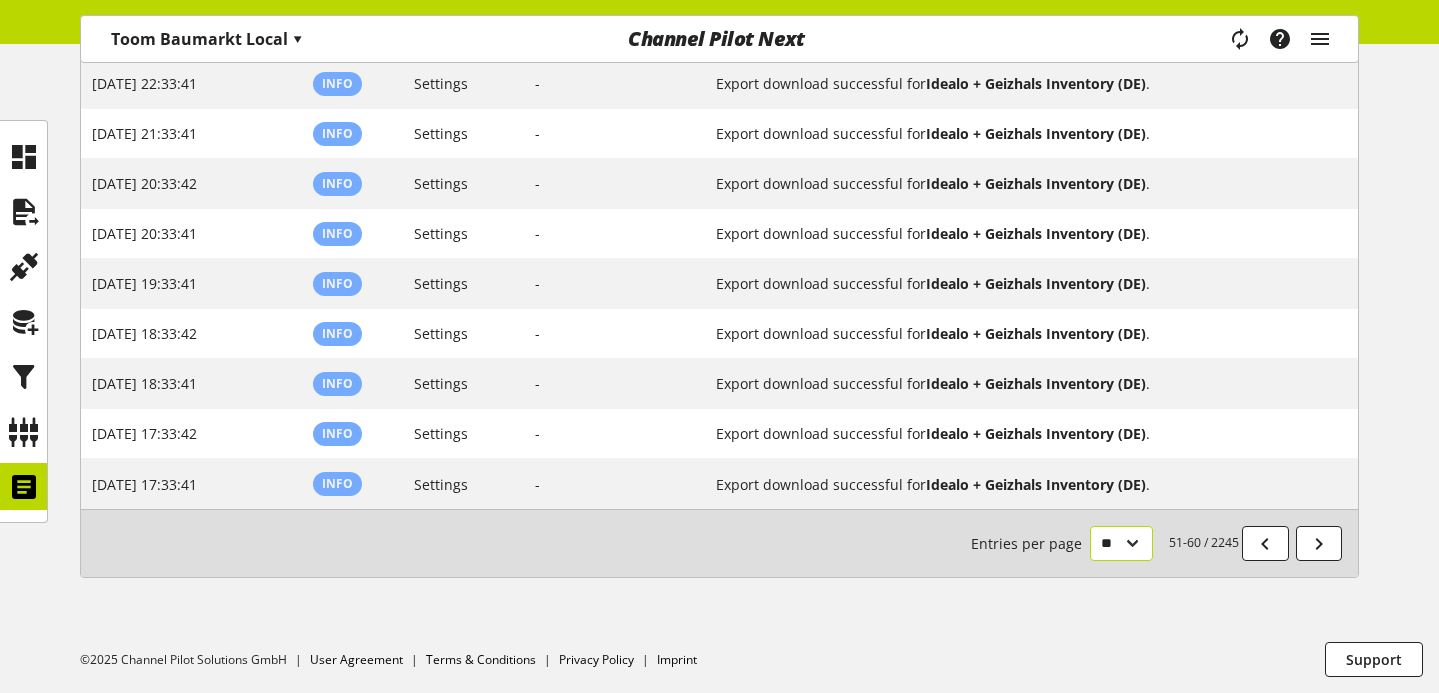 click on "** ** ** ***" at bounding box center (1121, 543) 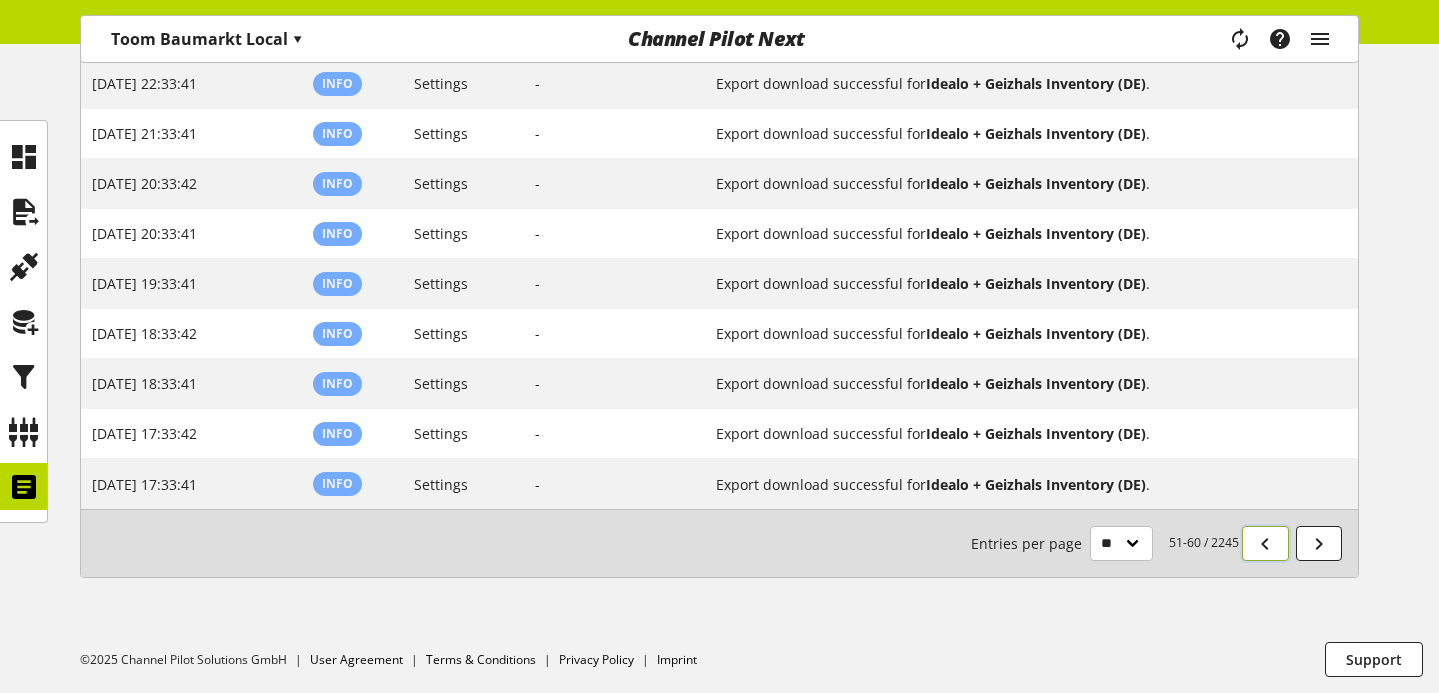 click at bounding box center [1265, 543] 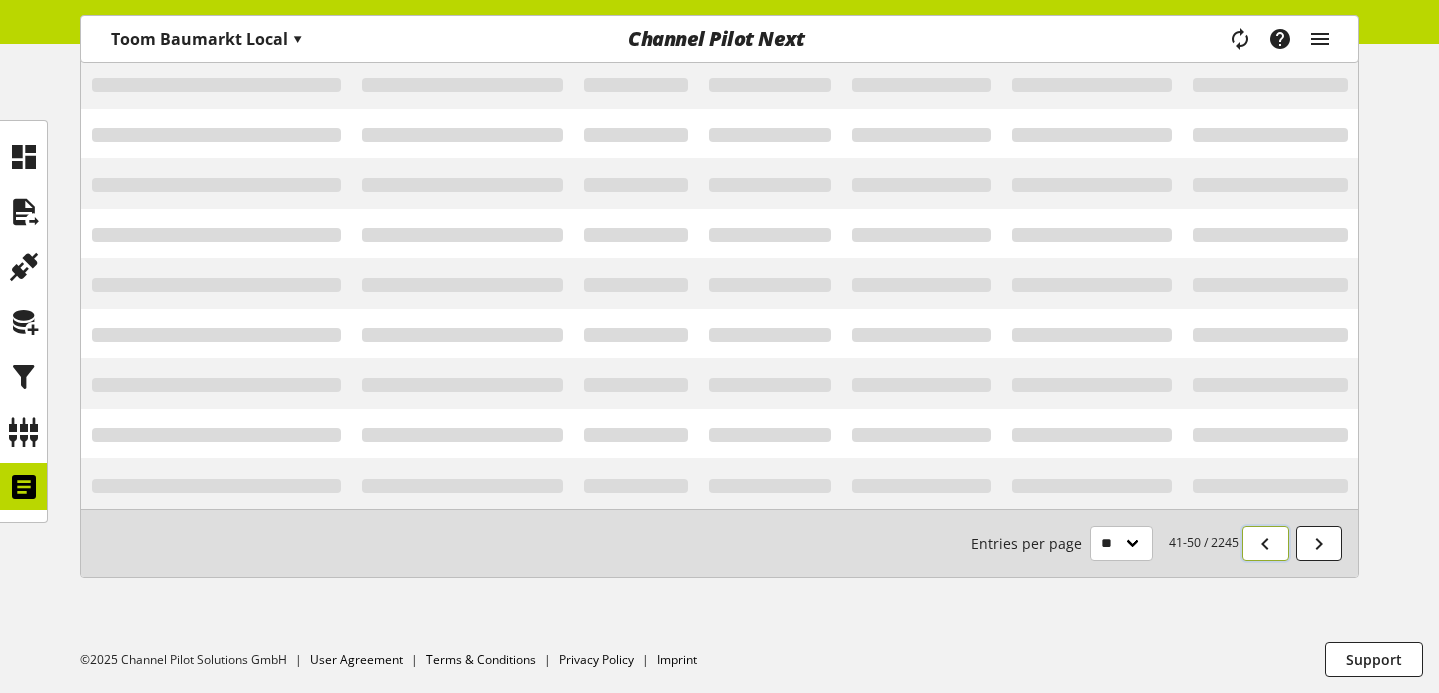 click at bounding box center [1265, 543] 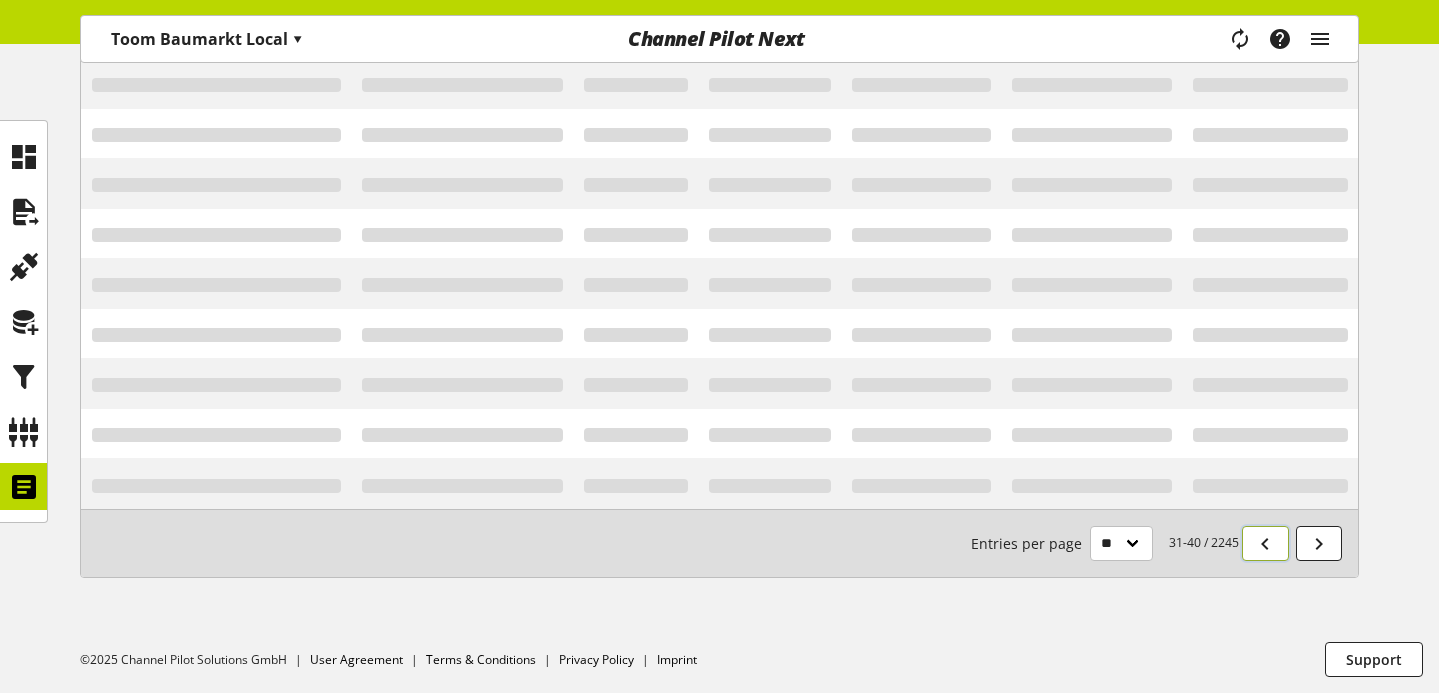 click at bounding box center (1265, 543) 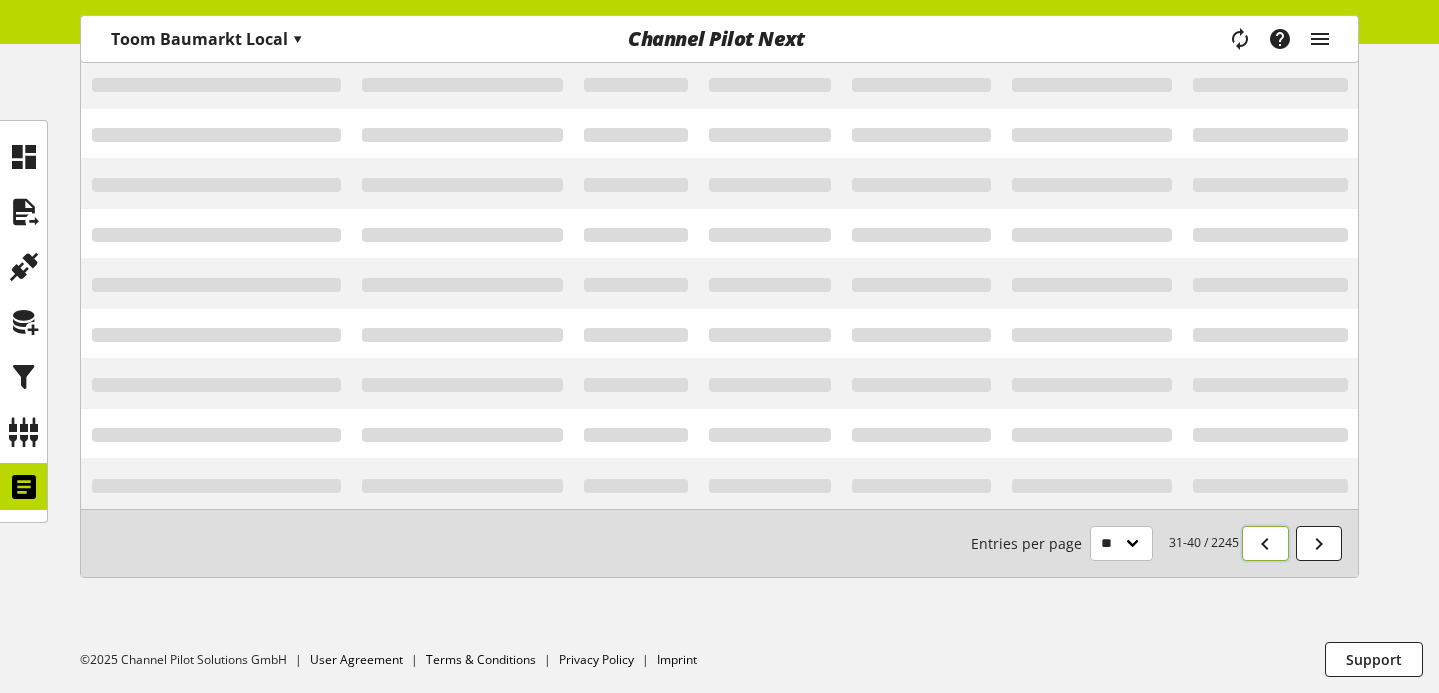 click at bounding box center (1265, 543) 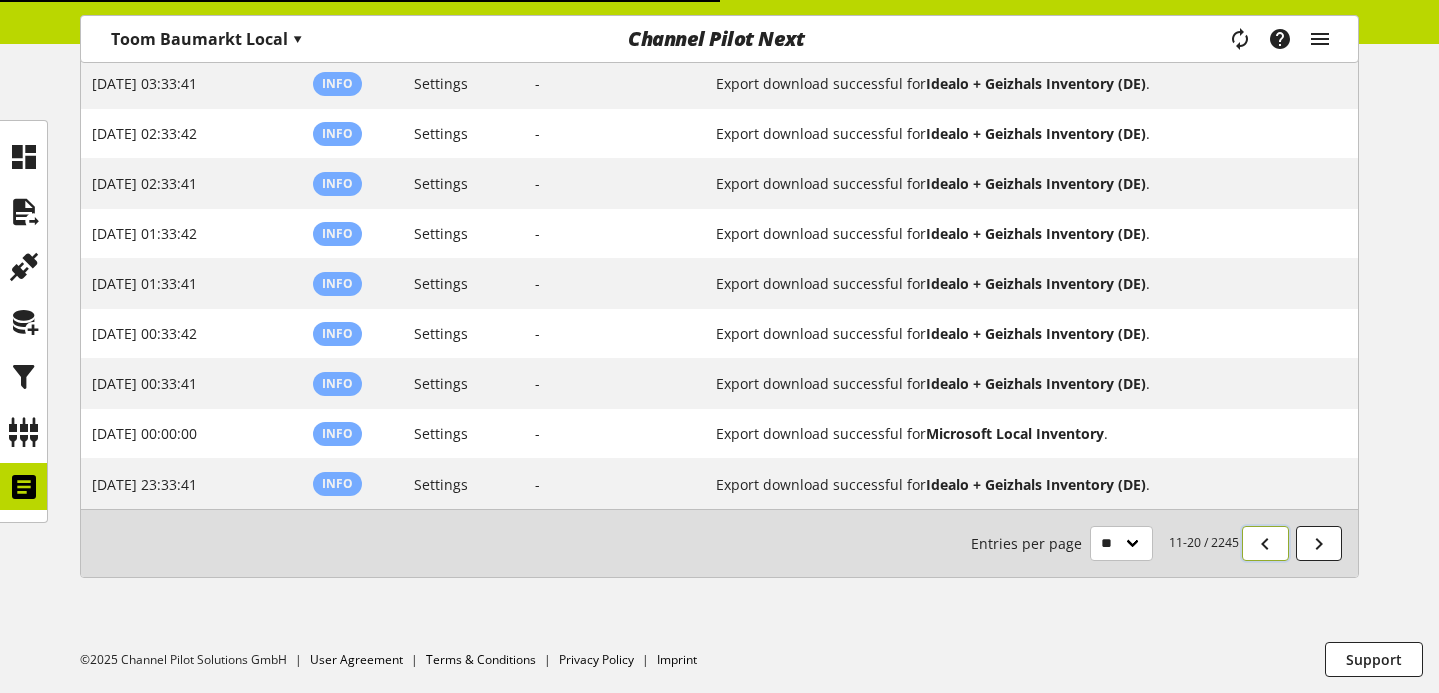 click at bounding box center [1265, 543] 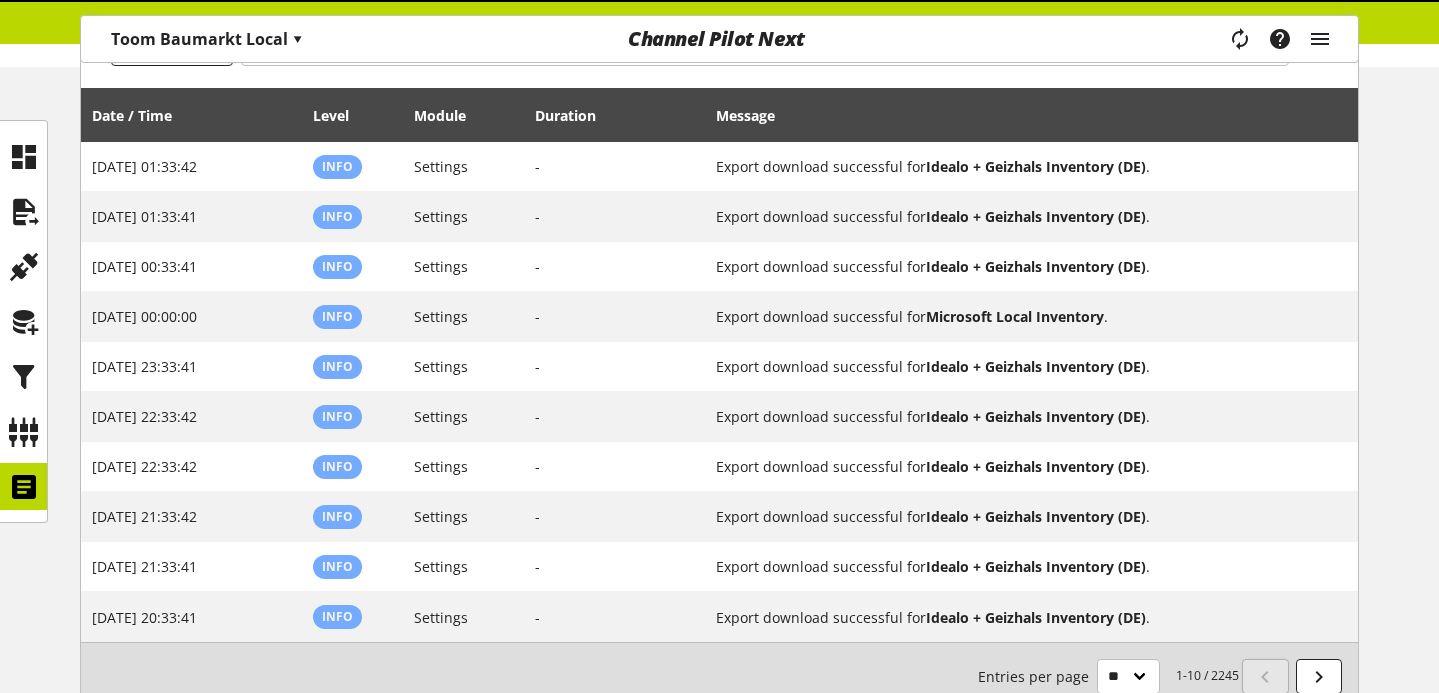 scroll, scrollTop: 62, scrollLeft: 0, axis: vertical 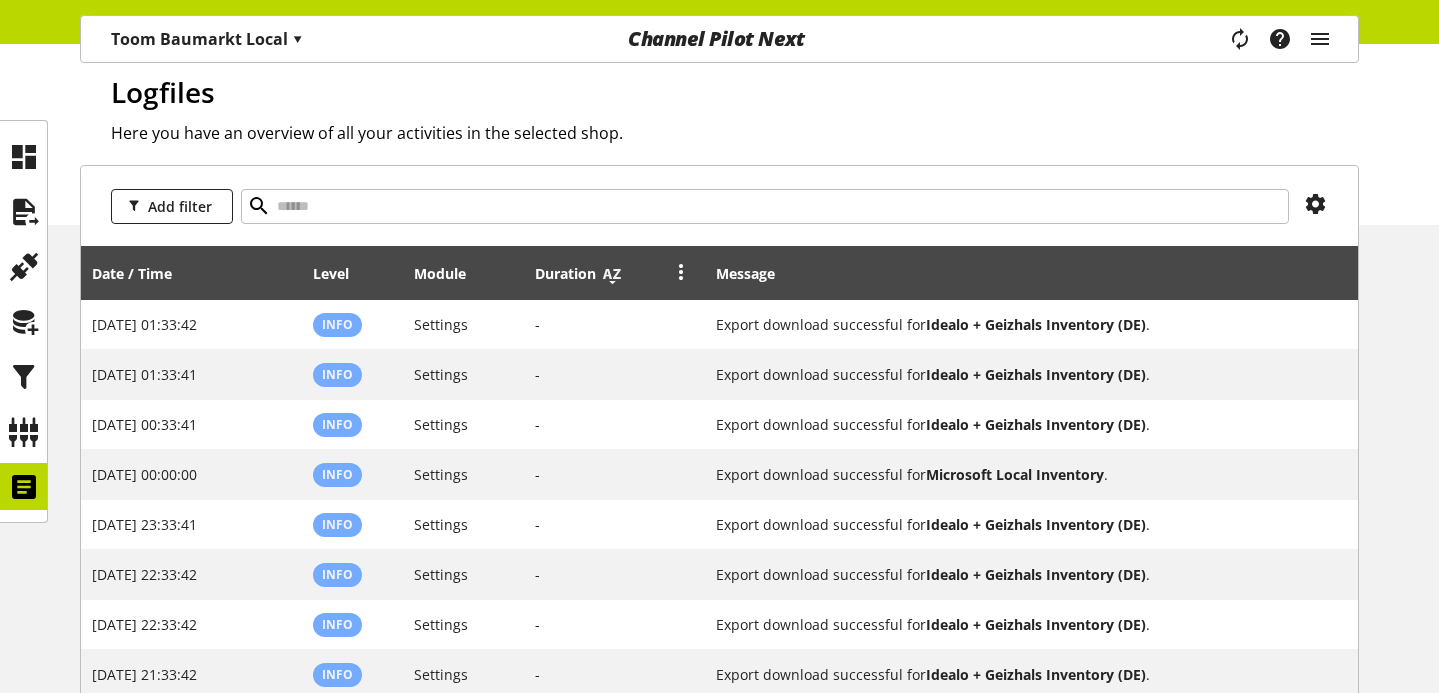 click at bounding box center (612, 274) 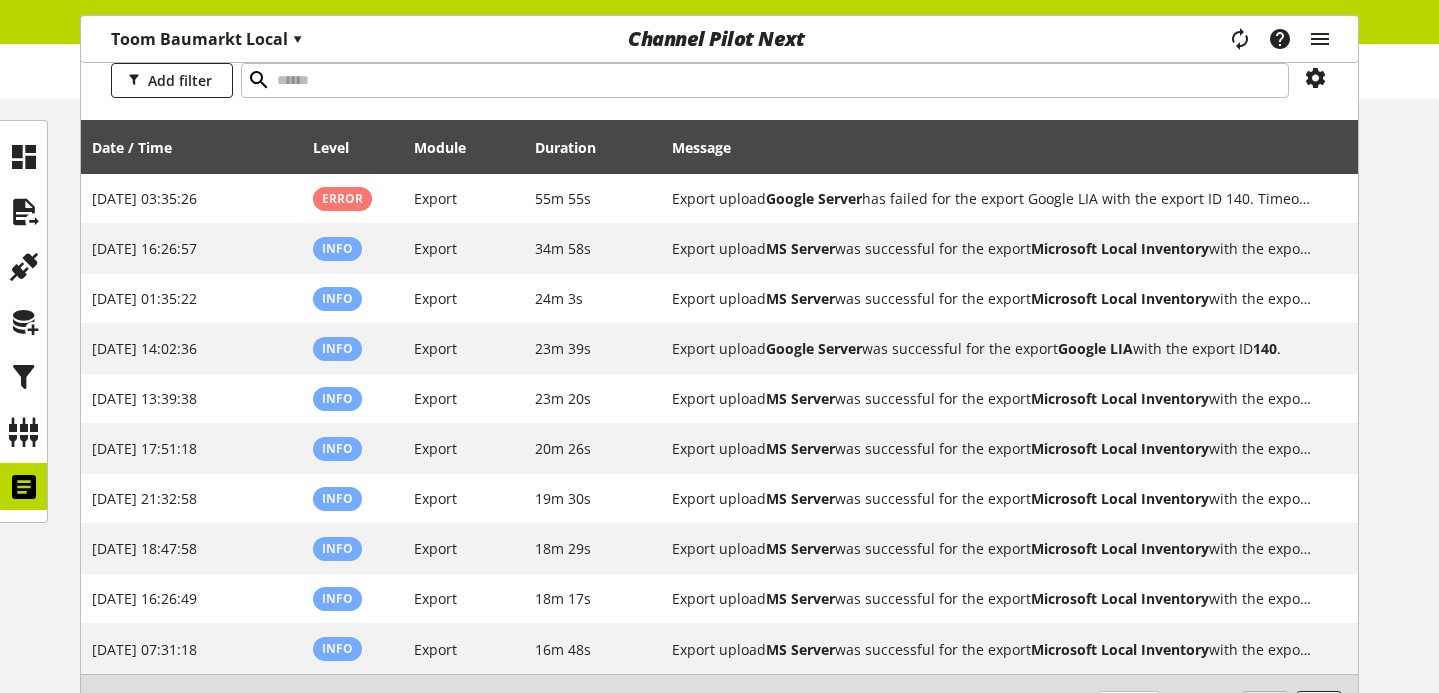 scroll, scrollTop: 353, scrollLeft: 0, axis: vertical 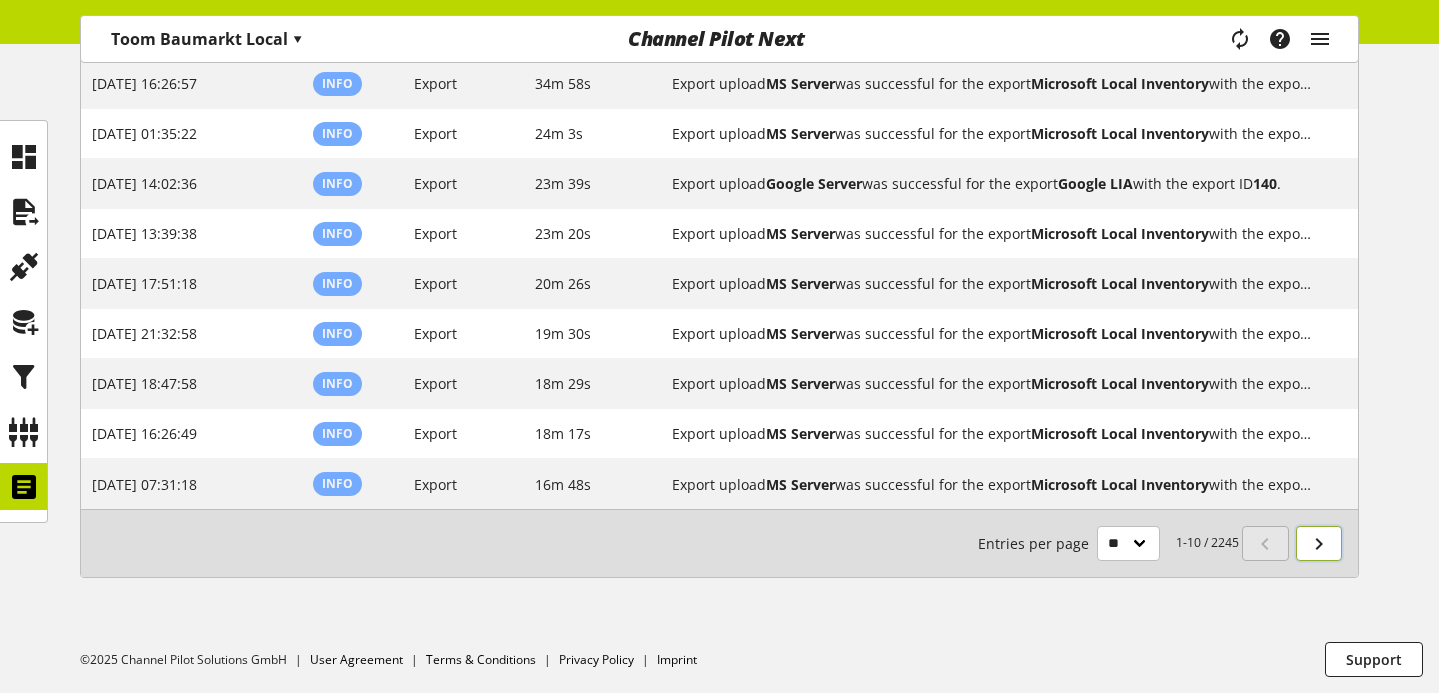 click at bounding box center [1319, 544] 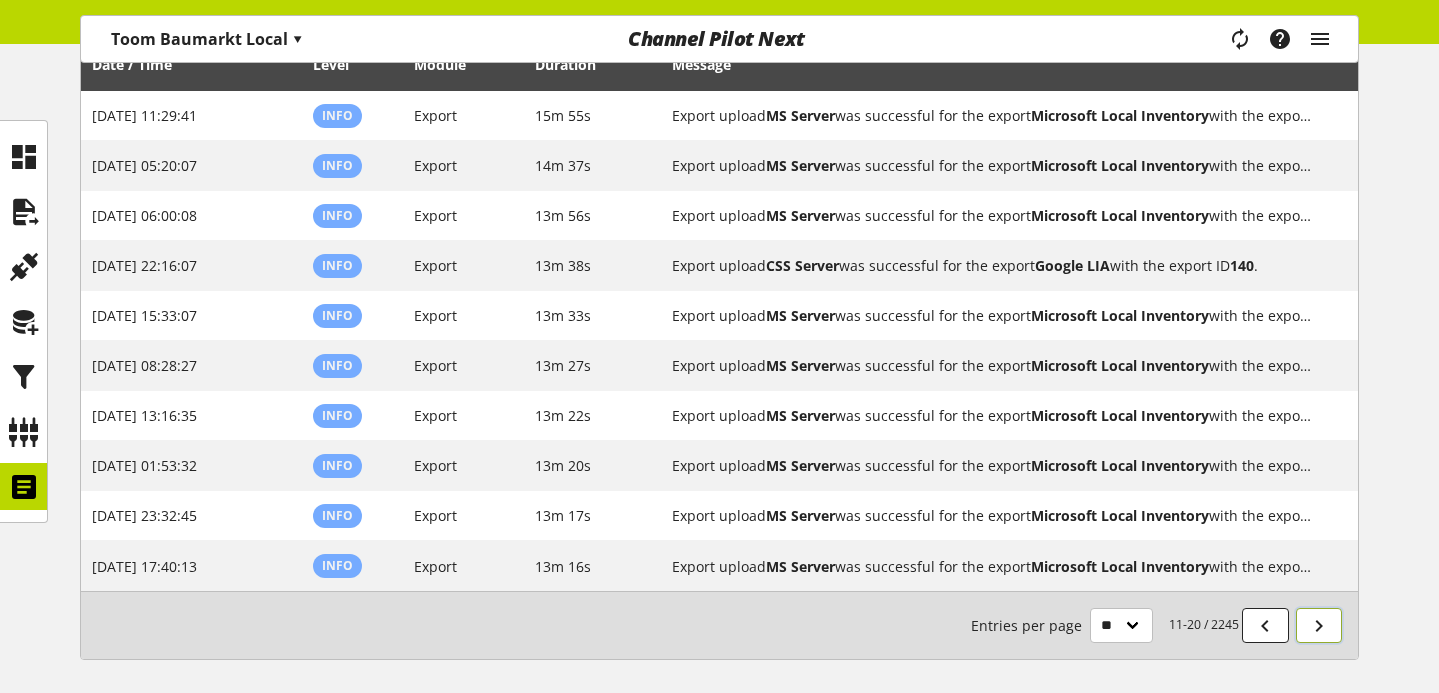 scroll, scrollTop: 258, scrollLeft: 0, axis: vertical 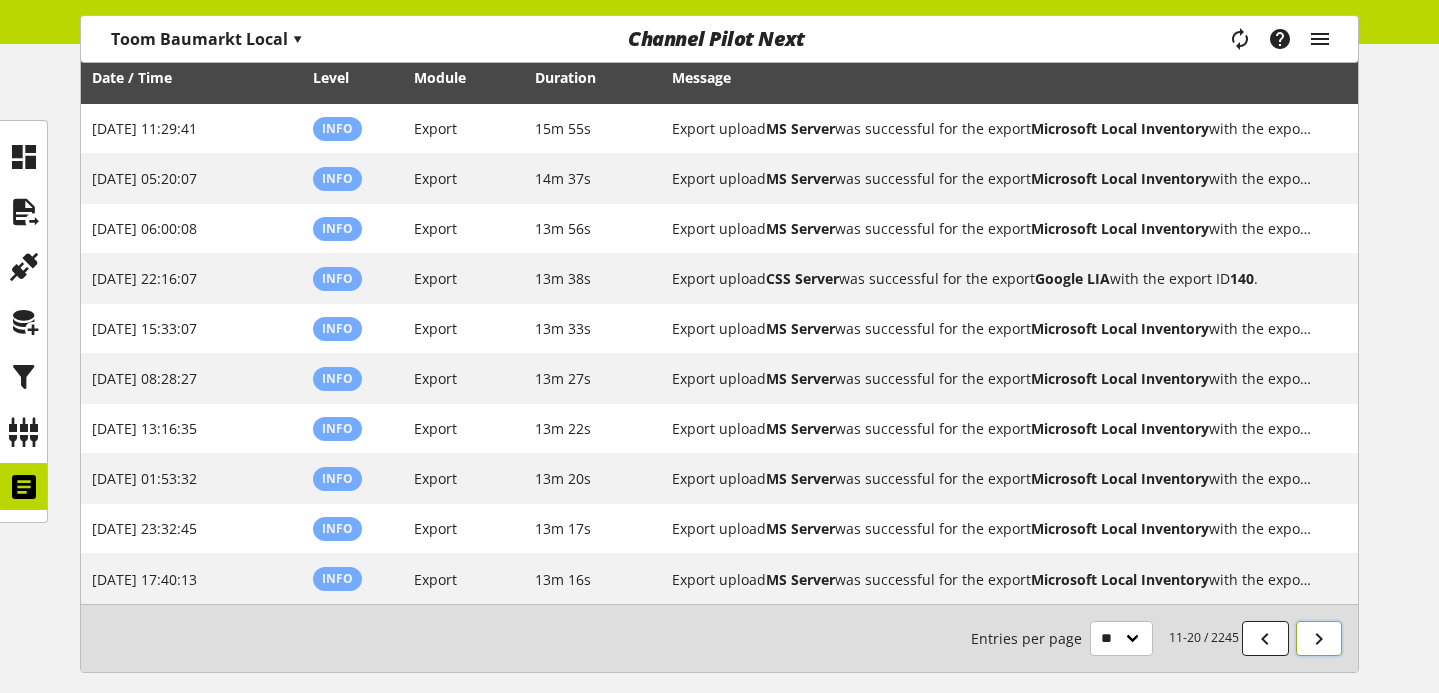 click at bounding box center (1319, 639) 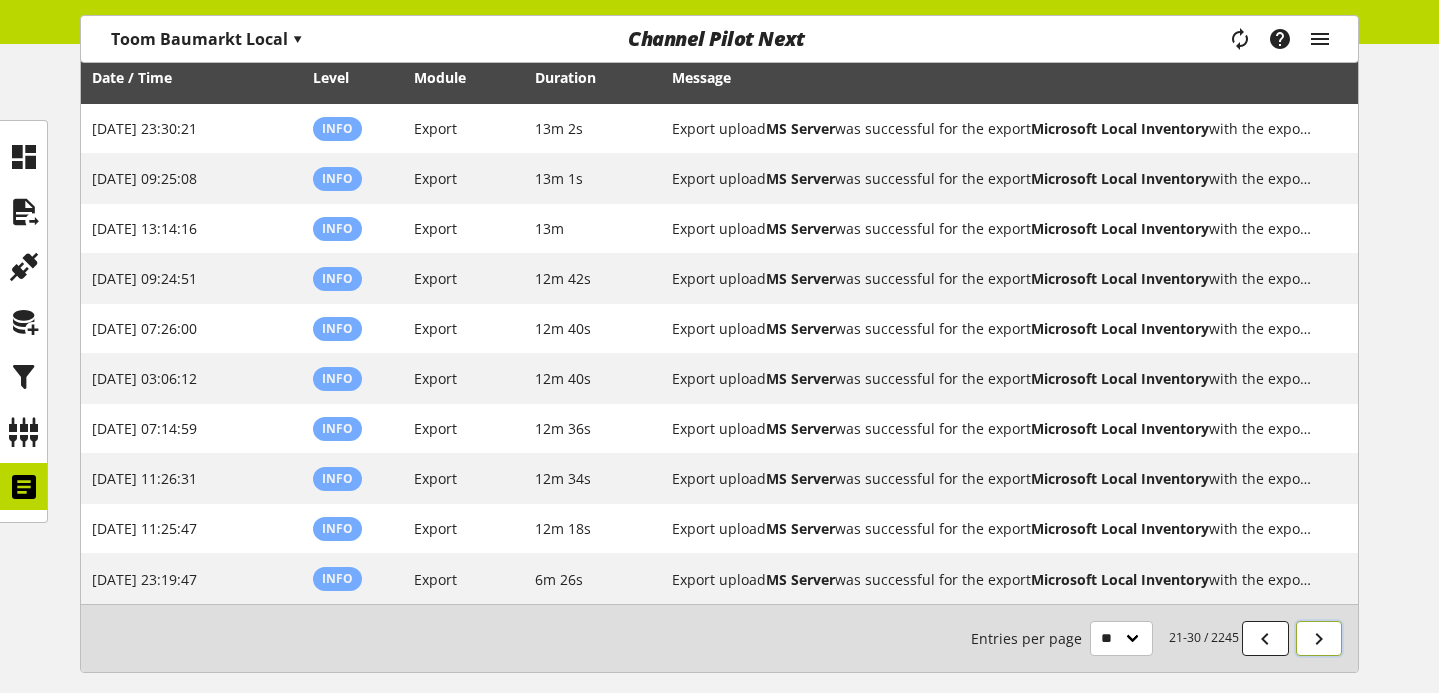 click at bounding box center [1319, 639] 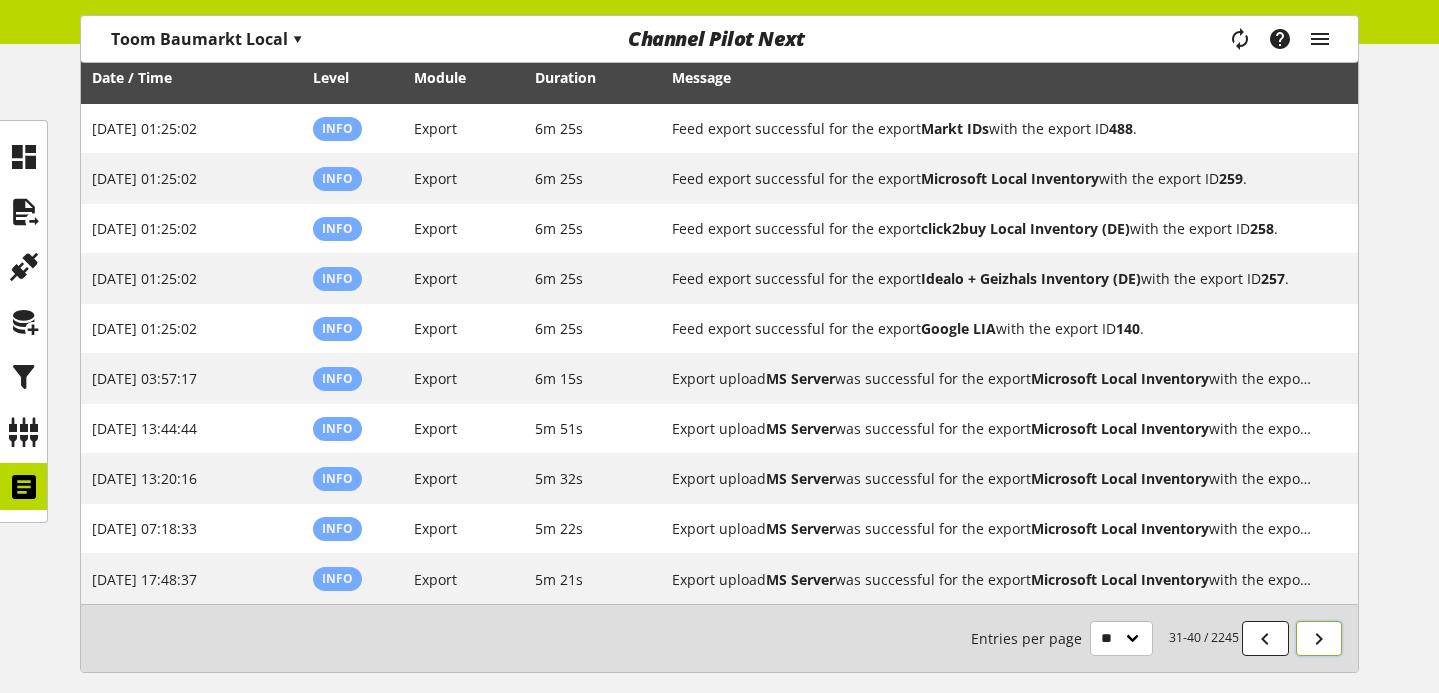 click at bounding box center [1319, 639] 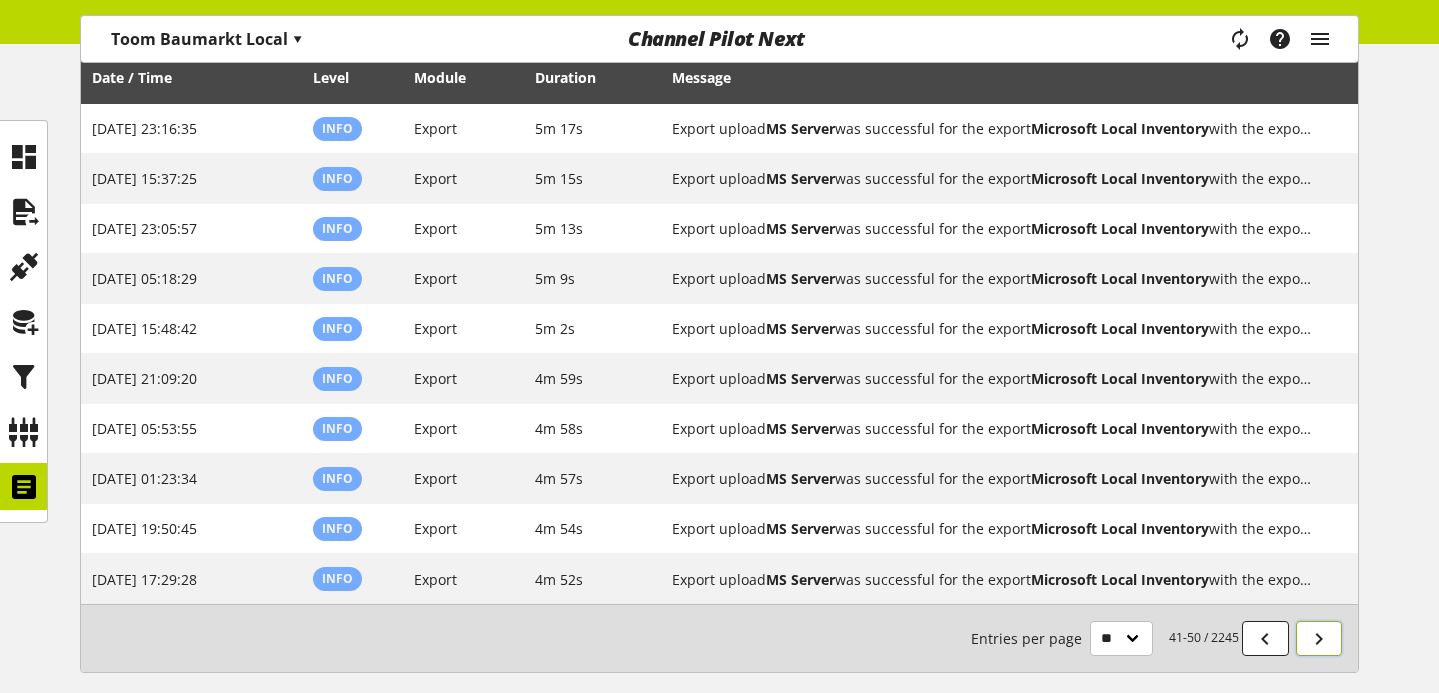 click at bounding box center [1319, 639] 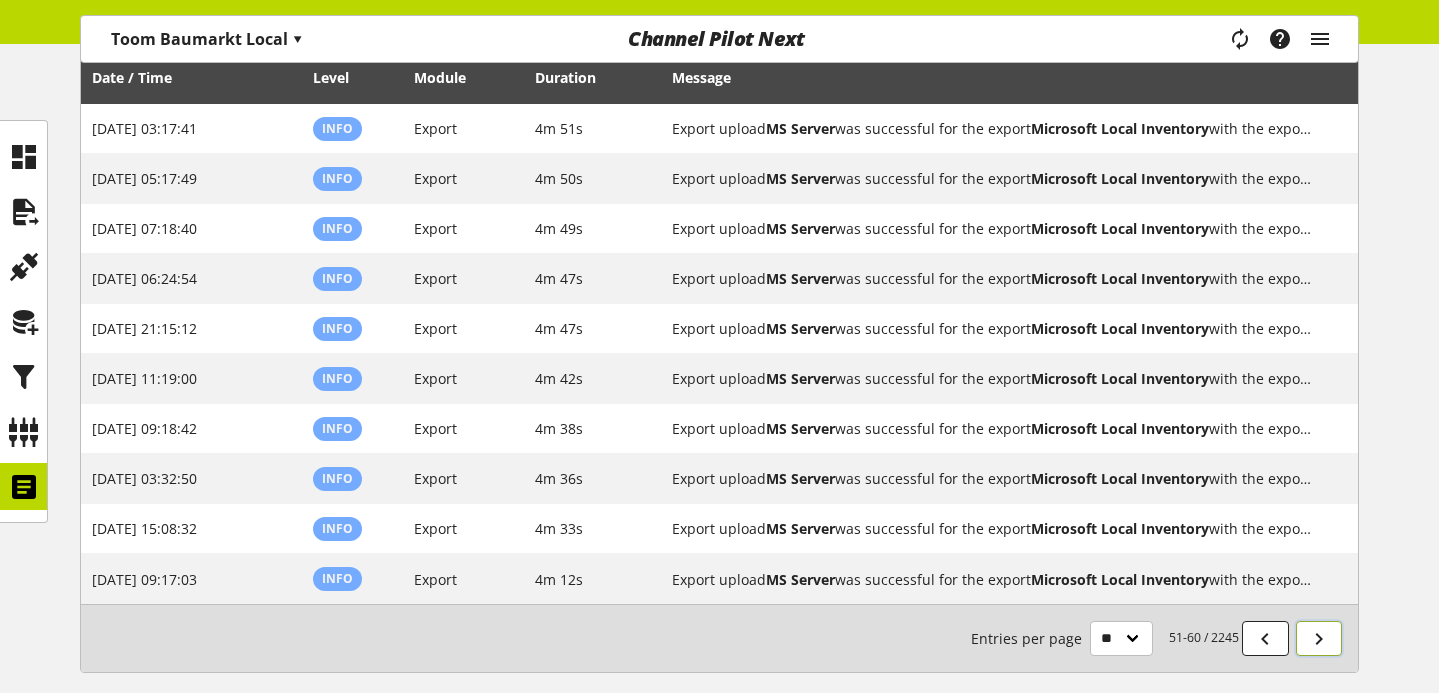 click at bounding box center [1319, 639] 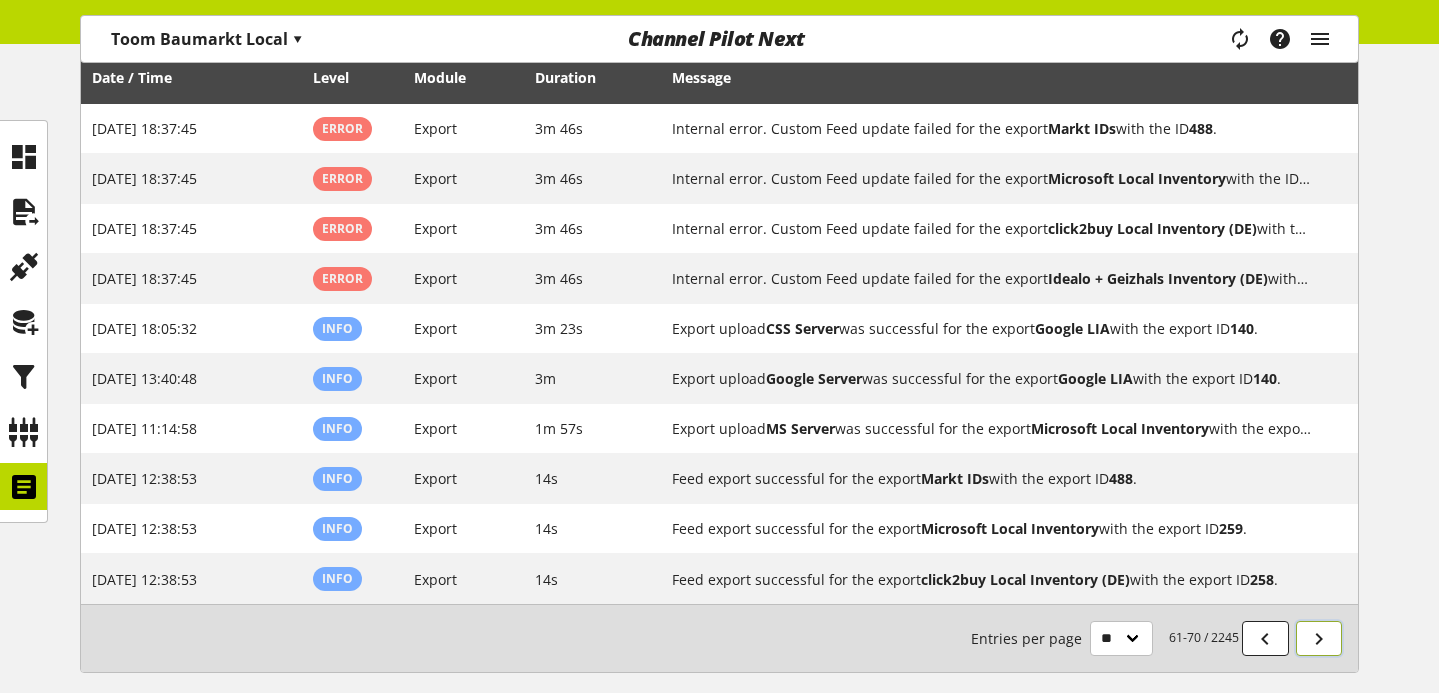 click at bounding box center [1319, 639] 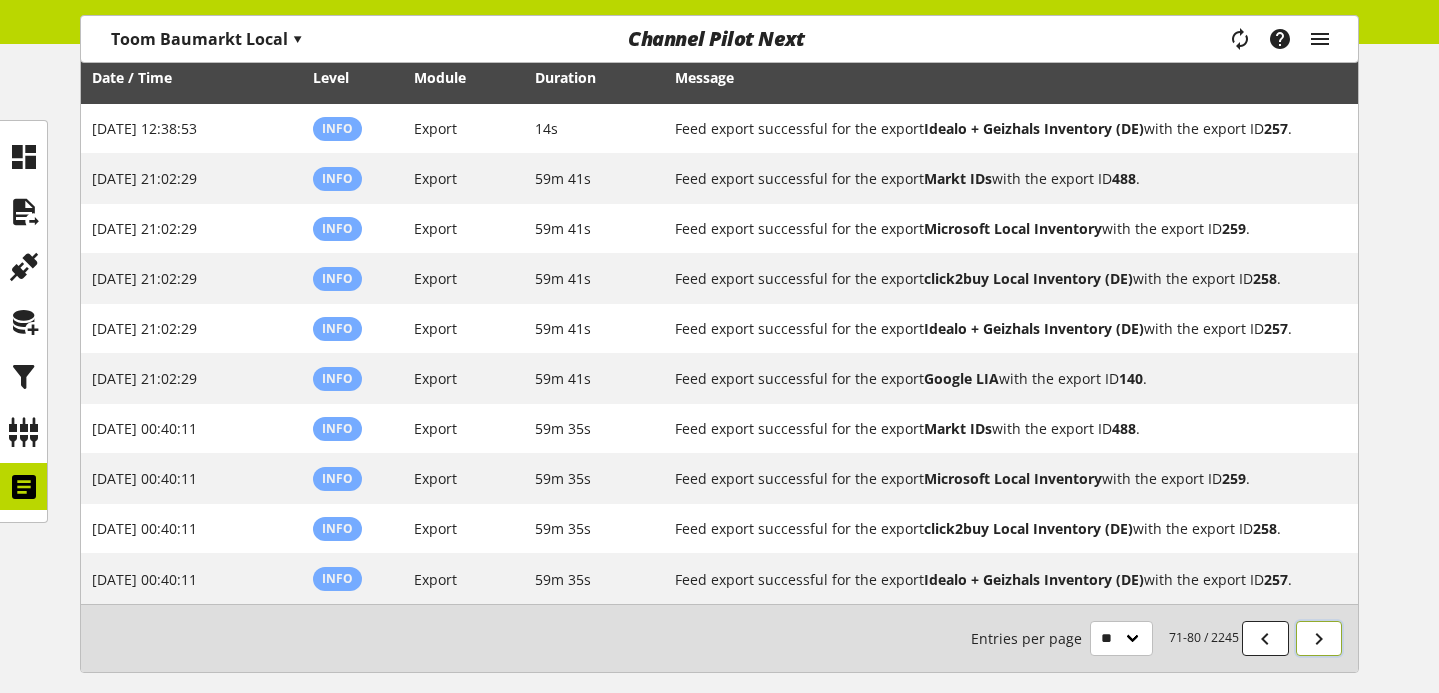 scroll, scrollTop: 259, scrollLeft: 0, axis: vertical 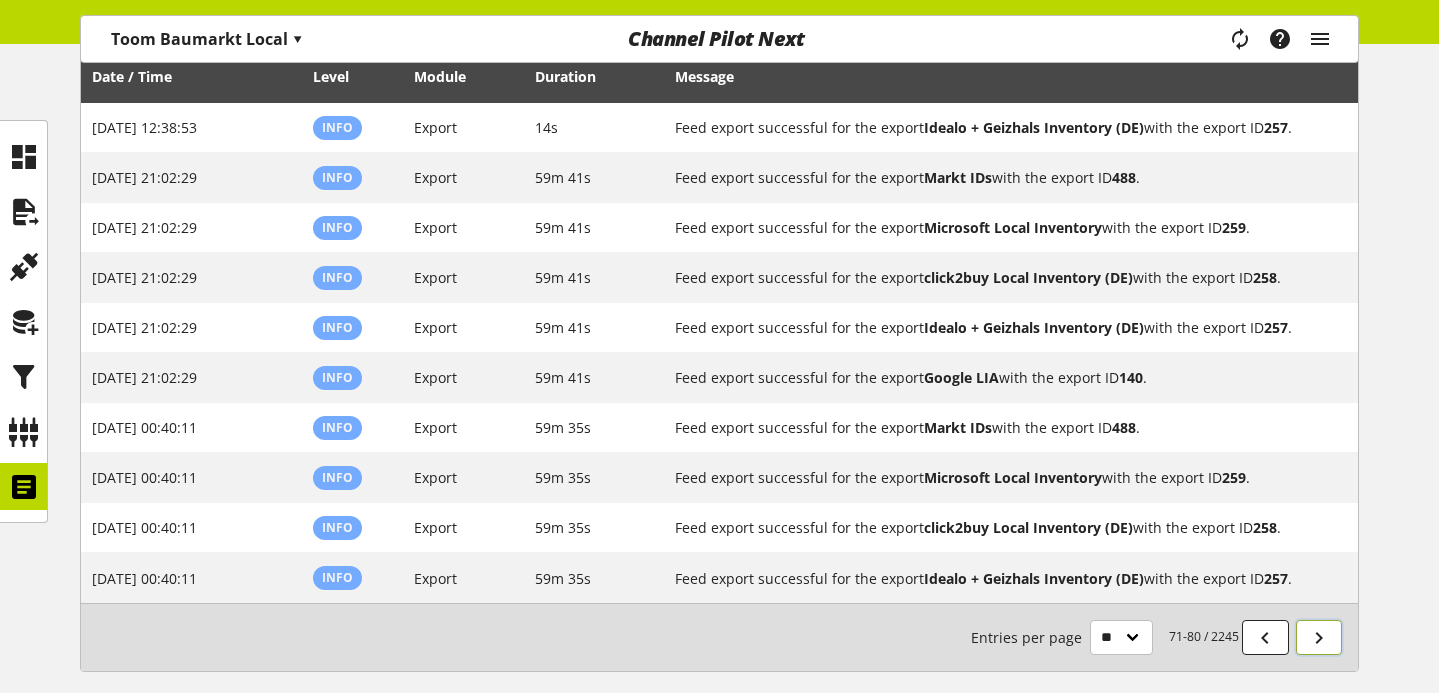 click at bounding box center (1319, 638) 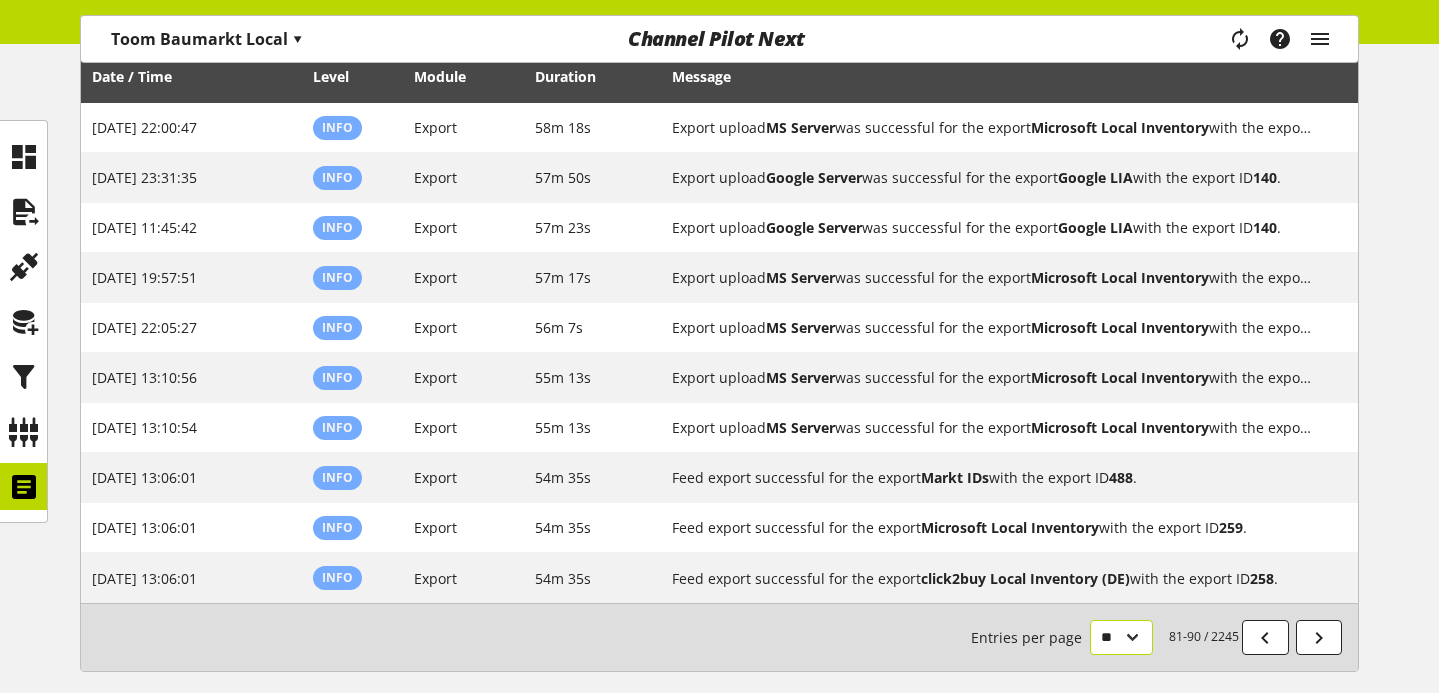 click on "** ** ** ***" at bounding box center (1121, 637) 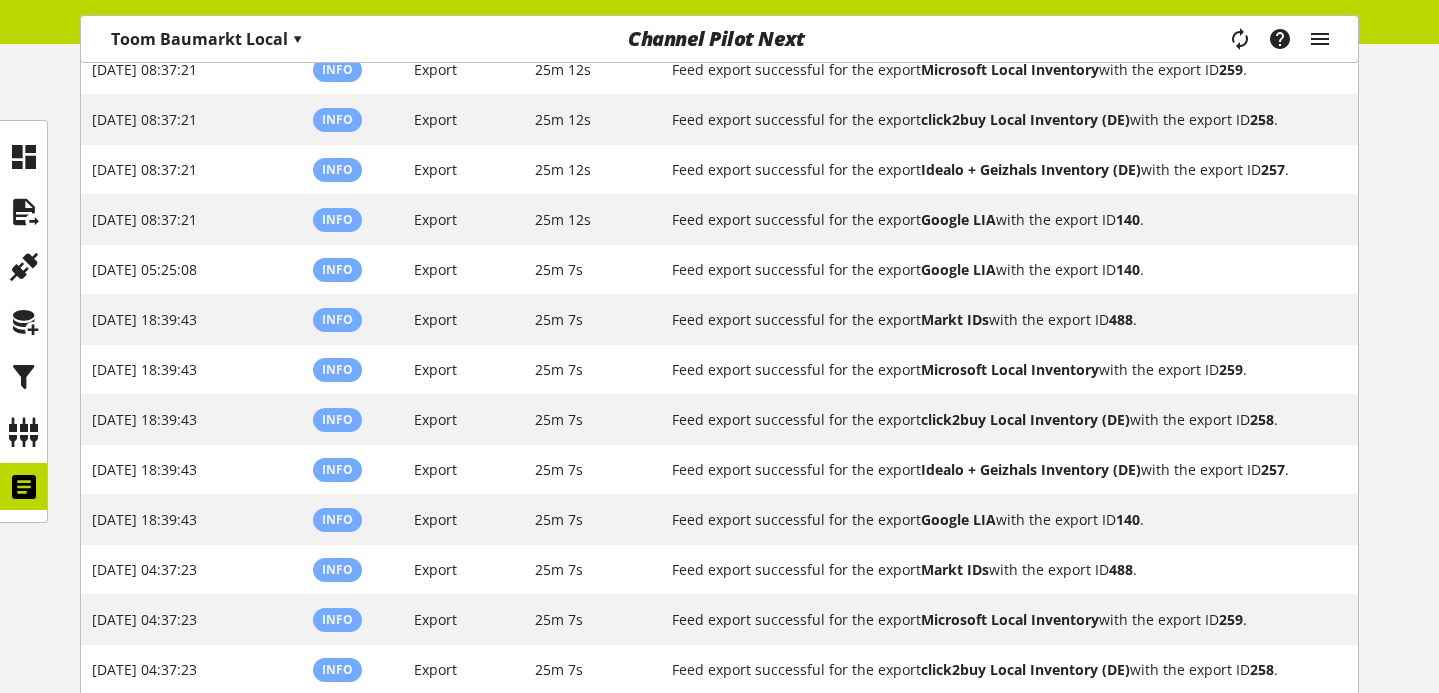 scroll, scrollTop: 4853, scrollLeft: 0, axis: vertical 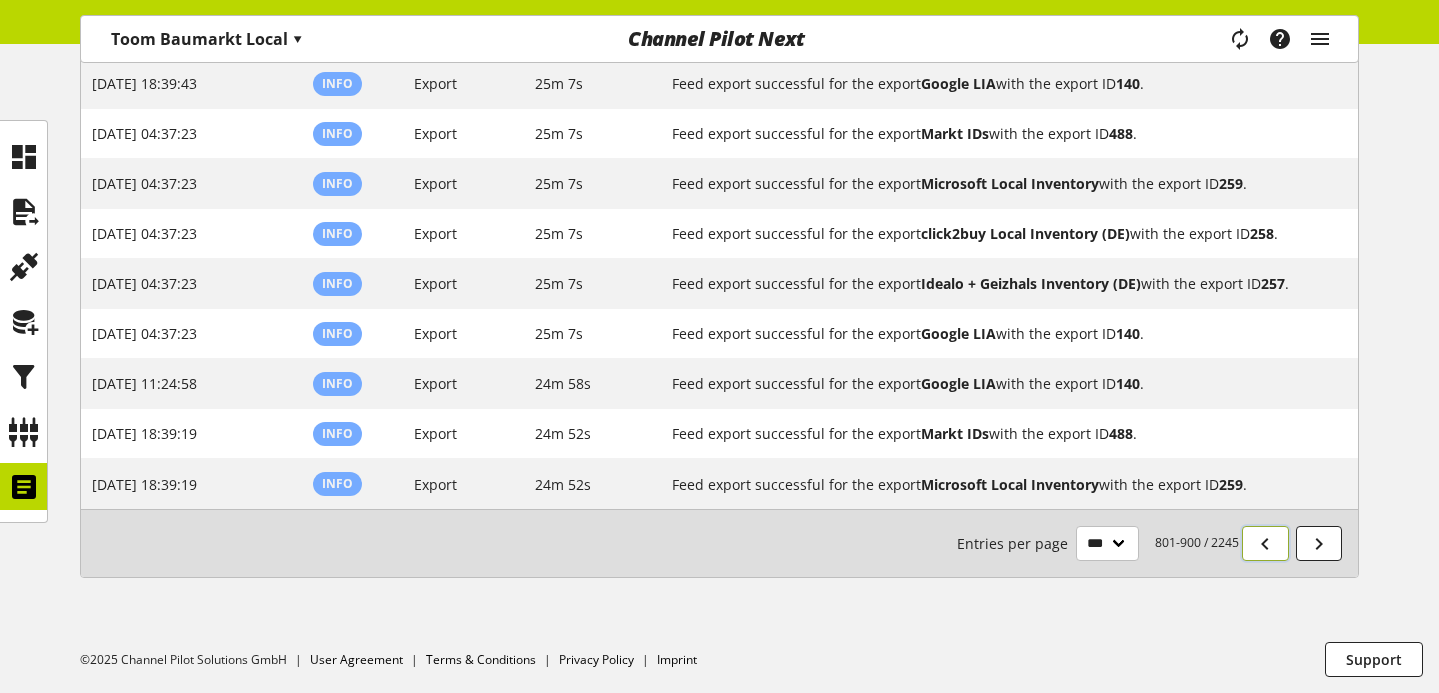 click at bounding box center [1265, 544] 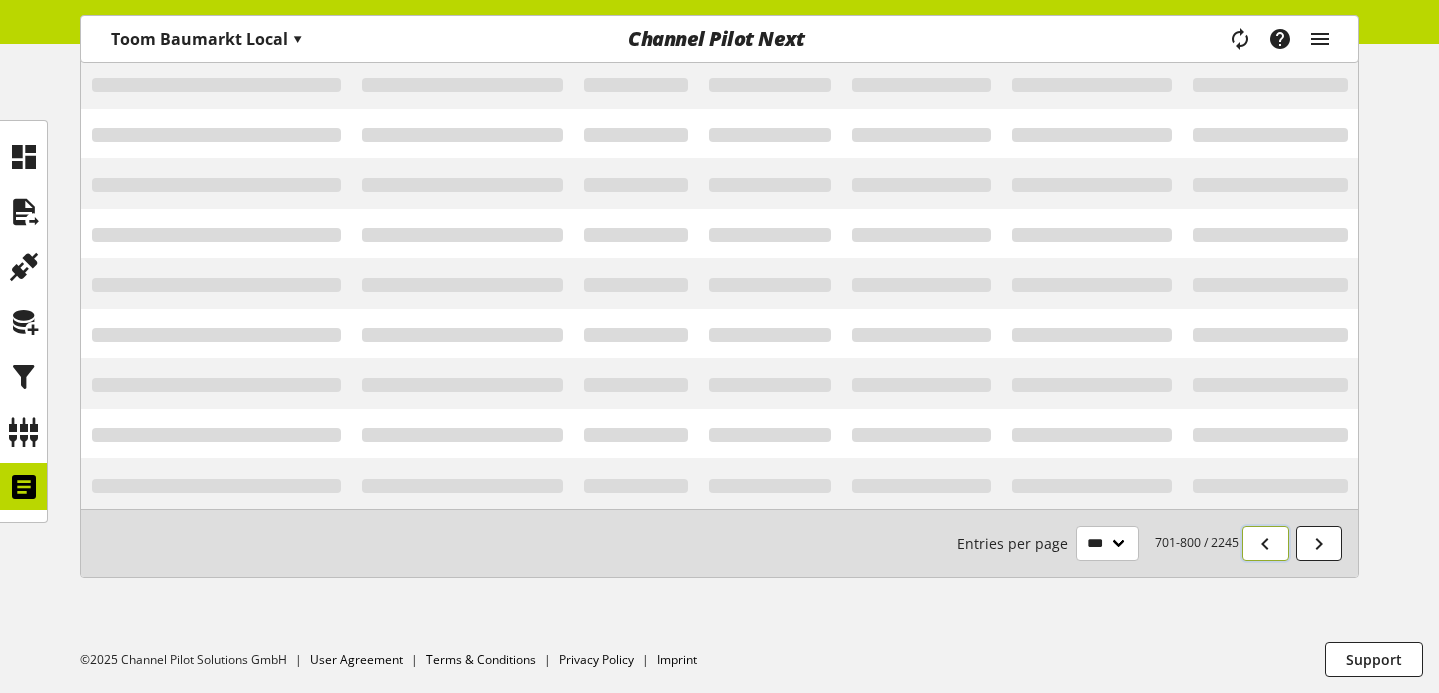 click at bounding box center [1265, 544] 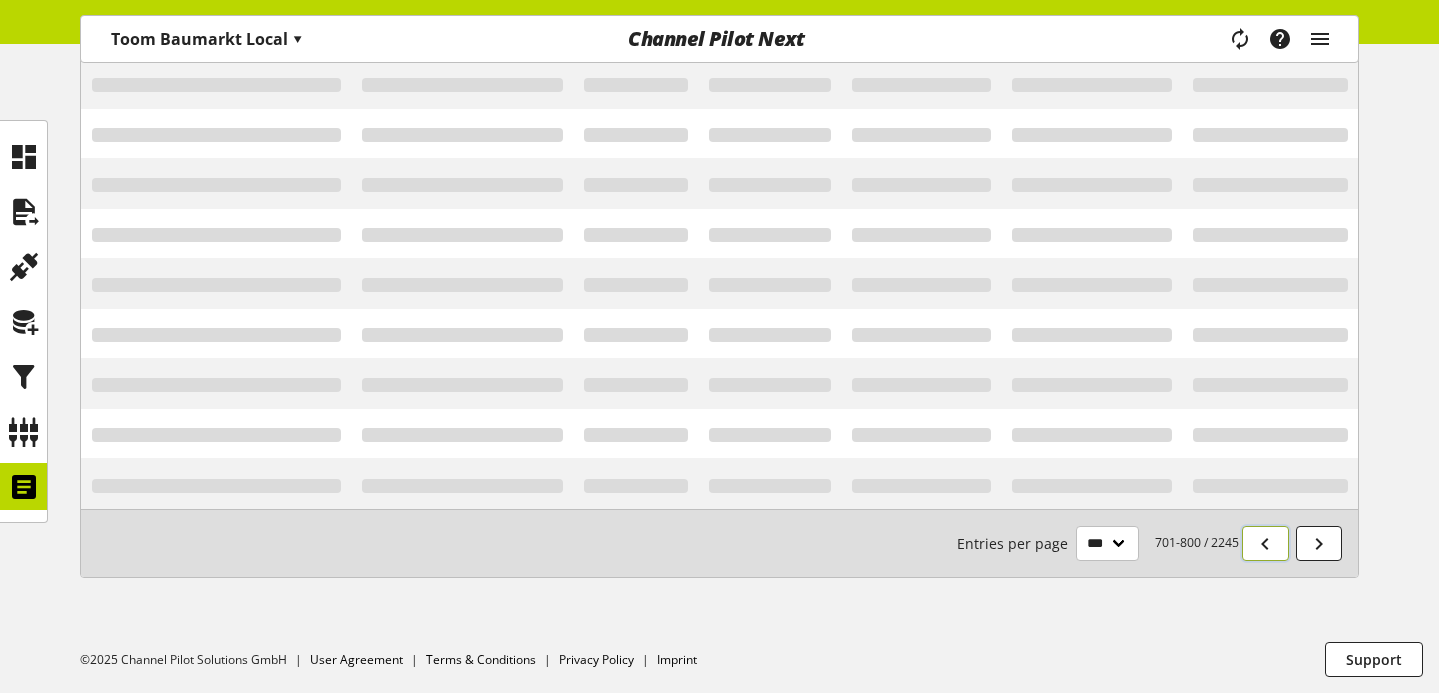 click at bounding box center (1265, 544) 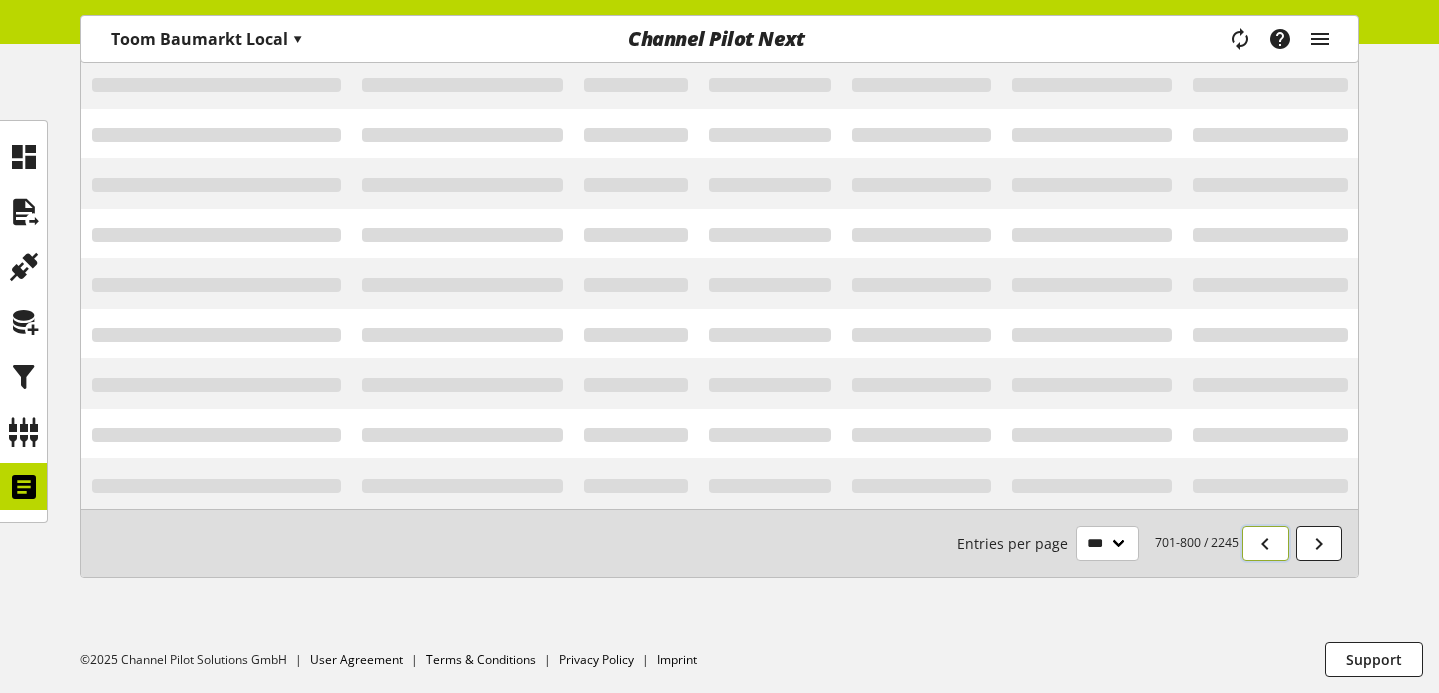 click at bounding box center (1265, 544) 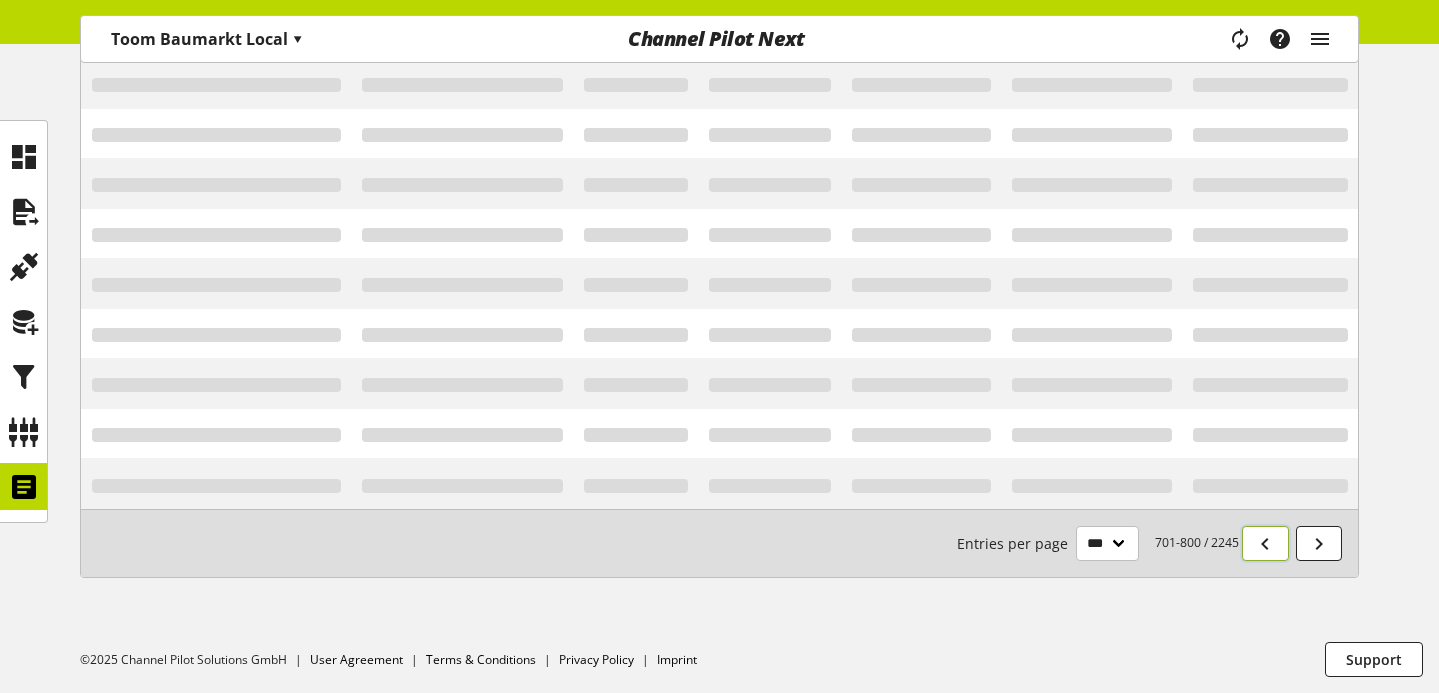 click at bounding box center (1265, 544) 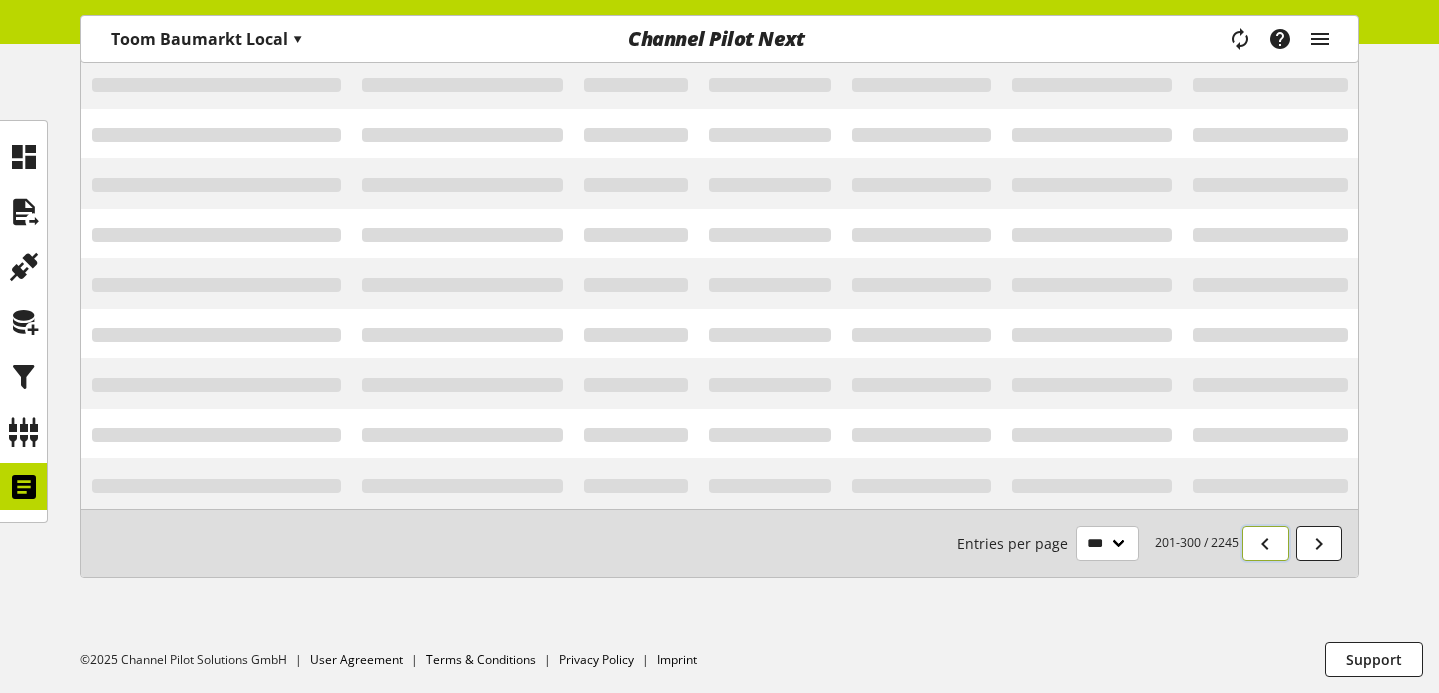 click at bounding box center [1265, 544] 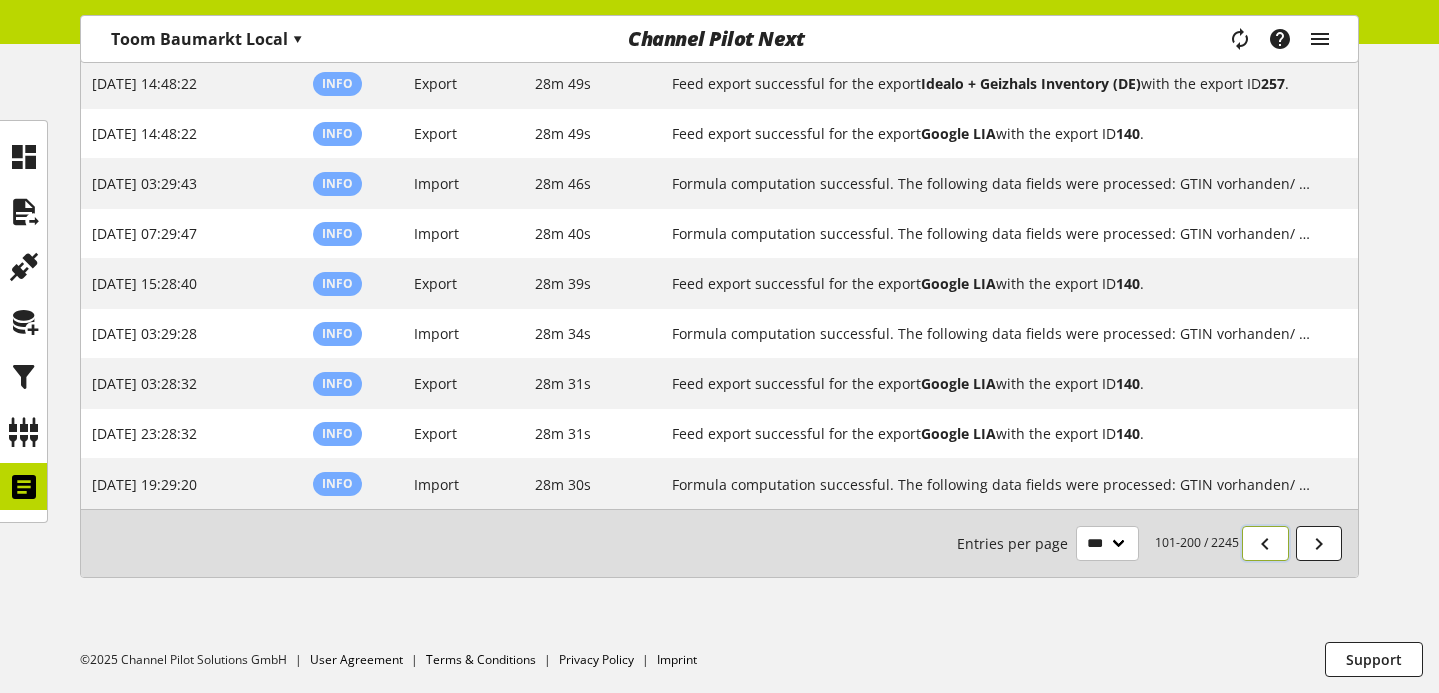 click at bounding box center (1265, 544) 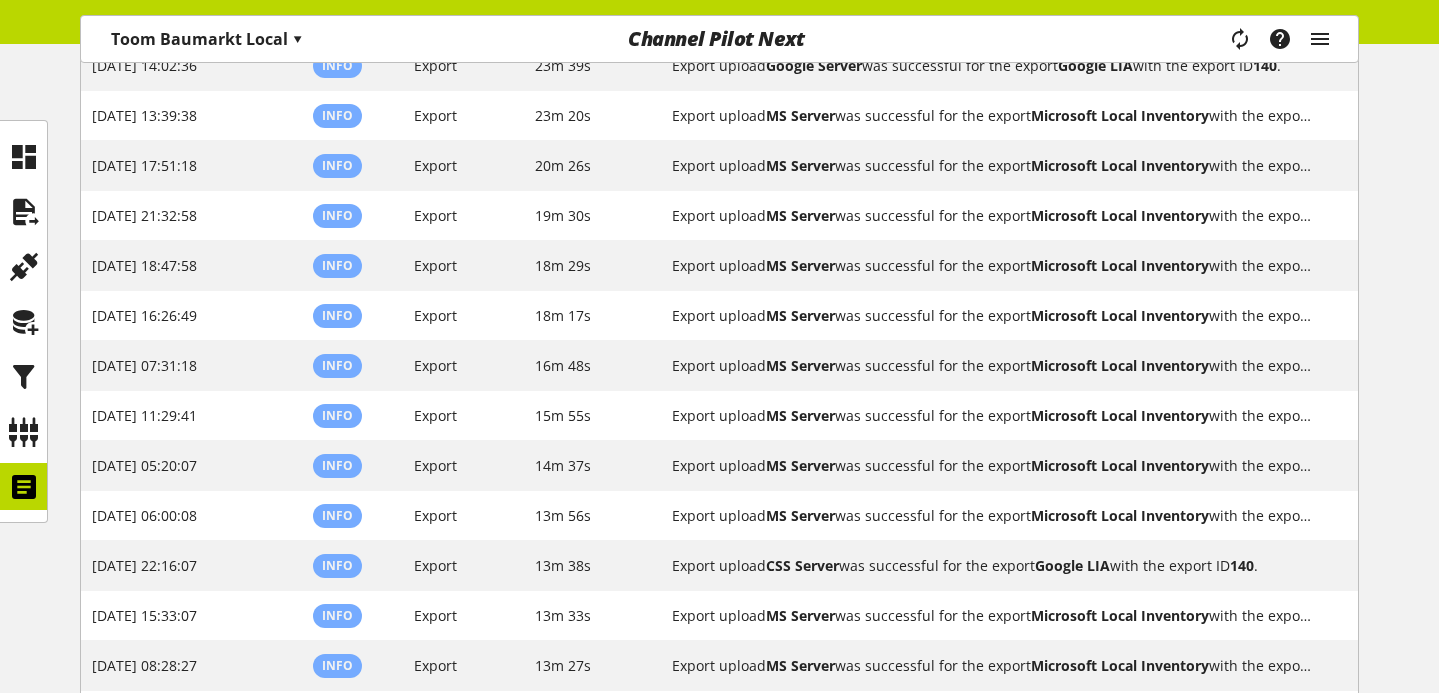 scroll, scrollTop: 0, scrollLeft: 0, axis: both 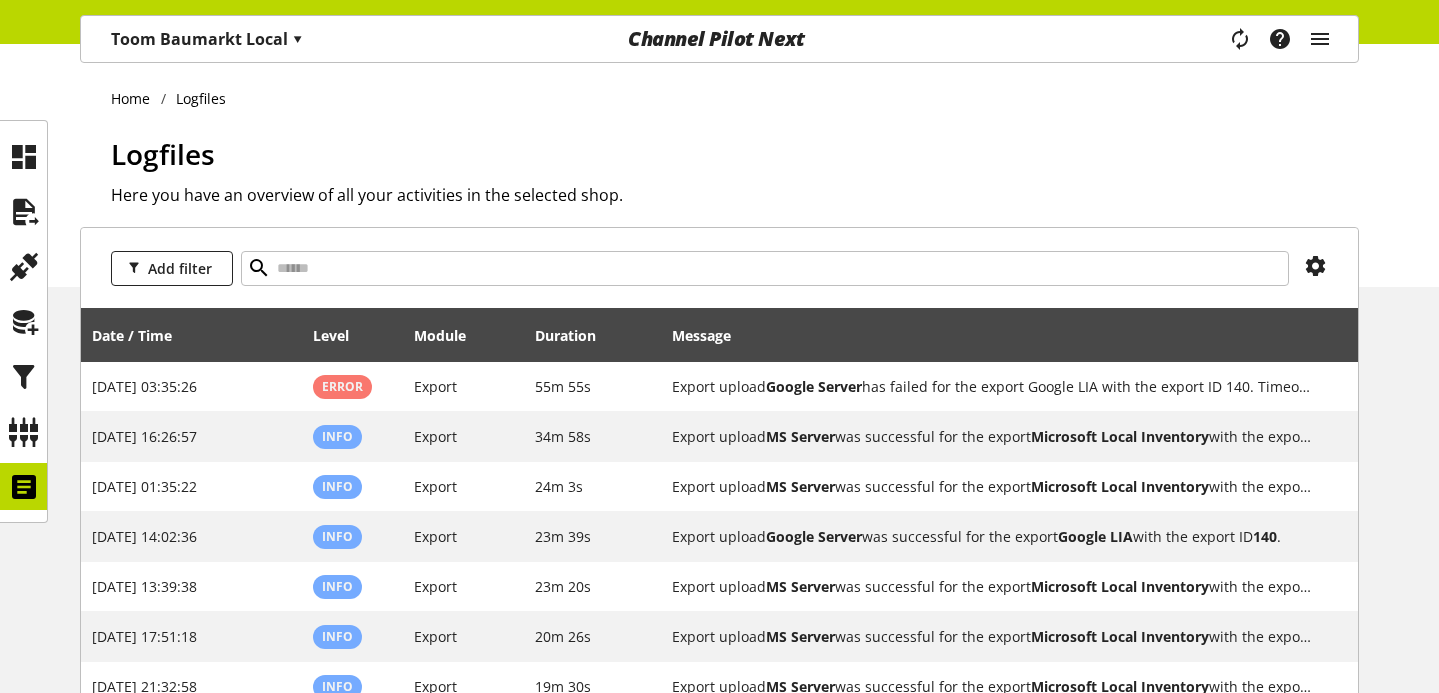 click on "Here you have an overview of all your activities in the selected shop." at bounding box center [735, 195] 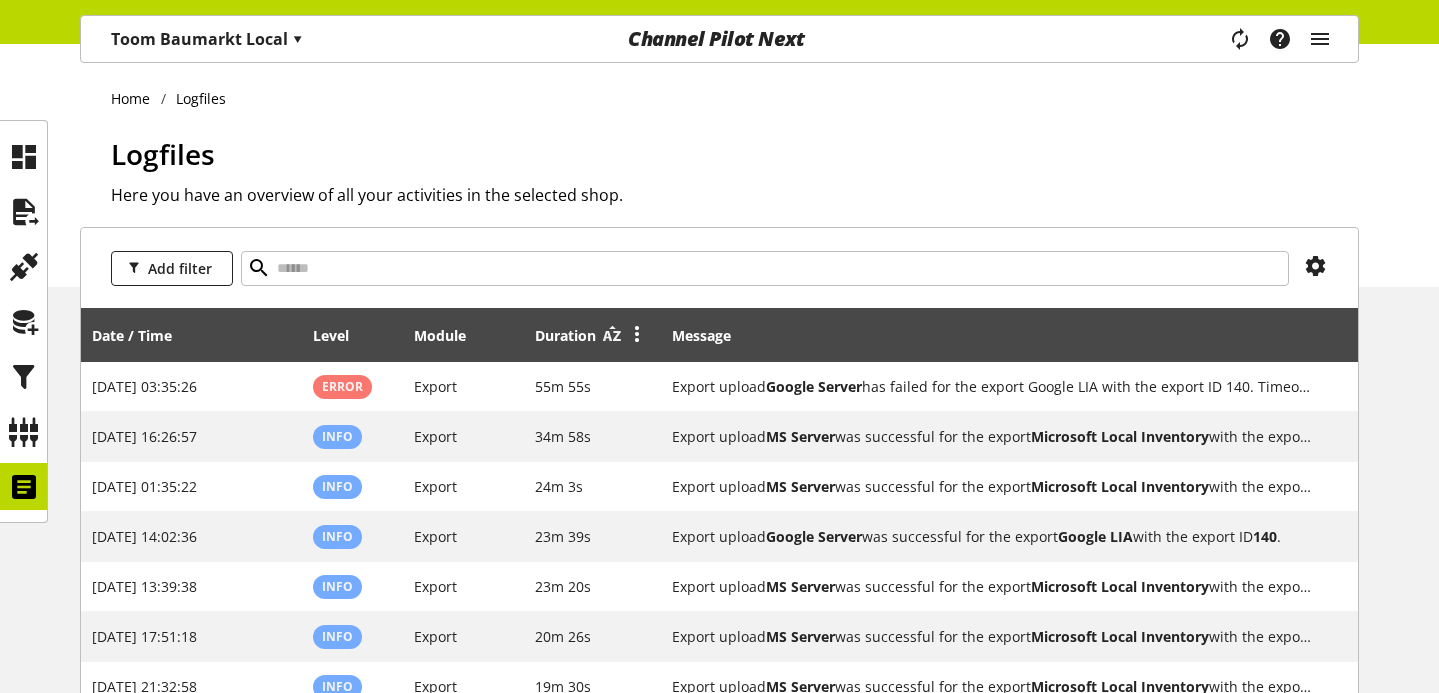 click at bounding box center (612, 336) 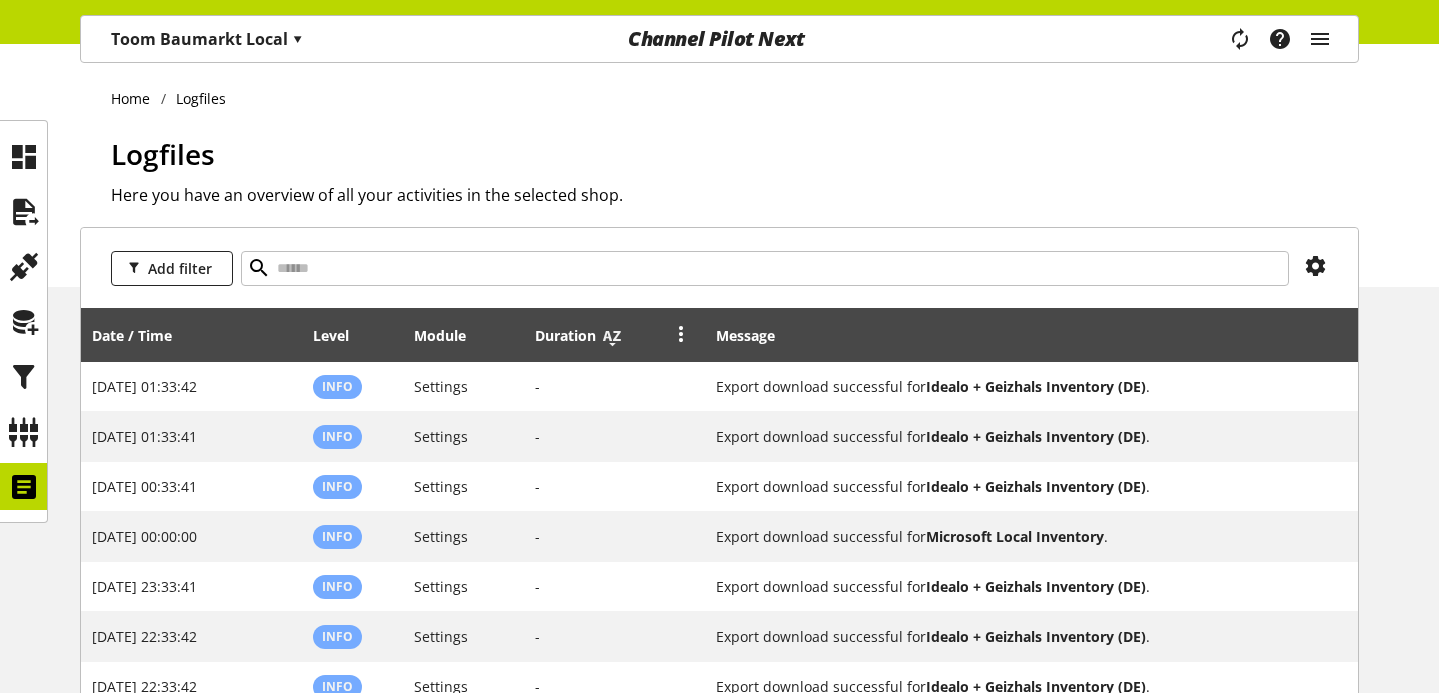 click at bounding box center (612, 336) 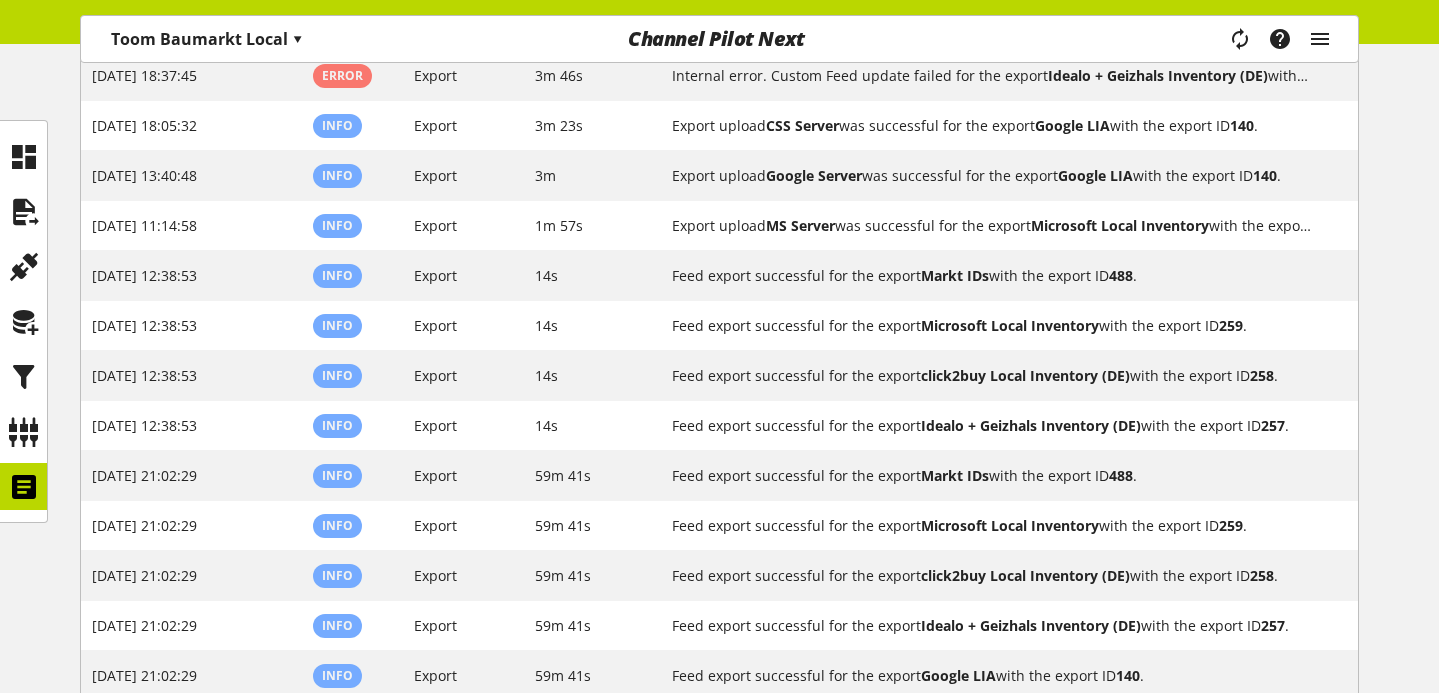 scroll, scrollTop: 3477, scrollLeft: 0, axis: vertical 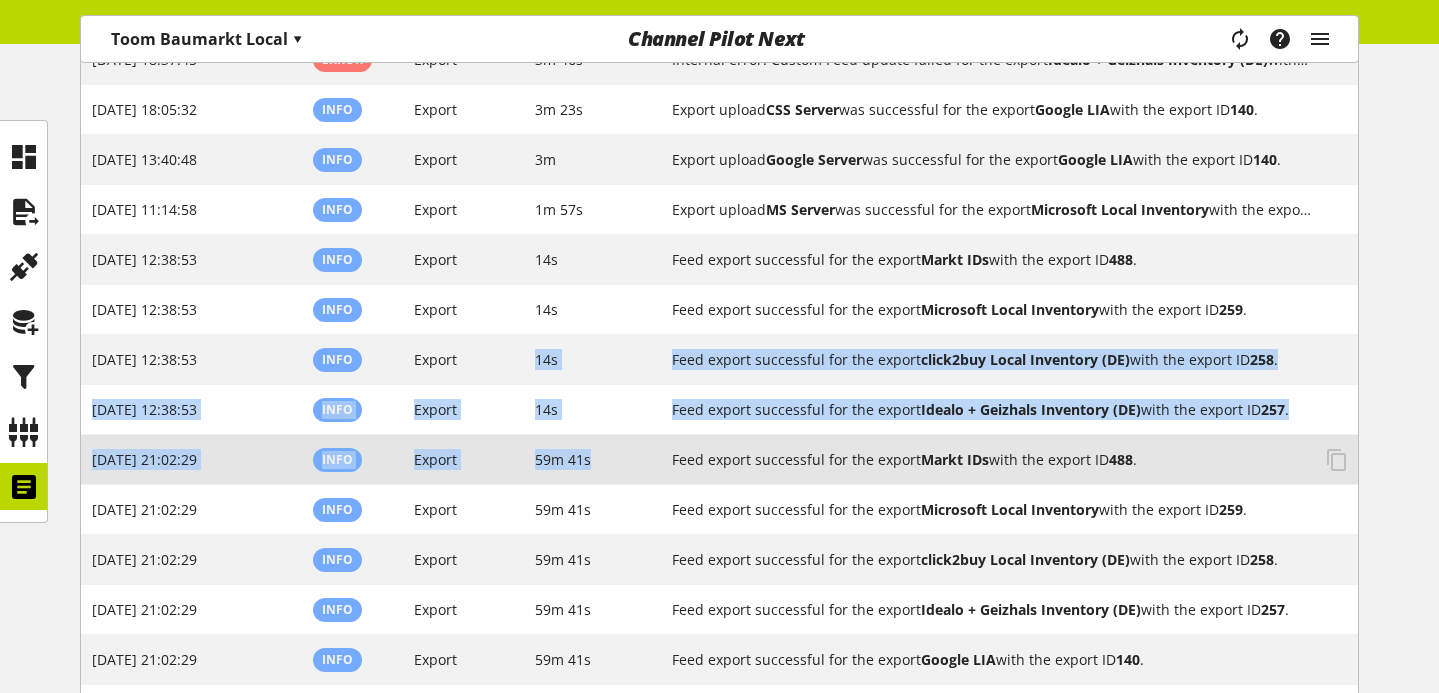 drag, startPoint x: 526, startPoint y: 336, endPoint x: 579, endPoint y: 475, distance: 148.76155 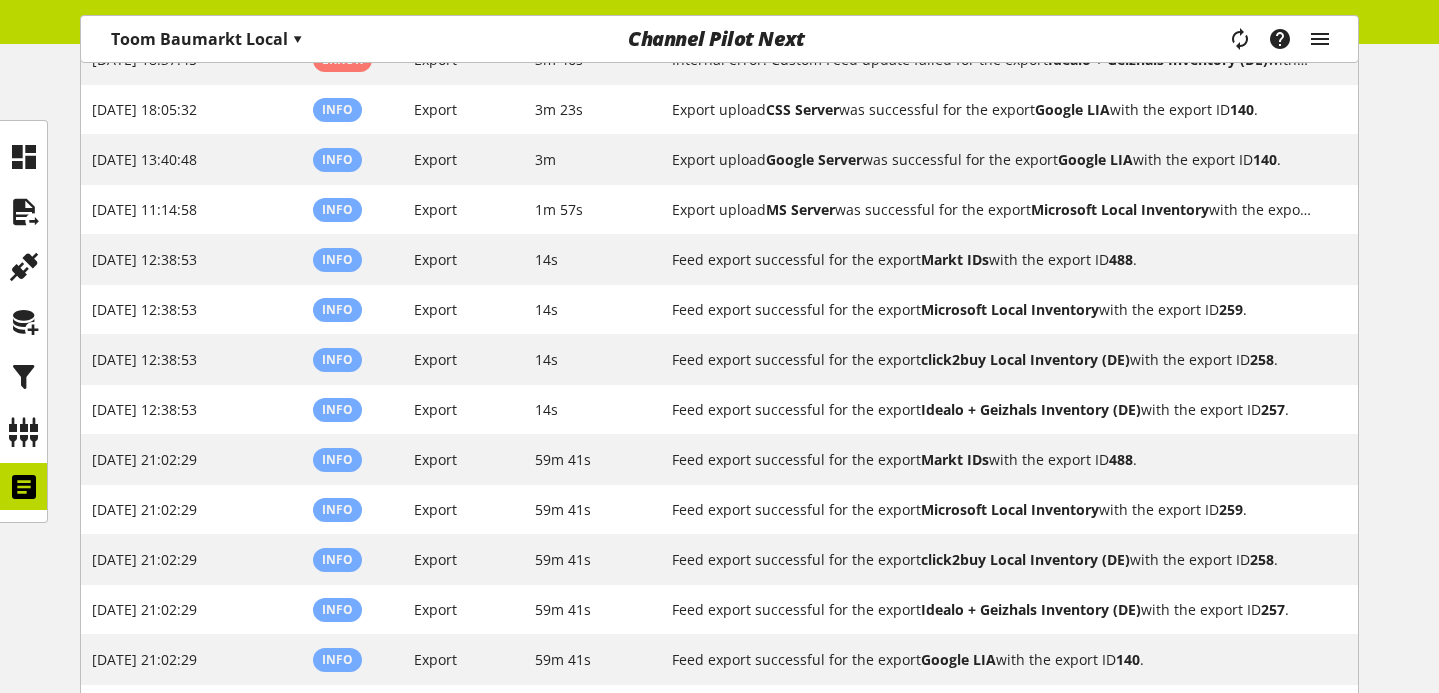 click on "Add filter Date / Time Level Module Duration  Message  Jul 05, 2025, 03:35:26 Error Export 55m 55s Export upload  Google Server  has failed for the export Google LIA with the export ID 140. Timeout error. More Jul 02, 2025, 16:26:57 Info Export 34m 58s Export upload  MS Server  was successful for the export  Microsoft Local Inventory  with the export ID  259 . More Jul 05, 2025, 01:35:22 Info Export 24m 3s Export upload  MS Server  was successful for the export  Microsoft Local Inventory  with the export ID  259 . More Jul 02, 2025, 14:02:36 Info Export 23m 39s Export upload  Google Server  was successful for the export  Google LIA  with the export ID  140 . More Jul 02, 2025, 13:39:38 Info Export 23m 20s Export upload  MS Server  was successful for the export  Microsoft Local Inventory  with the export ID  259 . More Jul 07, 2025, 17:51:18 Info Export 20m 26s Export upload  MS Server  was successful for the export  Microsoft Local Inventory  with the export ID  259 . More Jul 03, 2025, 21:32:58 Info Export ." at bounding box center [719, -624] 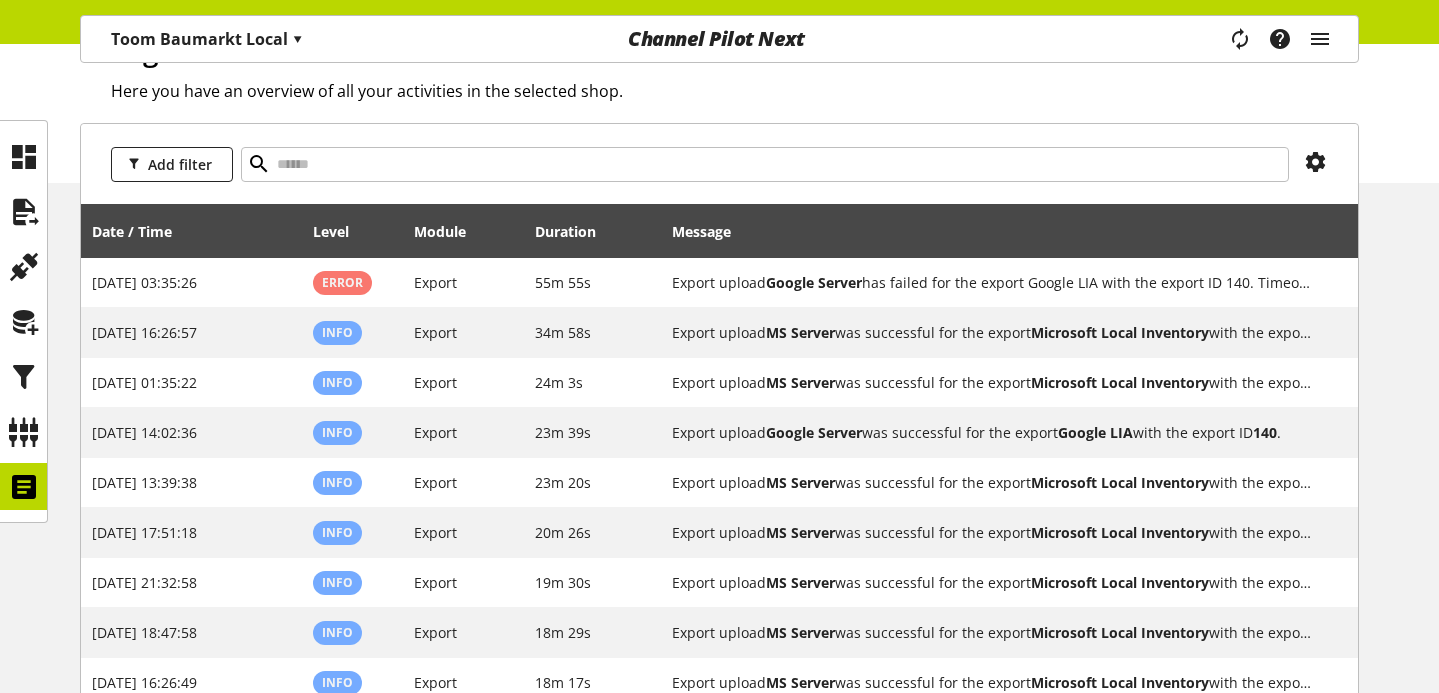 scroll, scrollTop: 0, scrollLeft: 0, axis: both 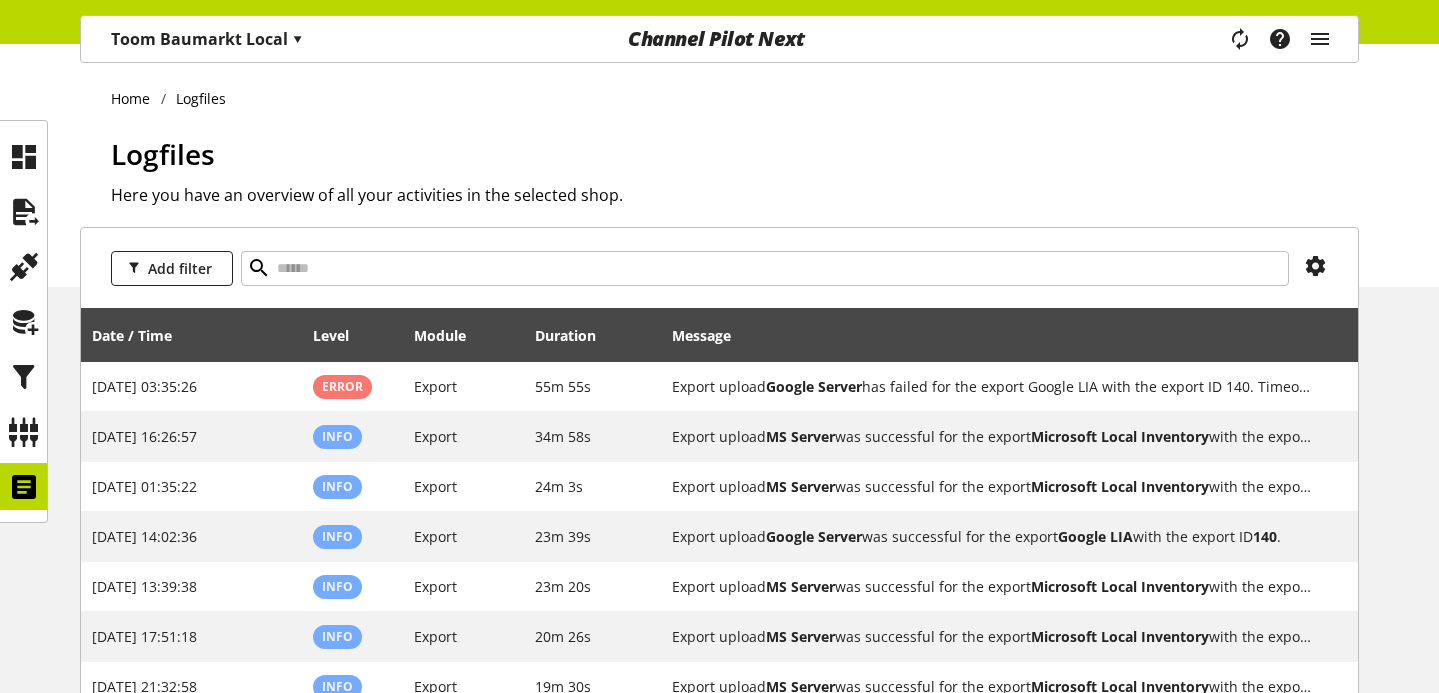 click on "Toom Baumarkt Local  ▾" at bounding box center (207, 39) 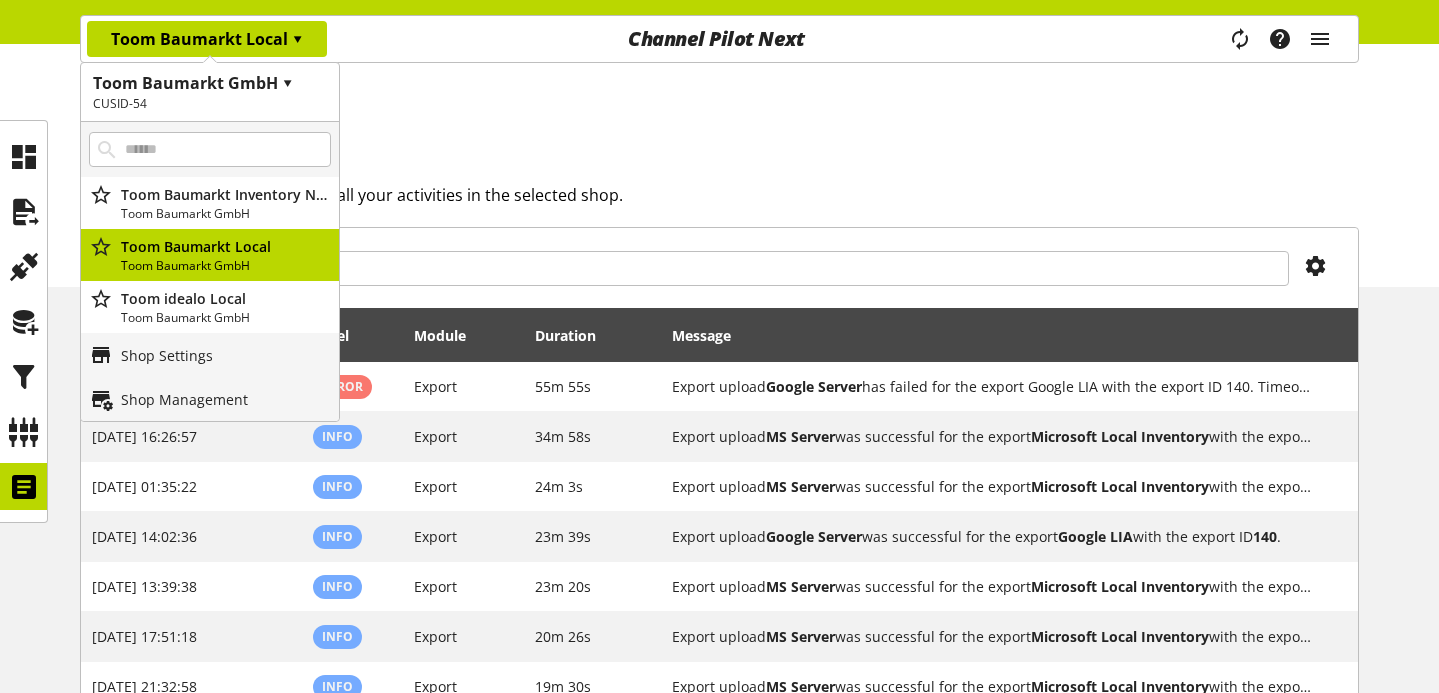 click on "Toom Baumarkt Local  ▾" at bounding box center [207, 39] 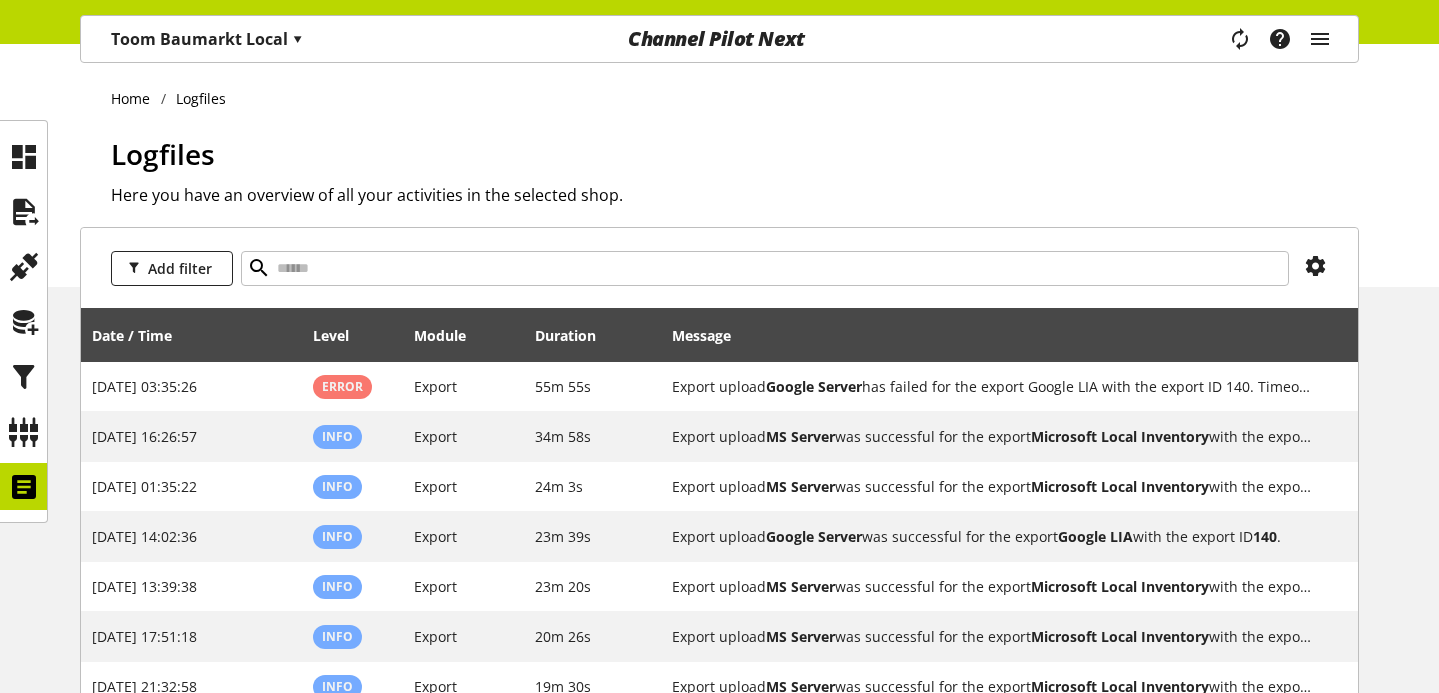 click on "Toom Baumarkt Local  ▾" at bounding box center [207, 39] 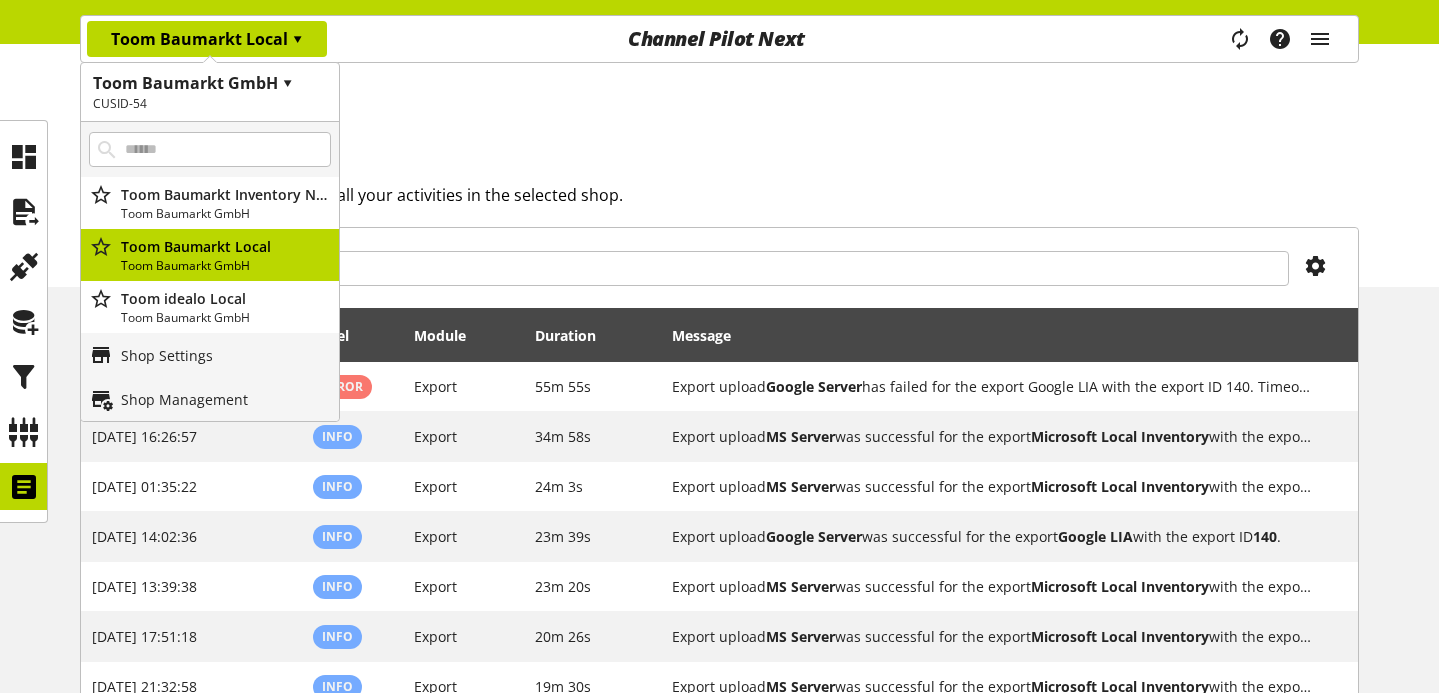 click on "Logfiles" at bounding box center (735, 154) 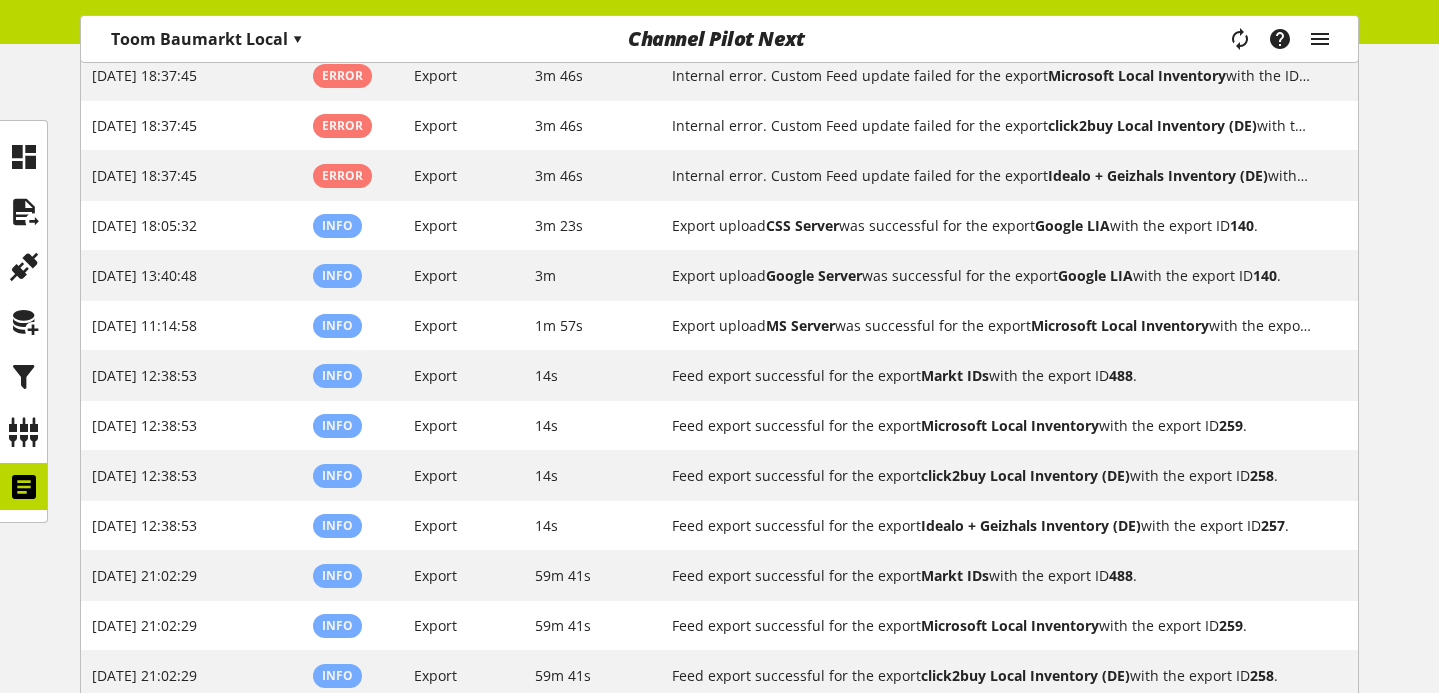 scroll, scrollTop: 3395, scrollLeft: 0, axis: vertical 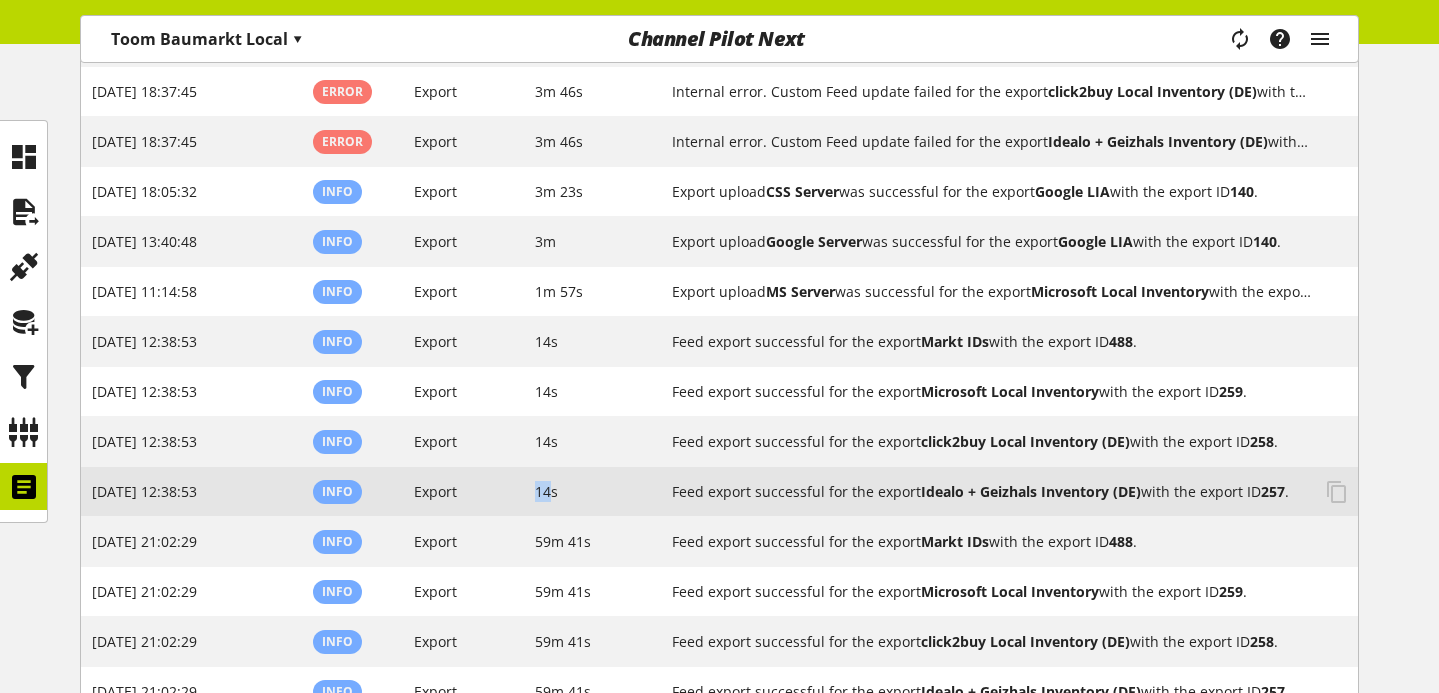 drag, startPoint x: 534, startPoint y: 488, endPoint x: 547, endPoint y: 488, distance: 13 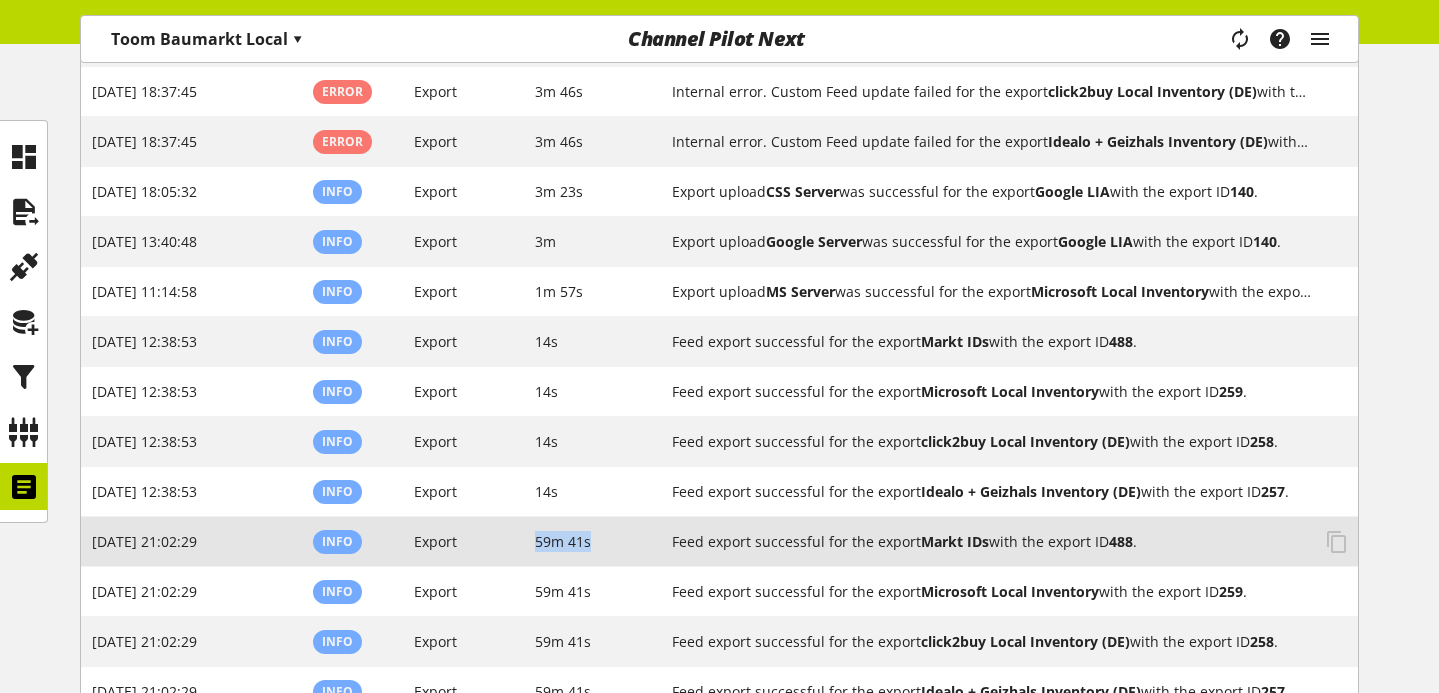 drag, startPoint x: 530, startPoint y: 534, endPoint x: 601, endPoint y: 536, distance: 71.02816 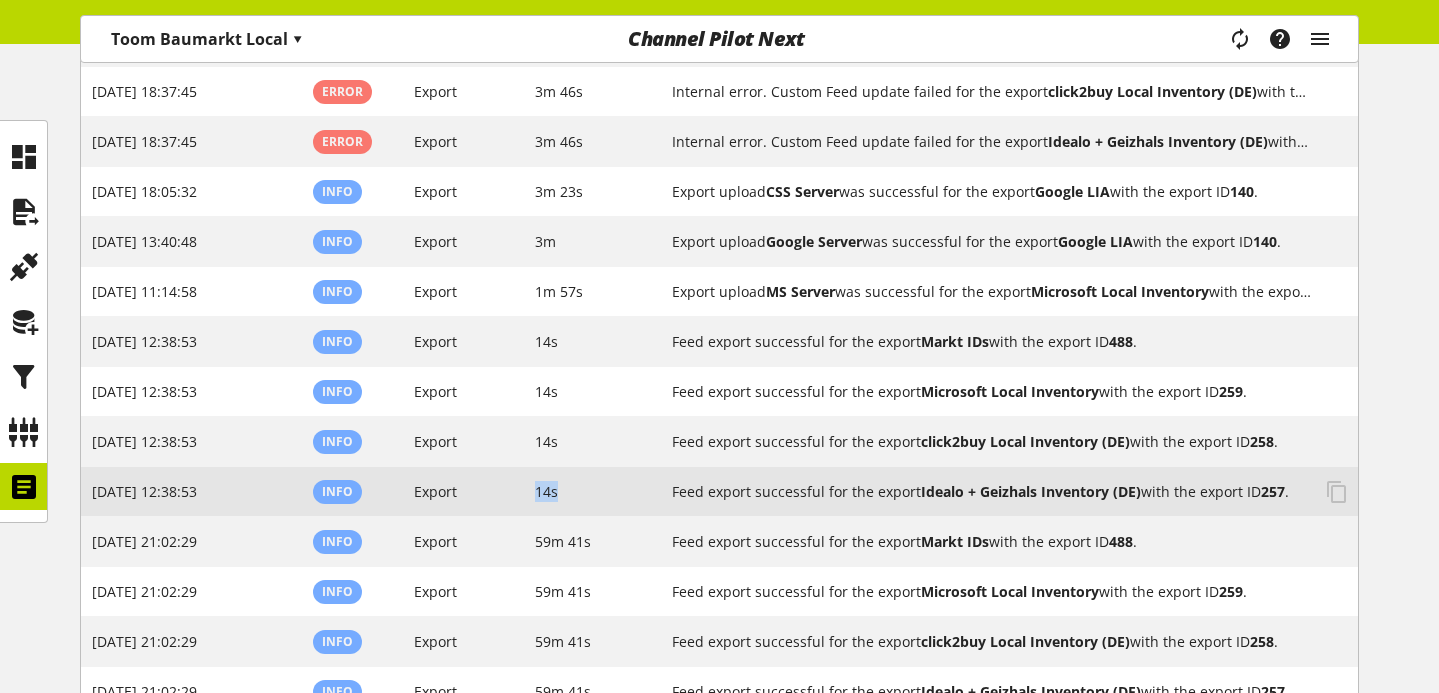 drag, startPoint x: 535, startPoint y: 492, endPoint x: 605, endPoint y: 493, distance: 70.00714 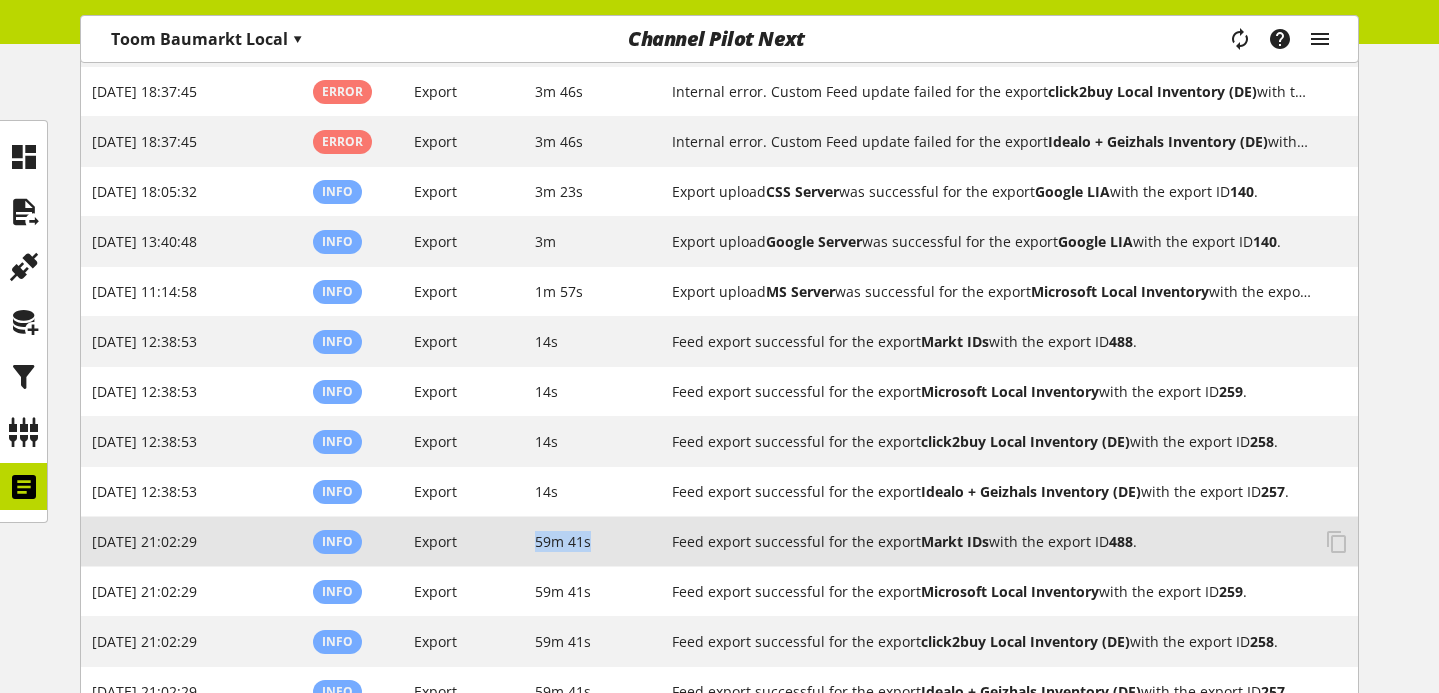 drag, startPoint x: 527, startPoint y: 541, endPoint x: 597, endPoint y: 541, distance: 70 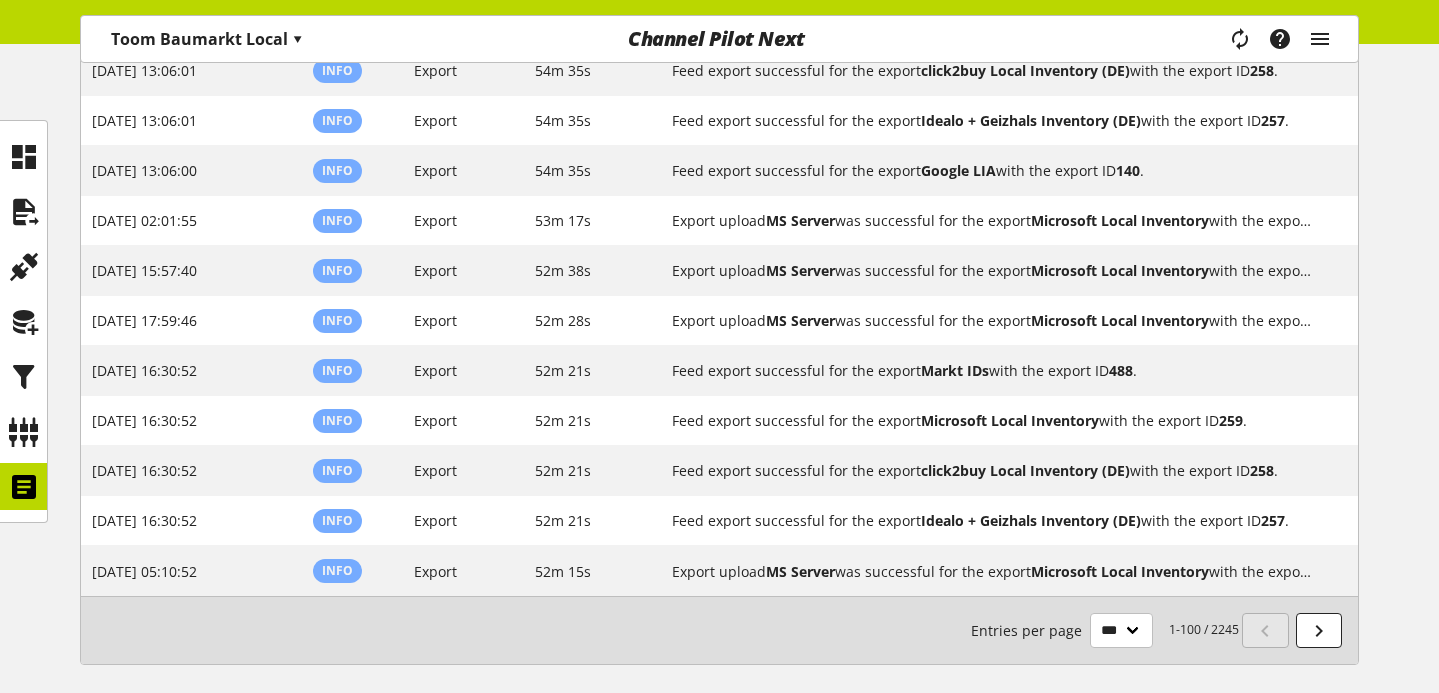scroll, scrollTop: 4774, scrollLeft: 0, axis: vertical 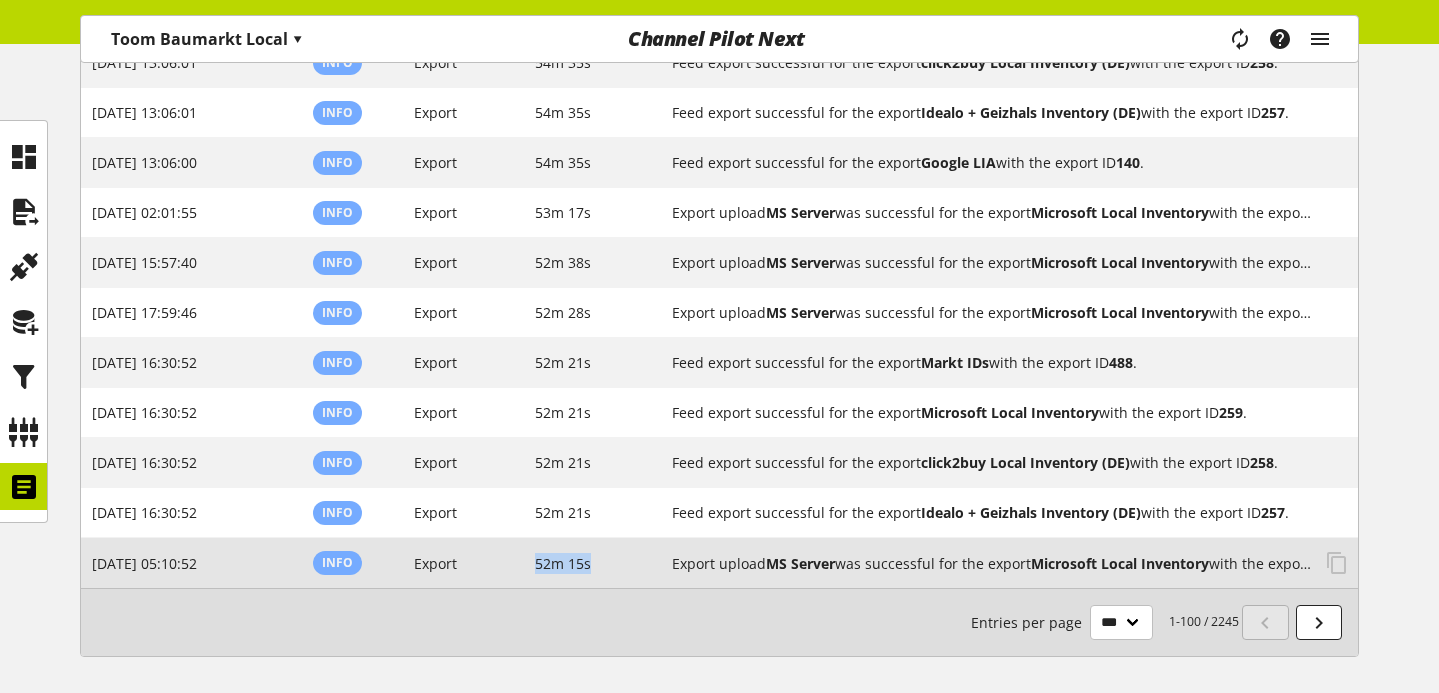 drag, startPoint x: 528, startPoint y: 564, endPoint x: 592, endPoint y: 564, distance: 64 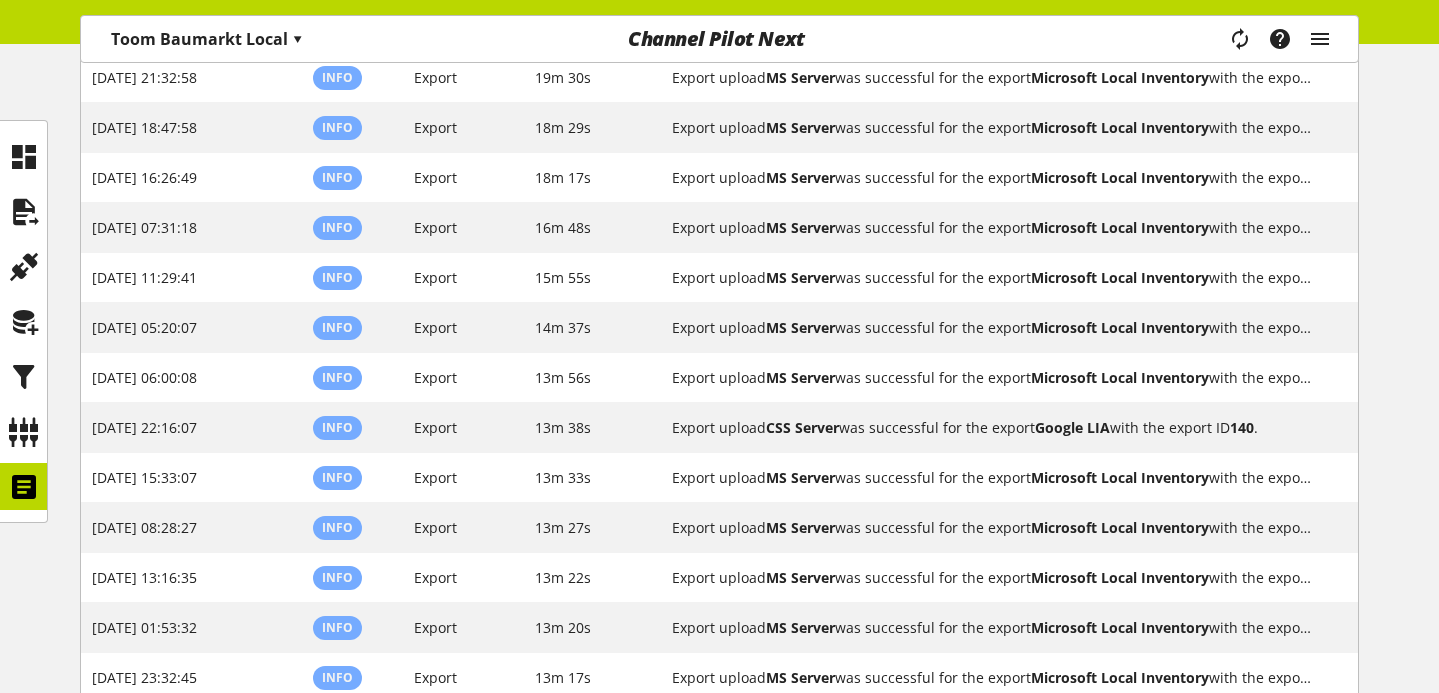 scroll, scrollTop: 0, scrollLeft: 0, axis: both 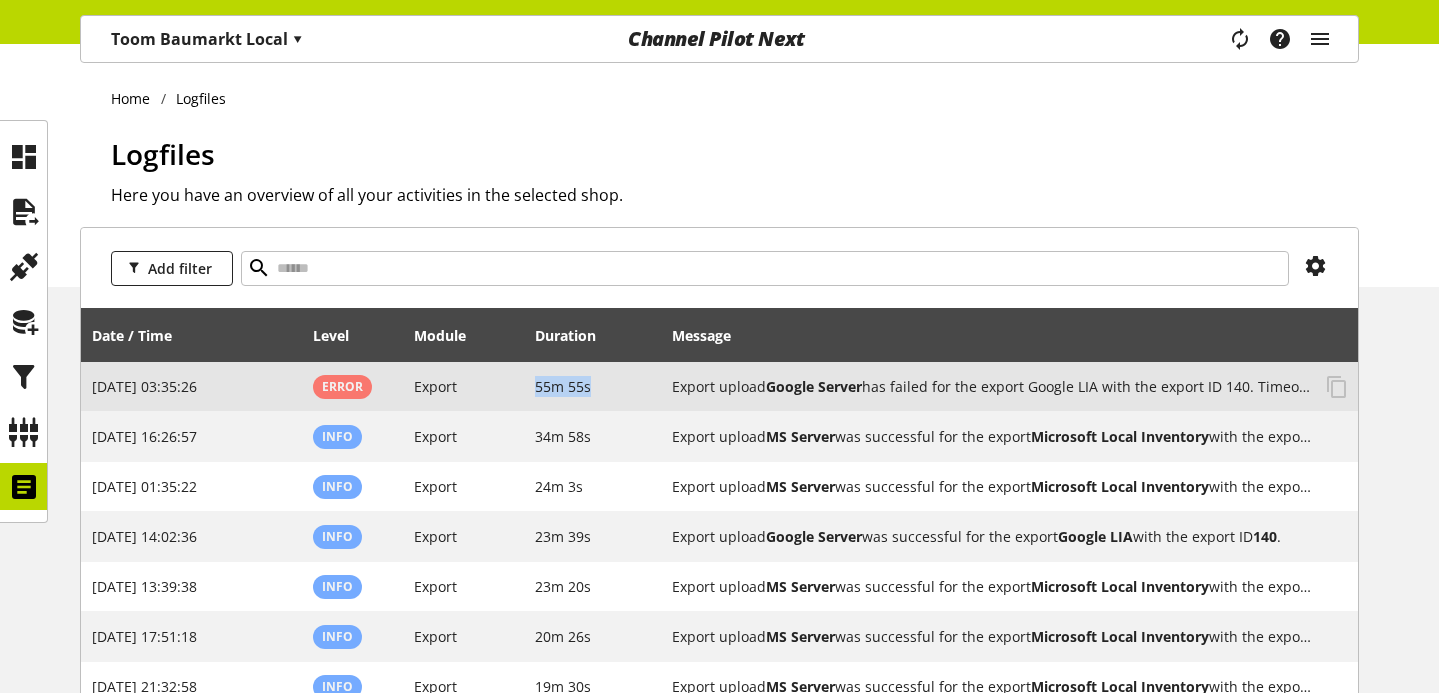 drag, startPoint x: 530, startPoint y: 385, endPoint x: 608, endPoint y: 390, distance: 78.160095 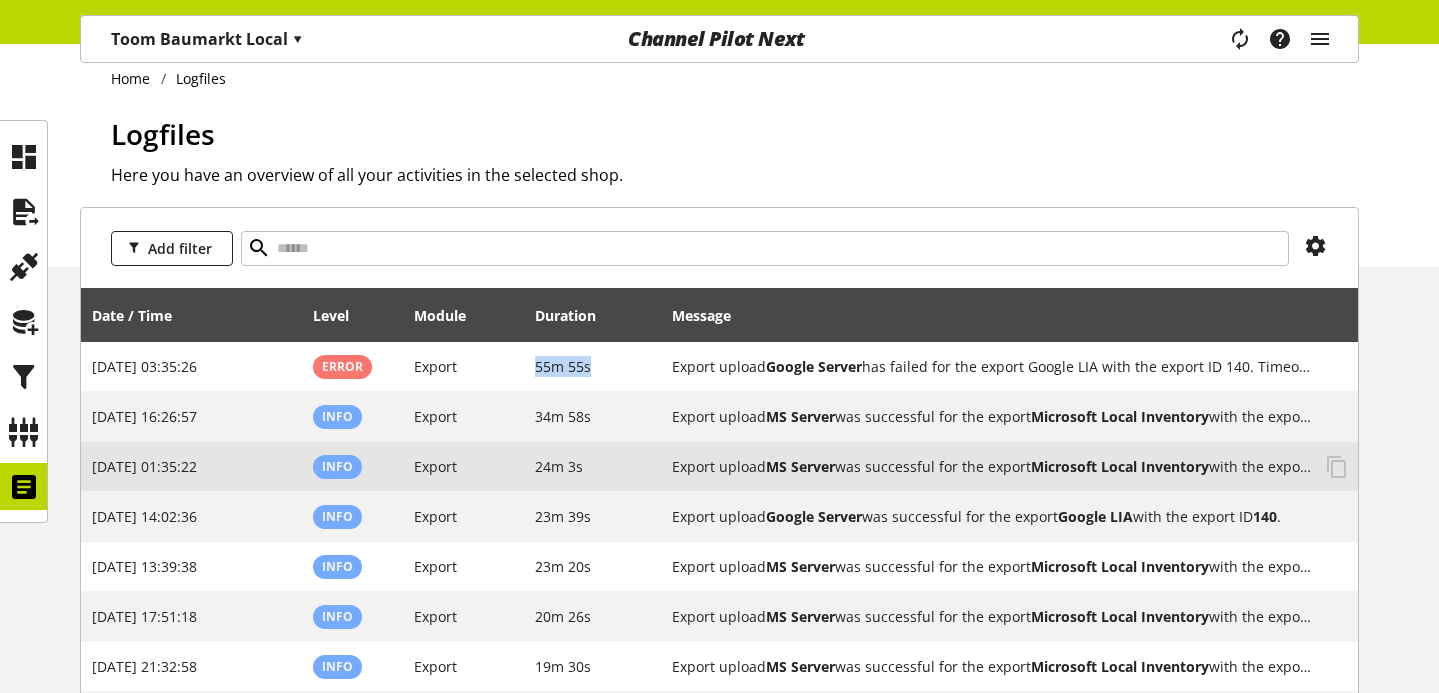 scroll, scrollTop: 0, scrollLeft: 0, axis: both 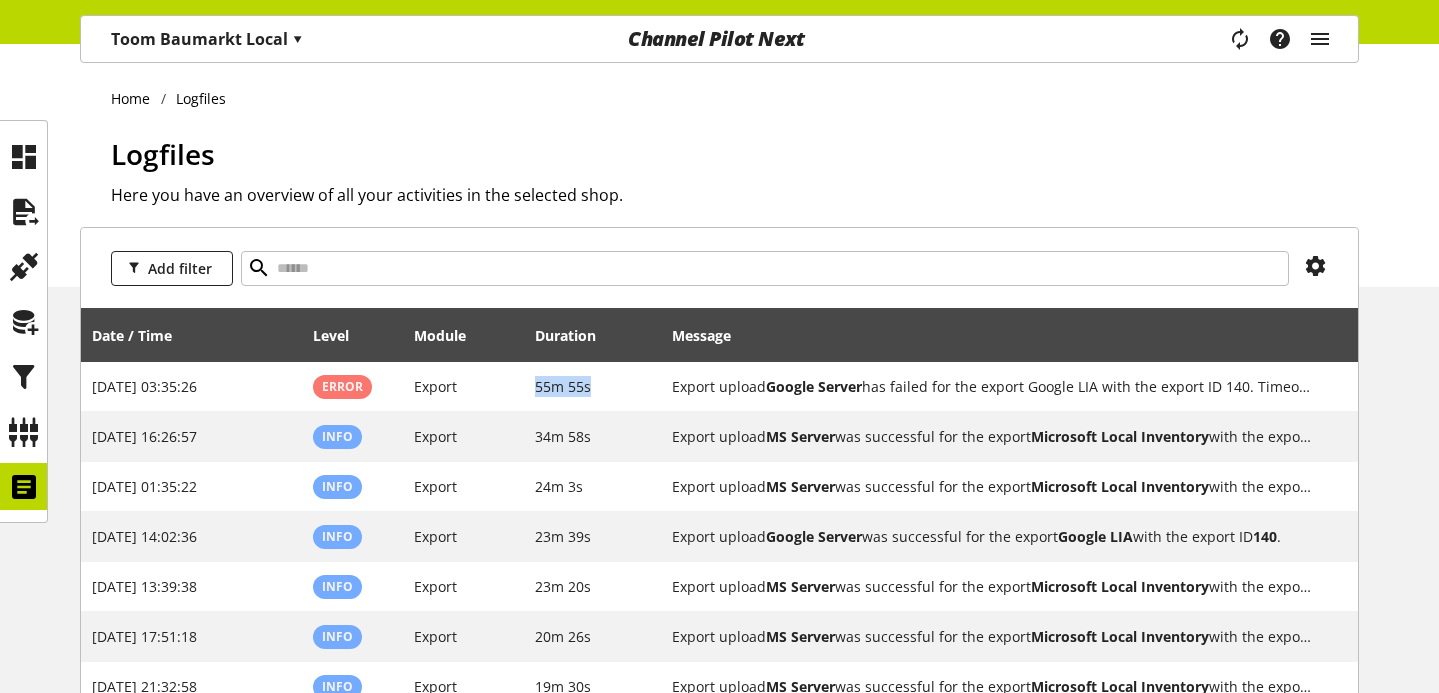 click on "Toom Baumarkt Local  ▾" at bounding box center (207, 39) 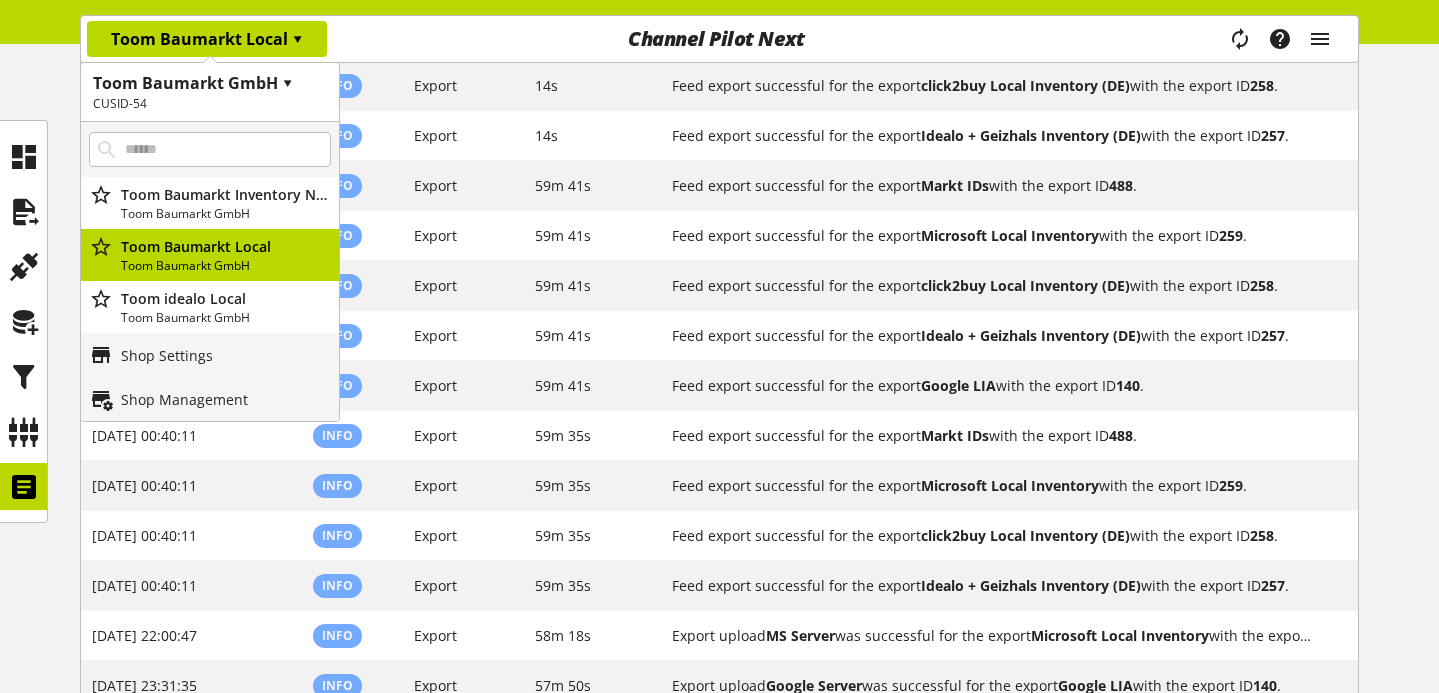 scroll, scrollTop: 3616, scrollLeft: 0, axis: vertical 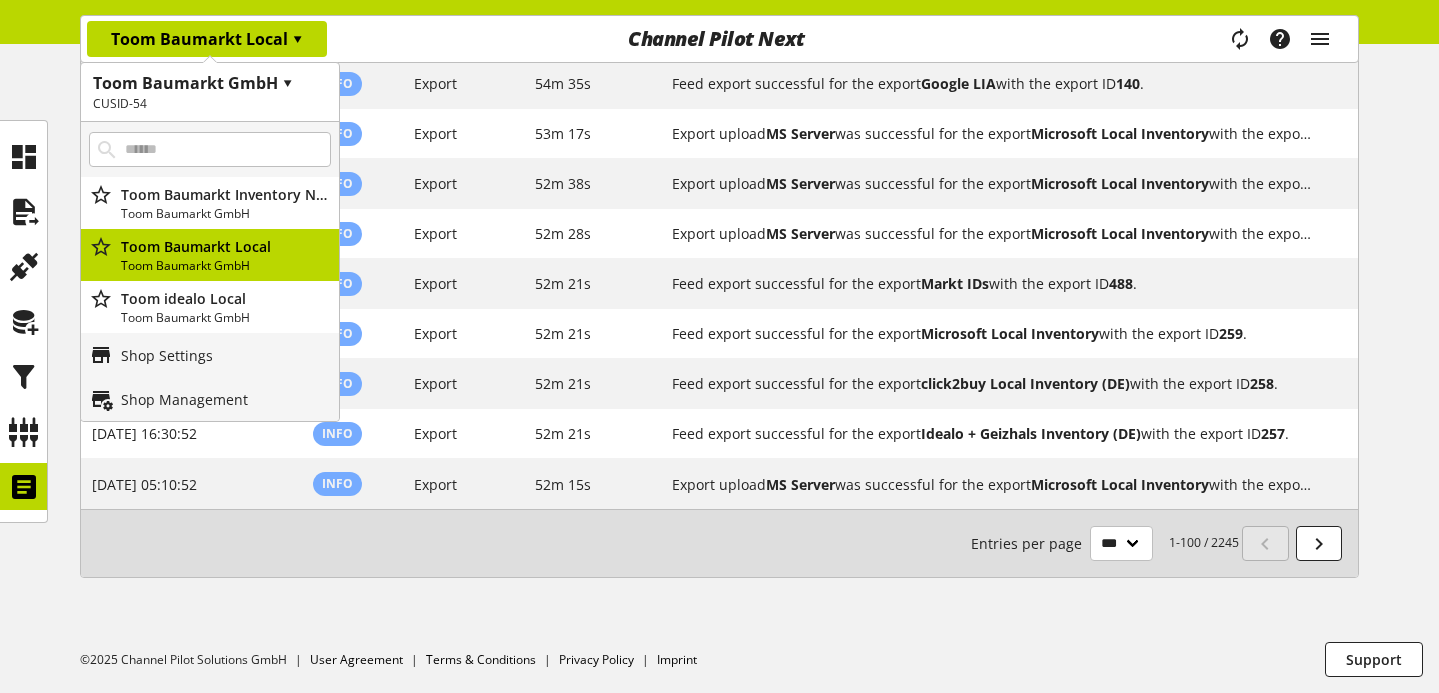 click on "Channel Pilot Next" at bounding box center (716, 39) 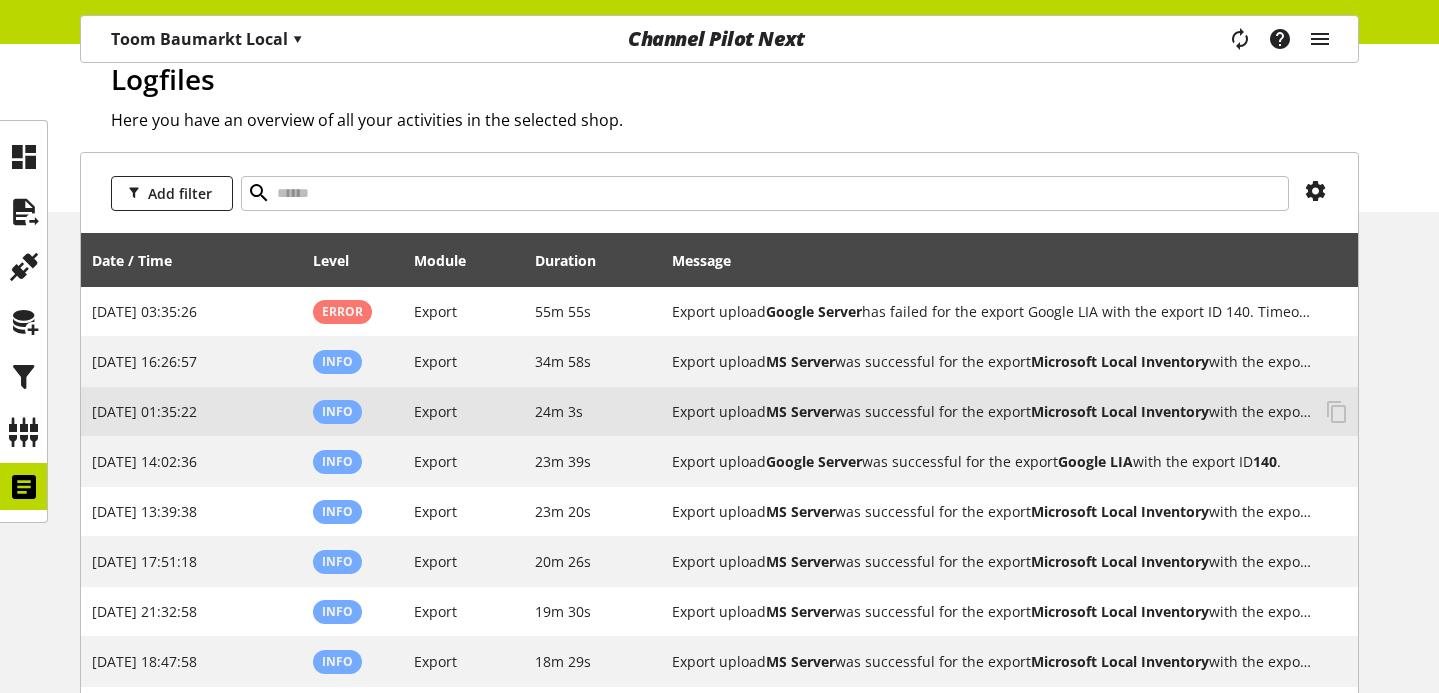 scroll, scrollTop: 68, scrollLeft: 0, axis: vertical 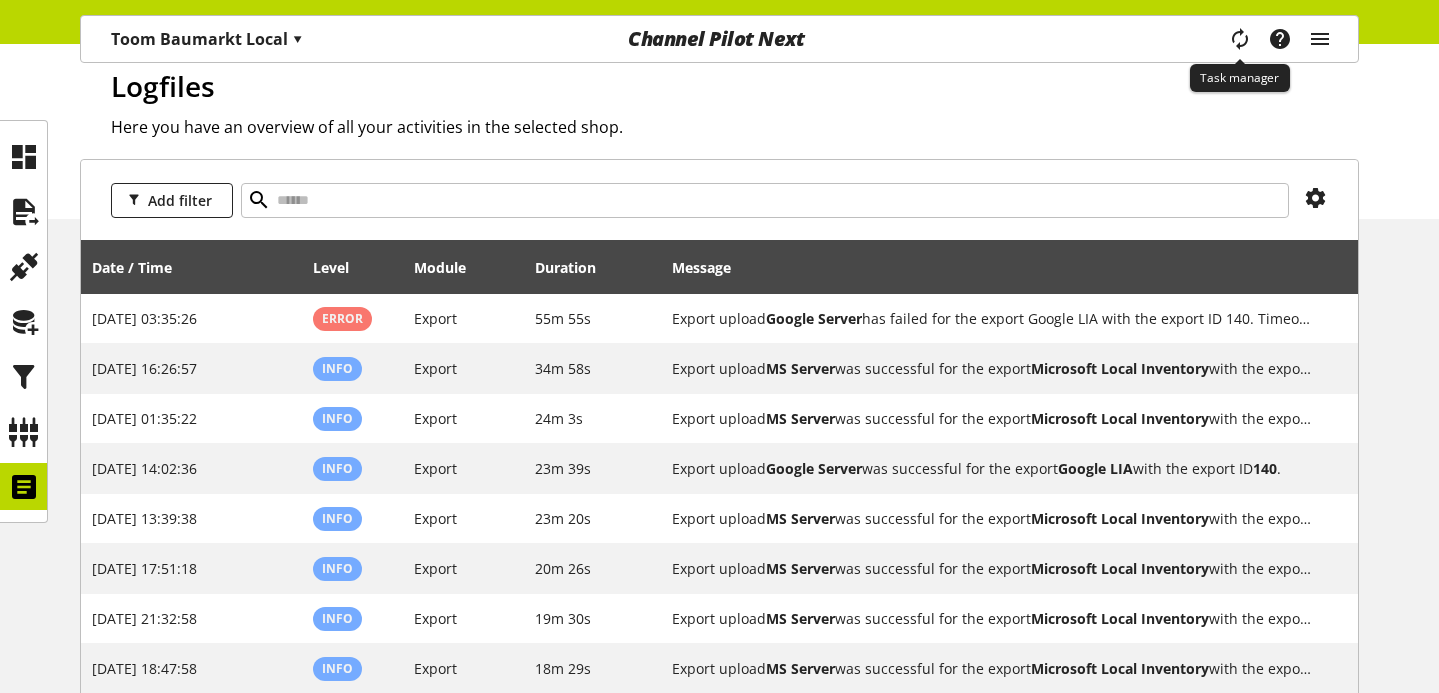 click at bounding box center [1239, 39] 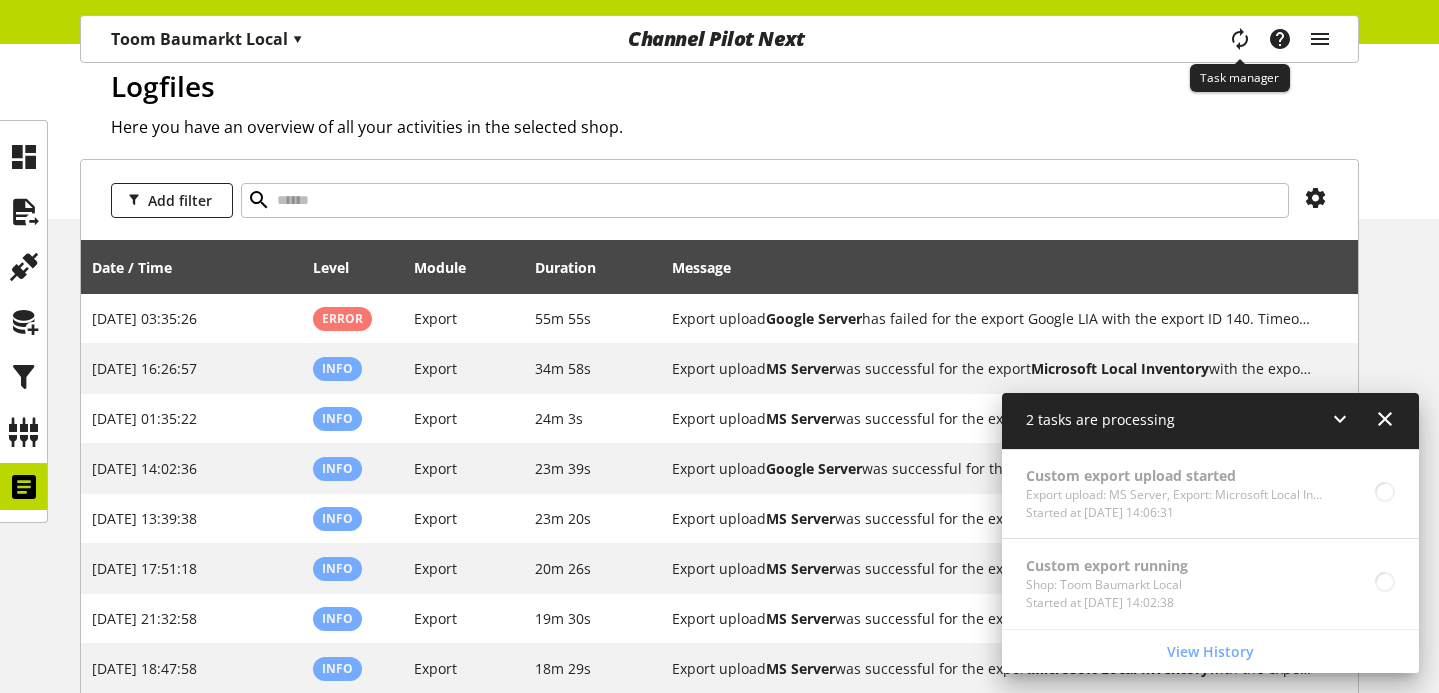 click at bounding box center (1240, 39) 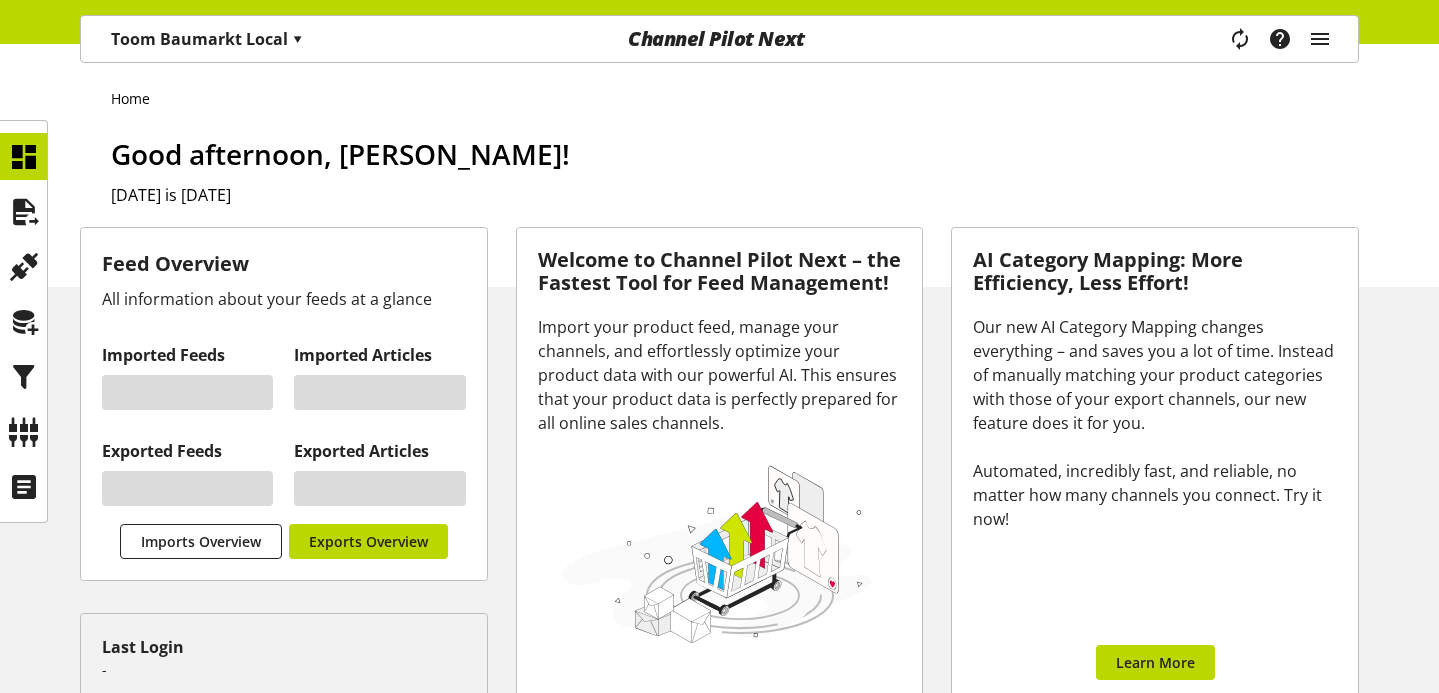 scroll, scrollTop: 0, scrollLeft: 0, axis: both 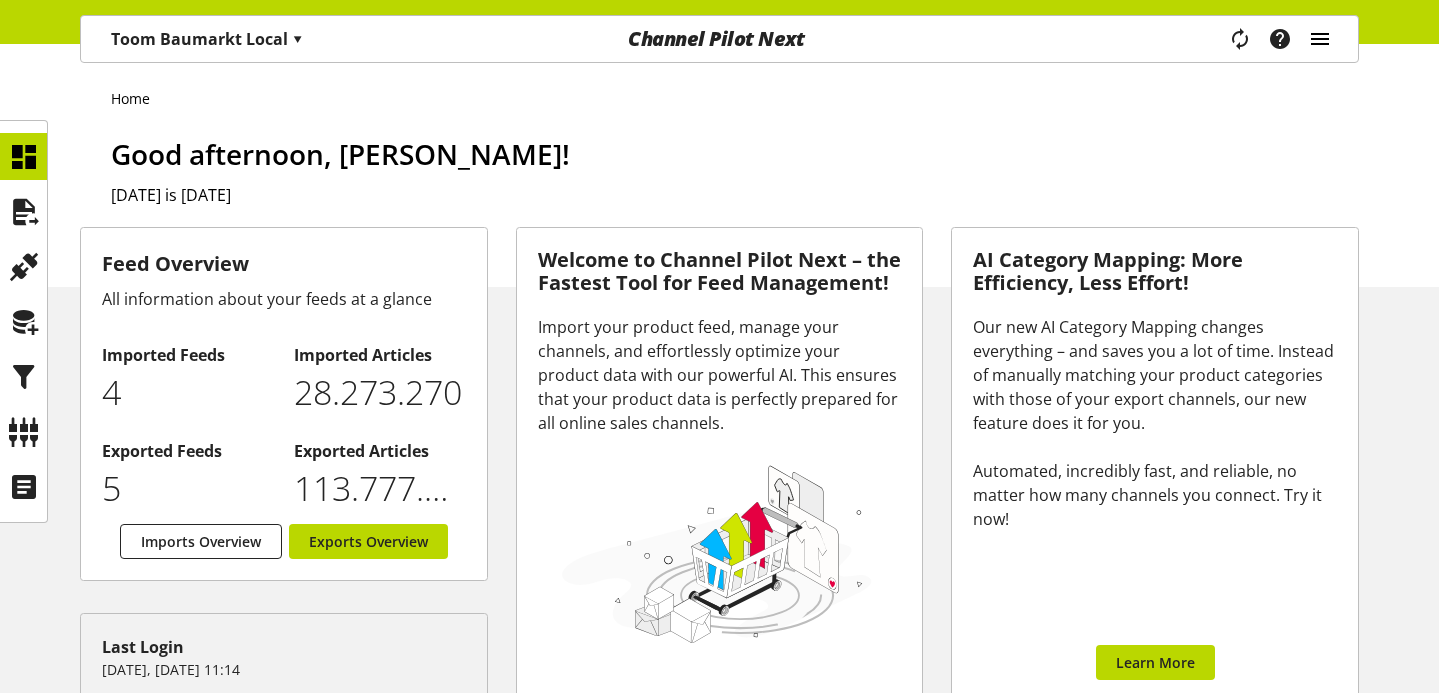 click at bounding box center (1320, 39) 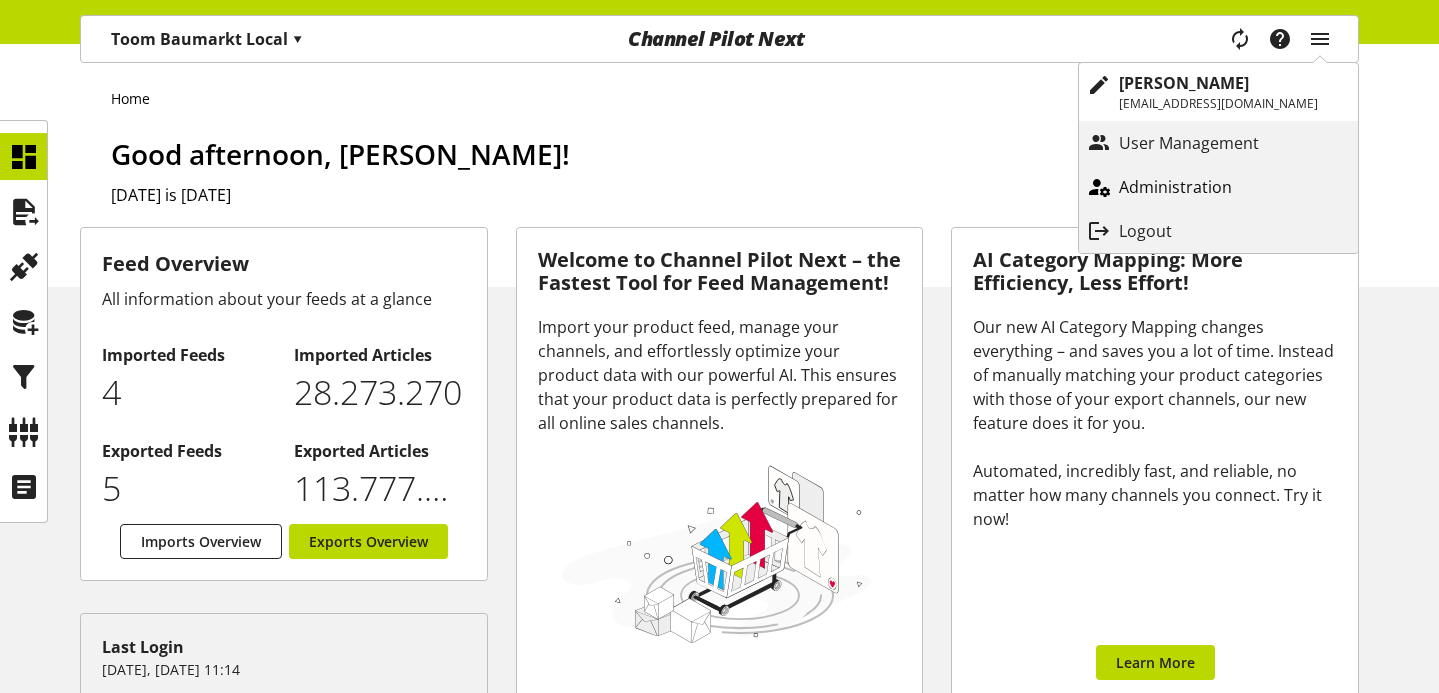 click at bounding box center (1099, 187) 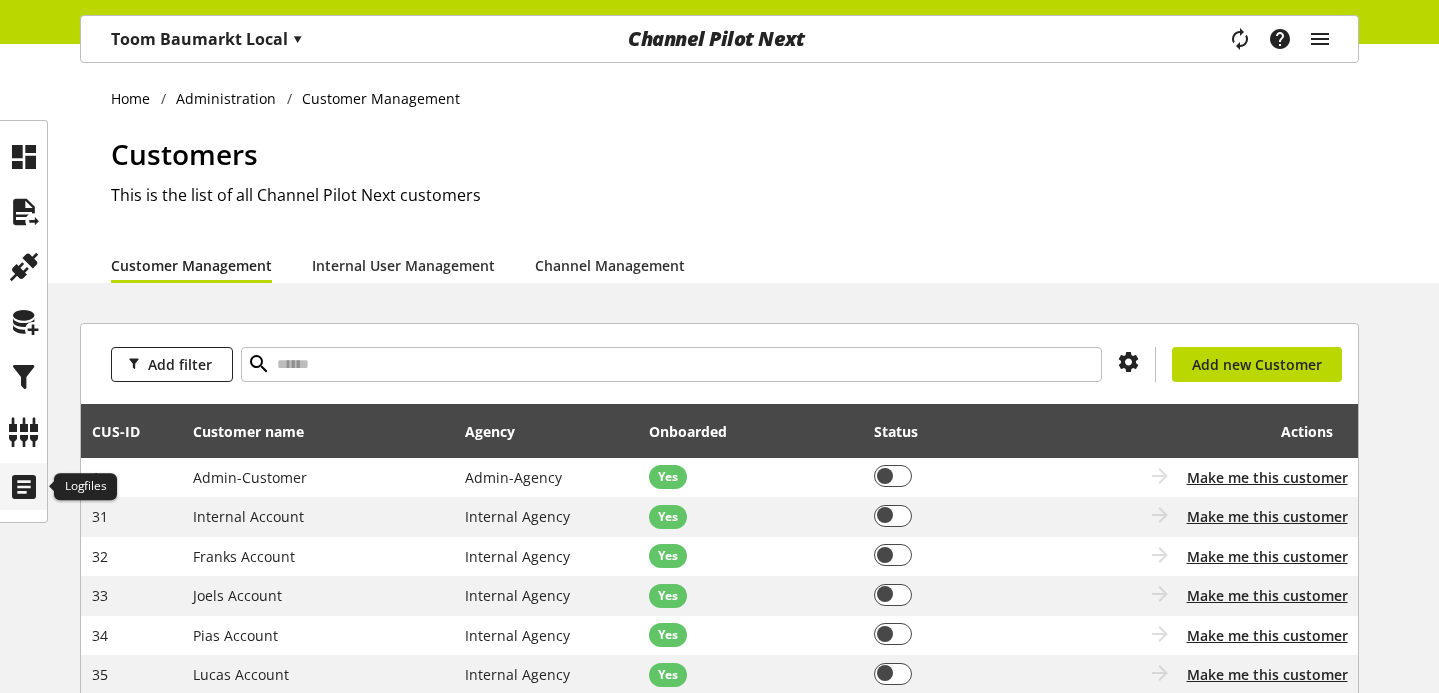 click at bounding box center [24, 487] 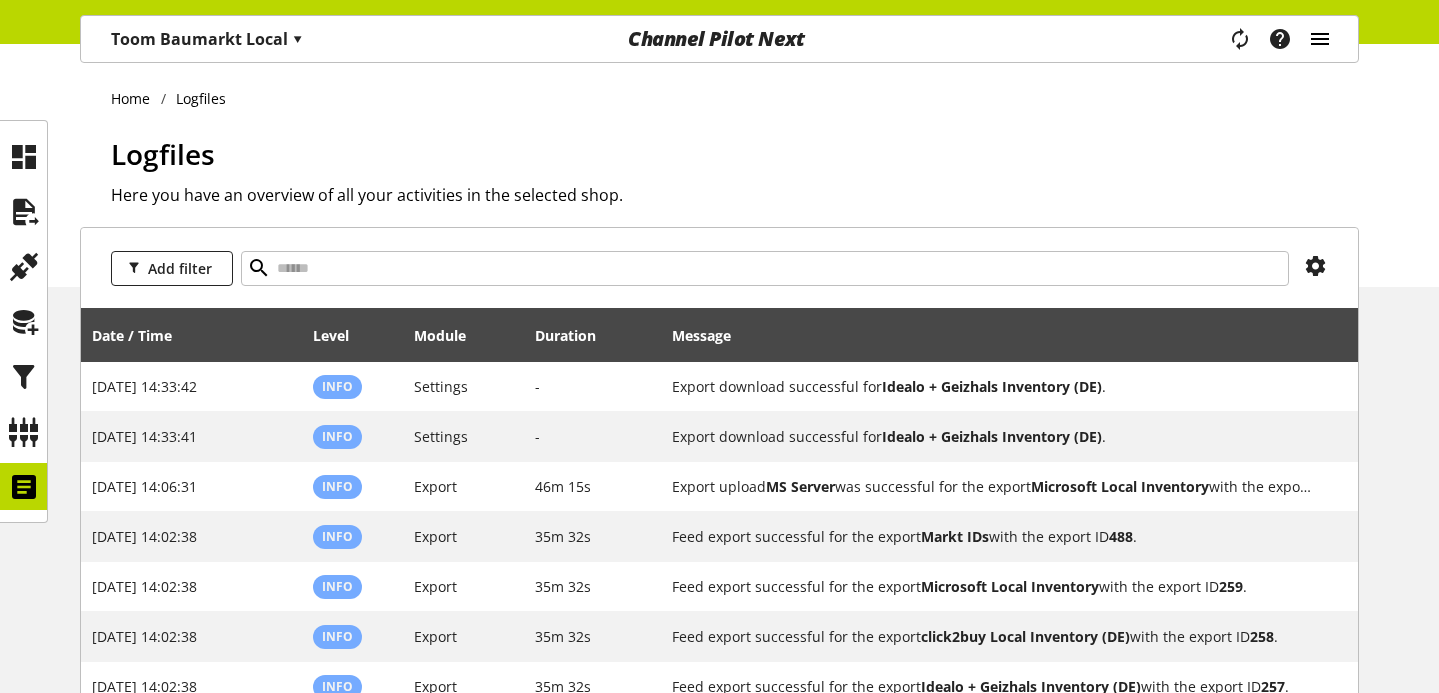 click at bounding box center [1320, 39] 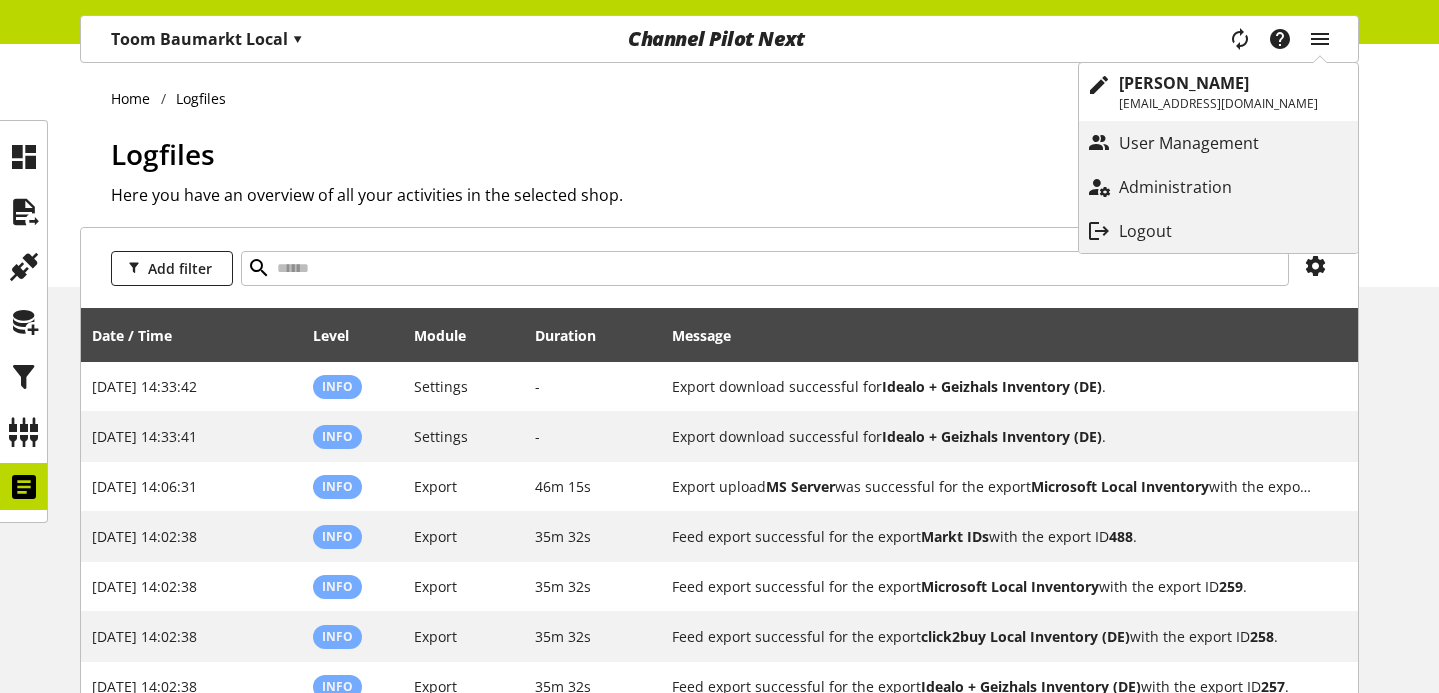 click on "Home Logfiles" at bounding box center [735, 96] 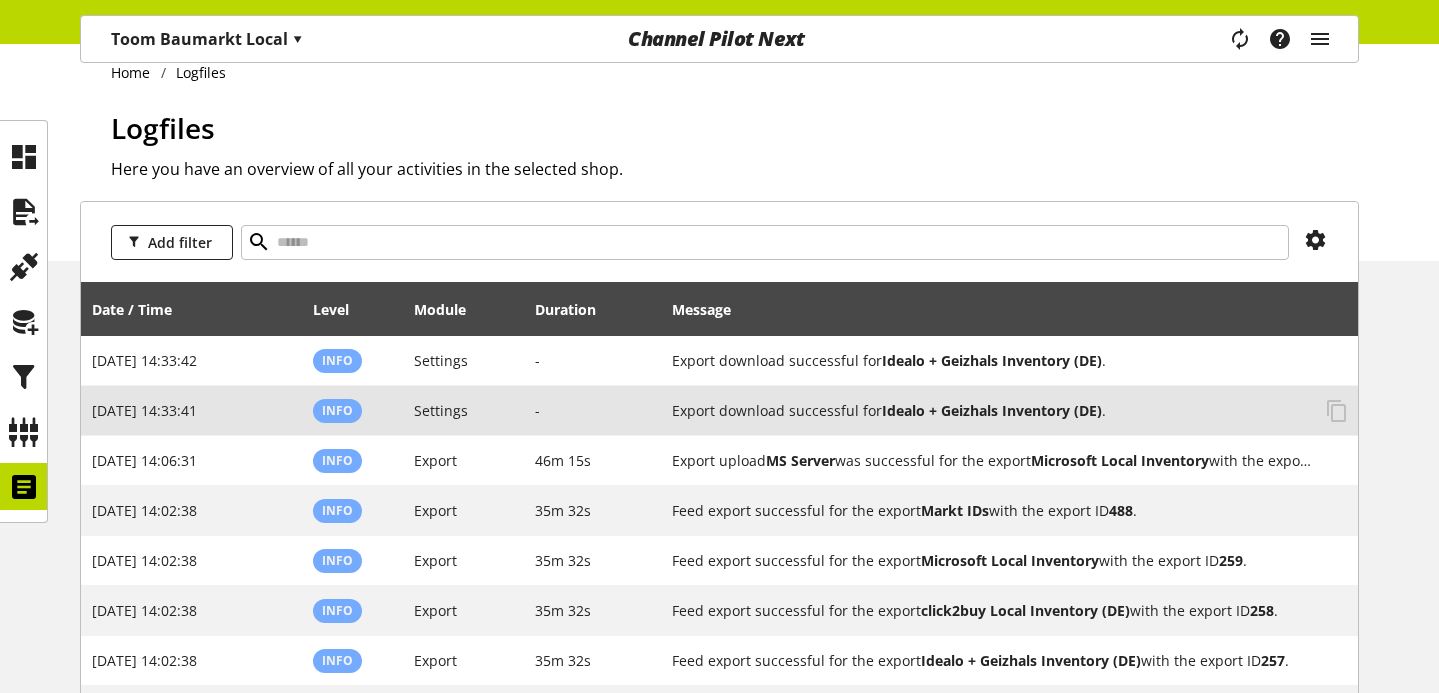 scroll, scrollTop: 0, scrollLeft: 0, axis: both 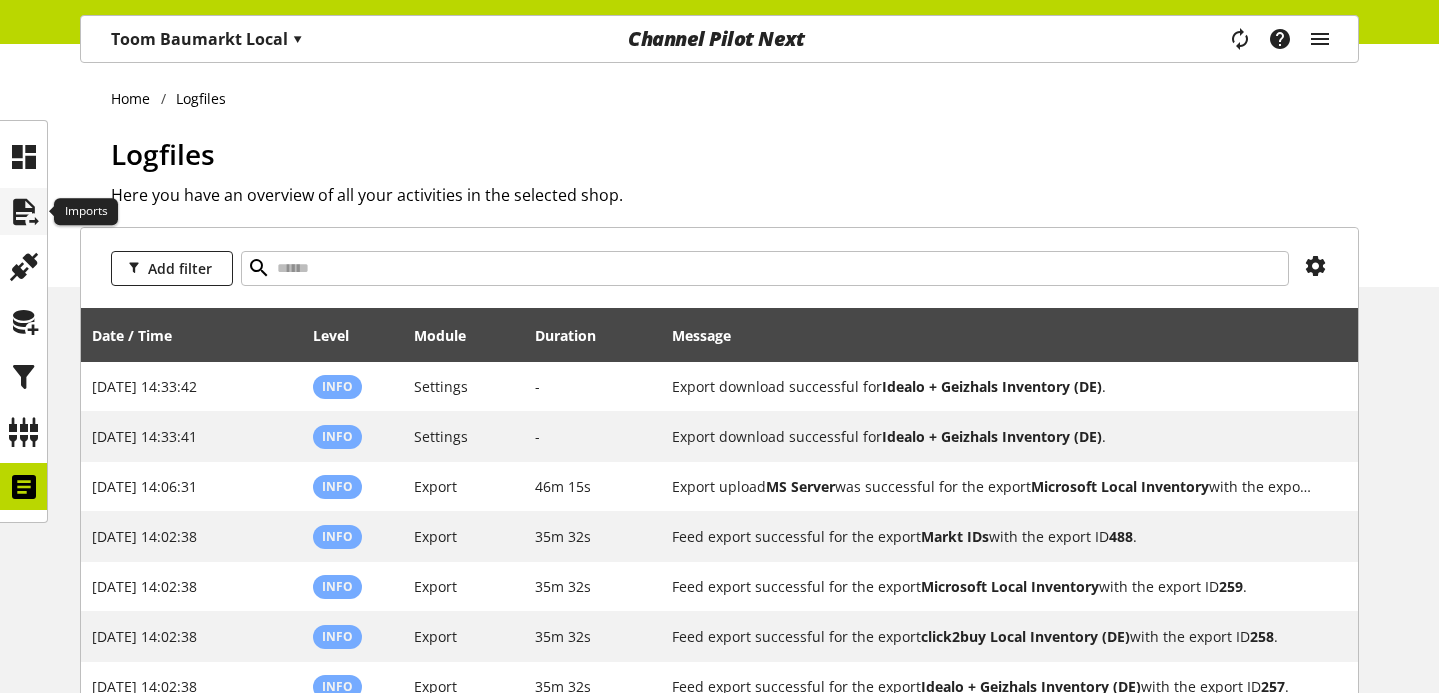 click at bounding box center [24, 212] 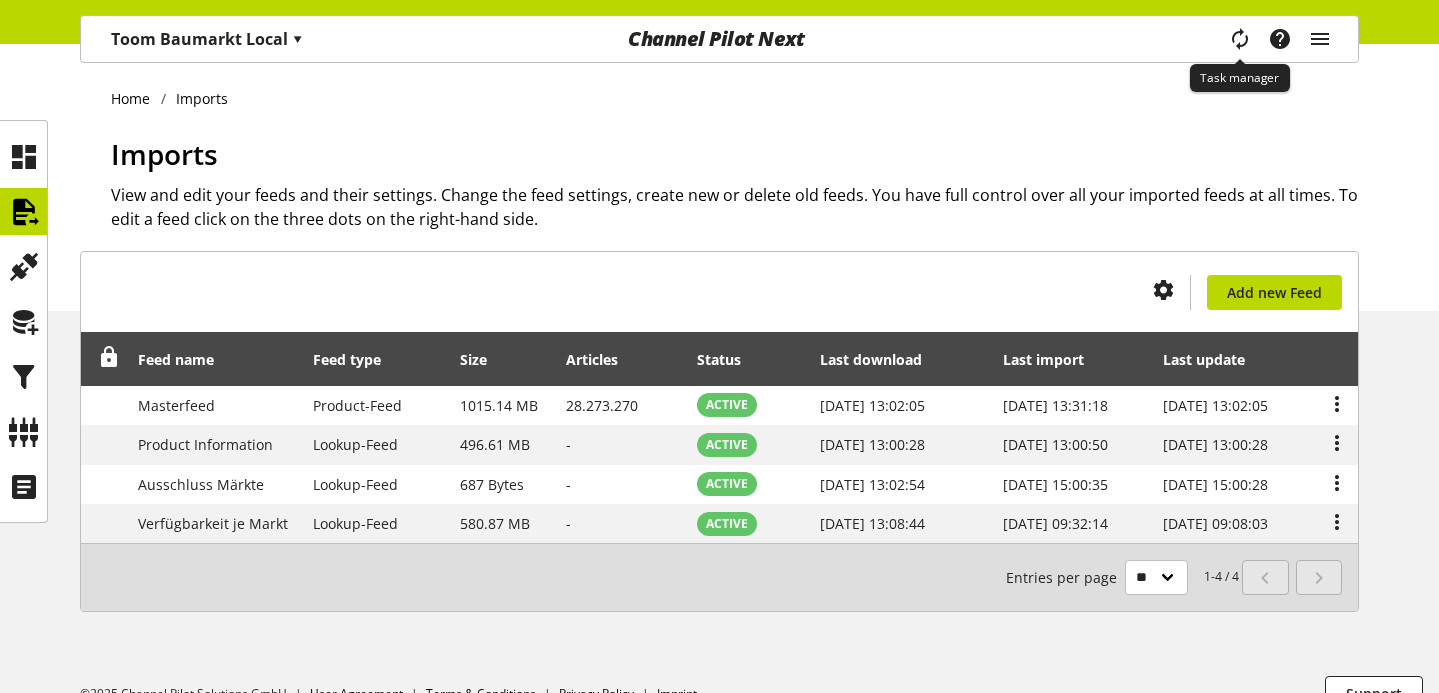 click at bounding box center [1239, 38] 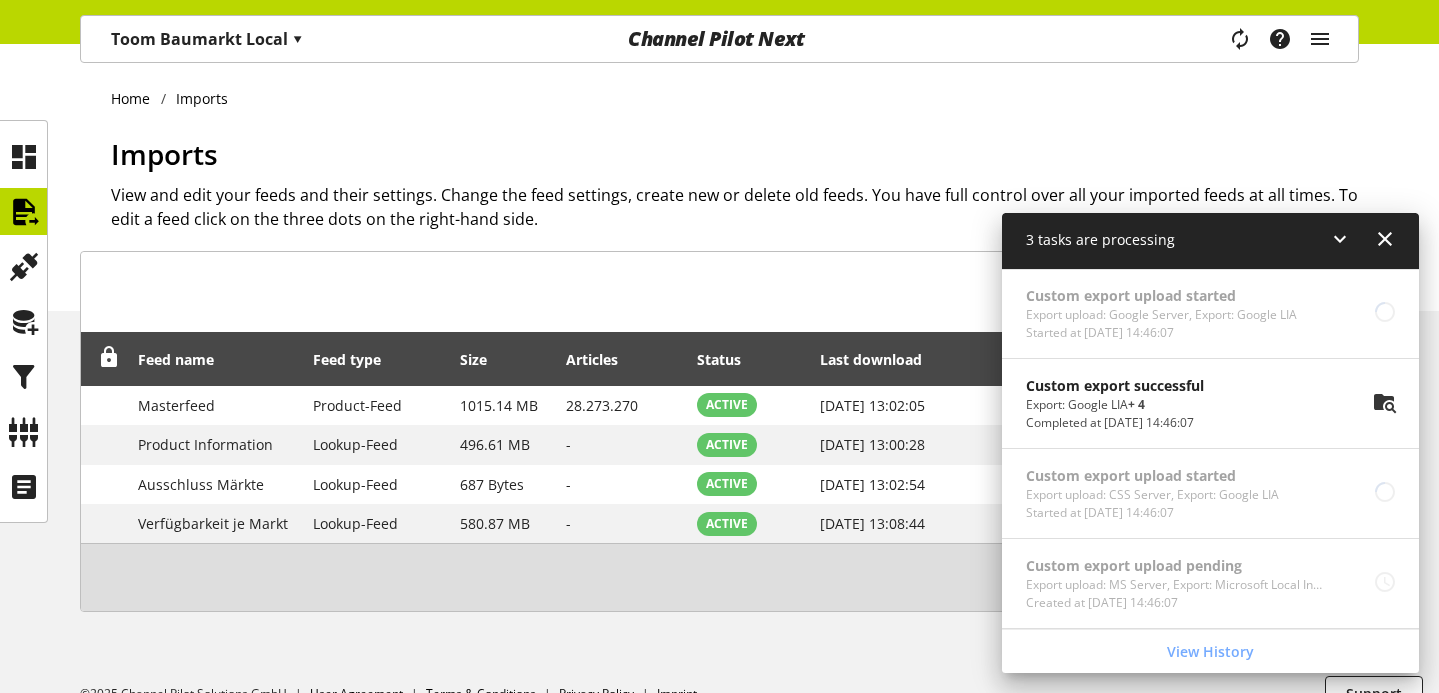 click on "Completed at [DATE] 14:46:07" at bounding box center [1115, 423] 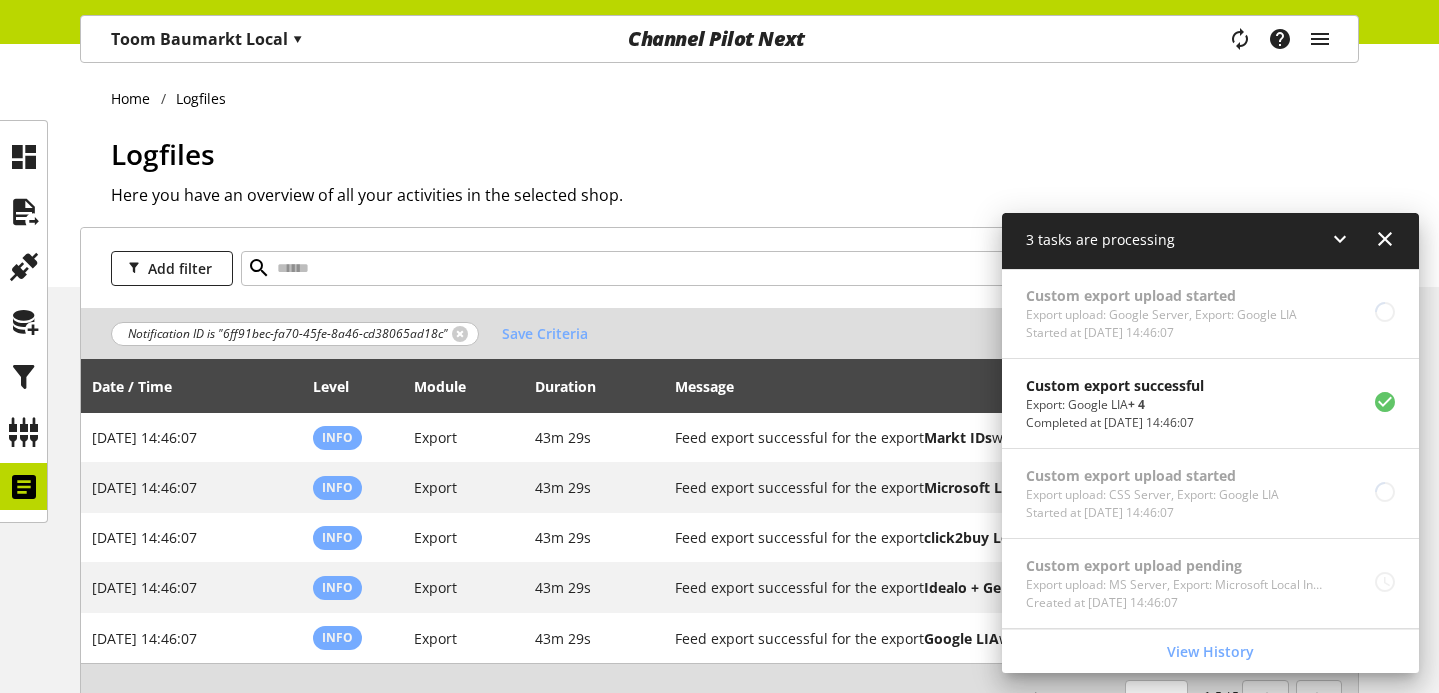 click at bounding box center [1385, 239] 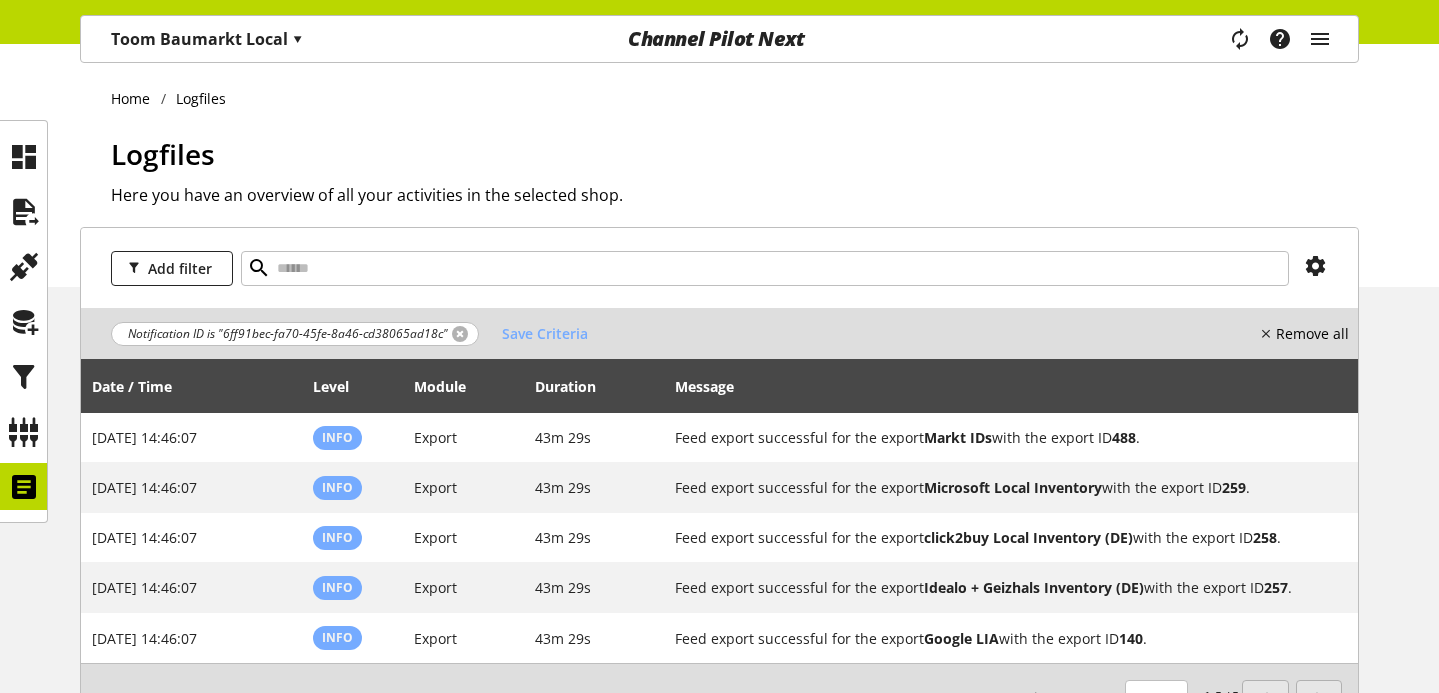 click at bounding box center [460, 334] 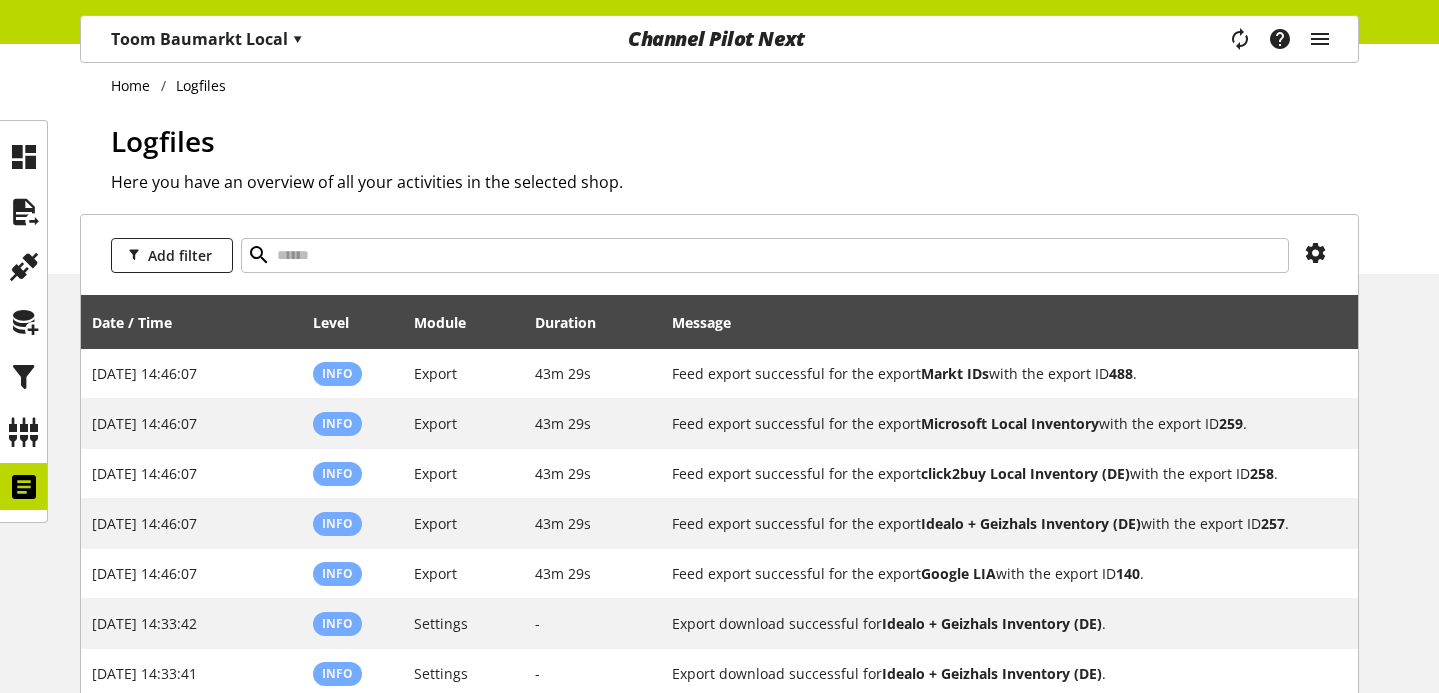 scroll, scrollTop: 0, scrollLeft: 0, axis: both 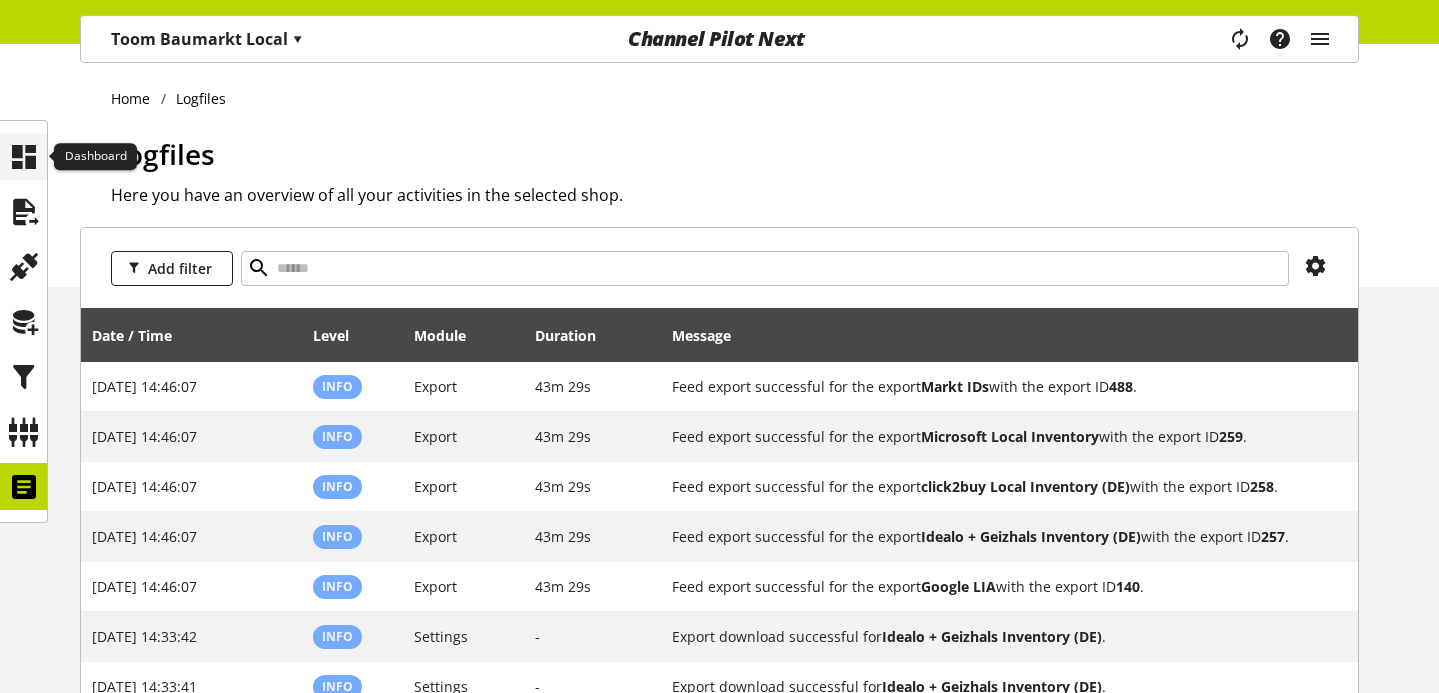 click at bounding box center [24, 157] 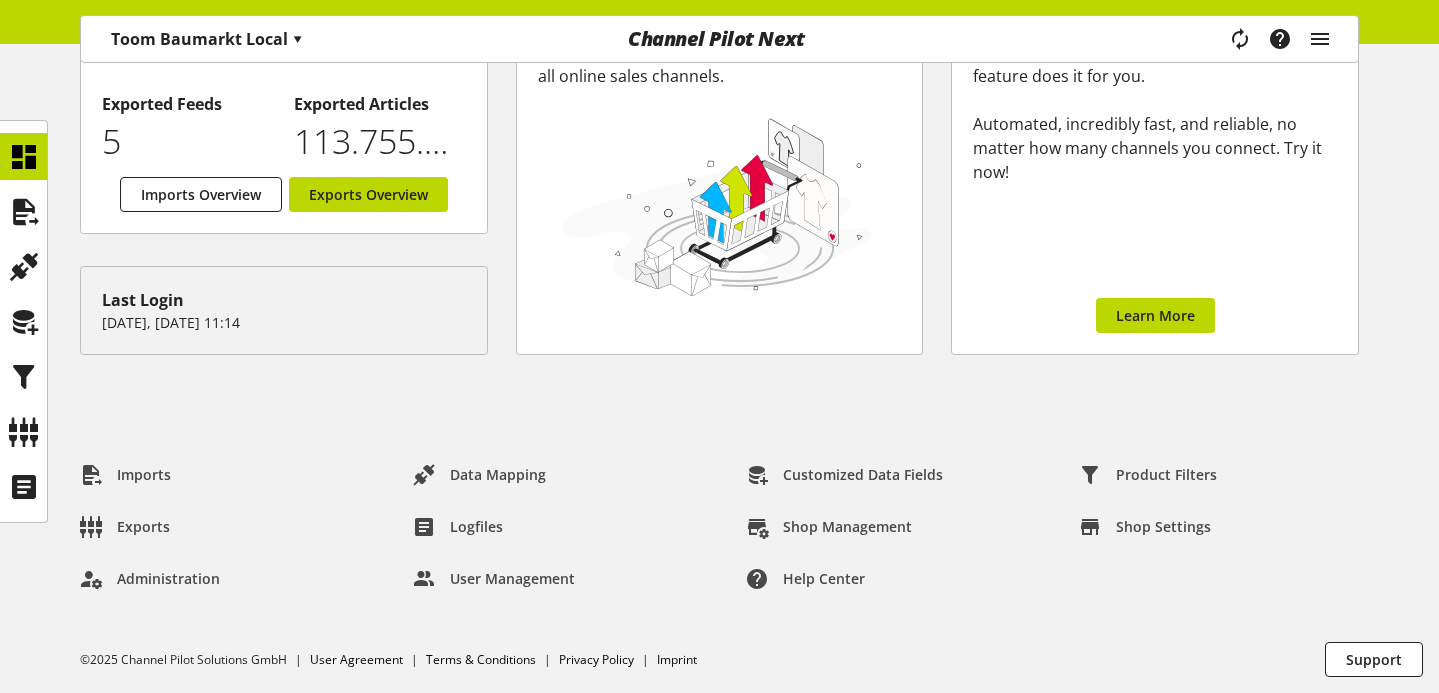 scroll, scrollTop: 0, scrollLeft: 0, axis: both 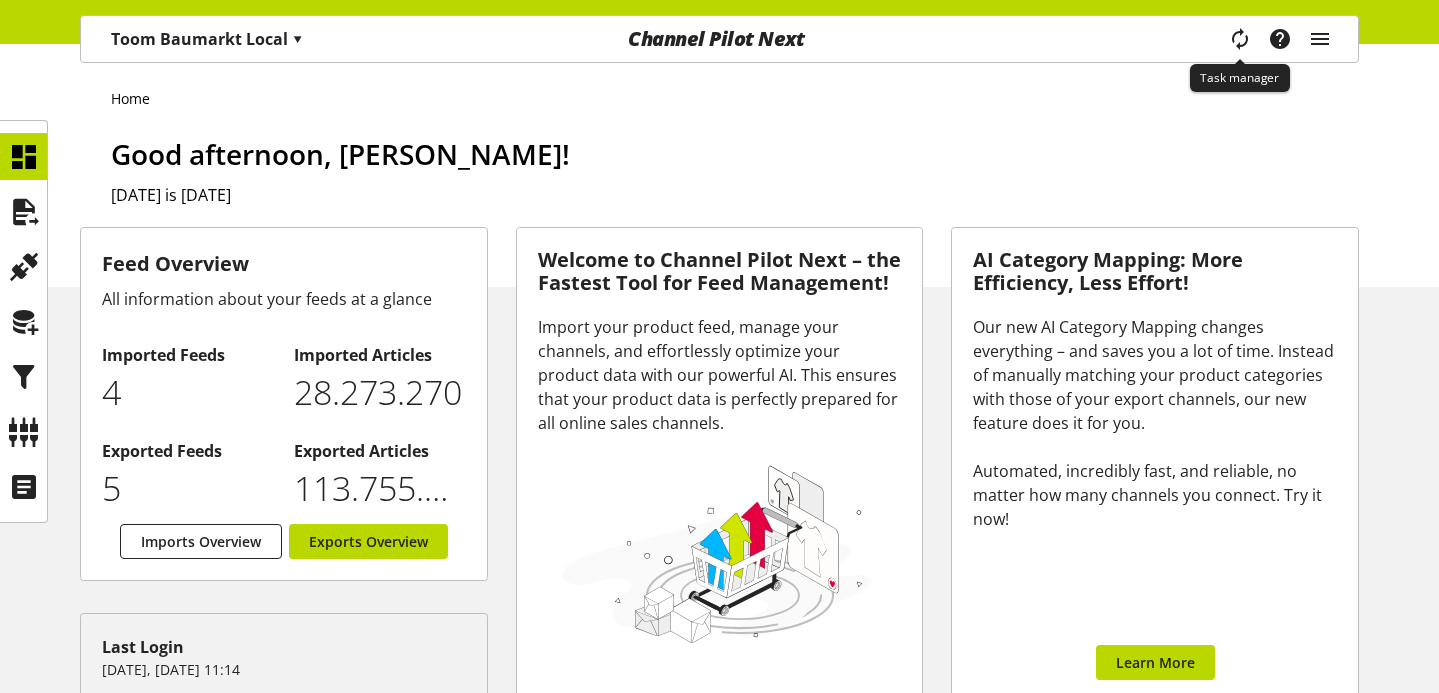 click at bounding box center [1239, 38] 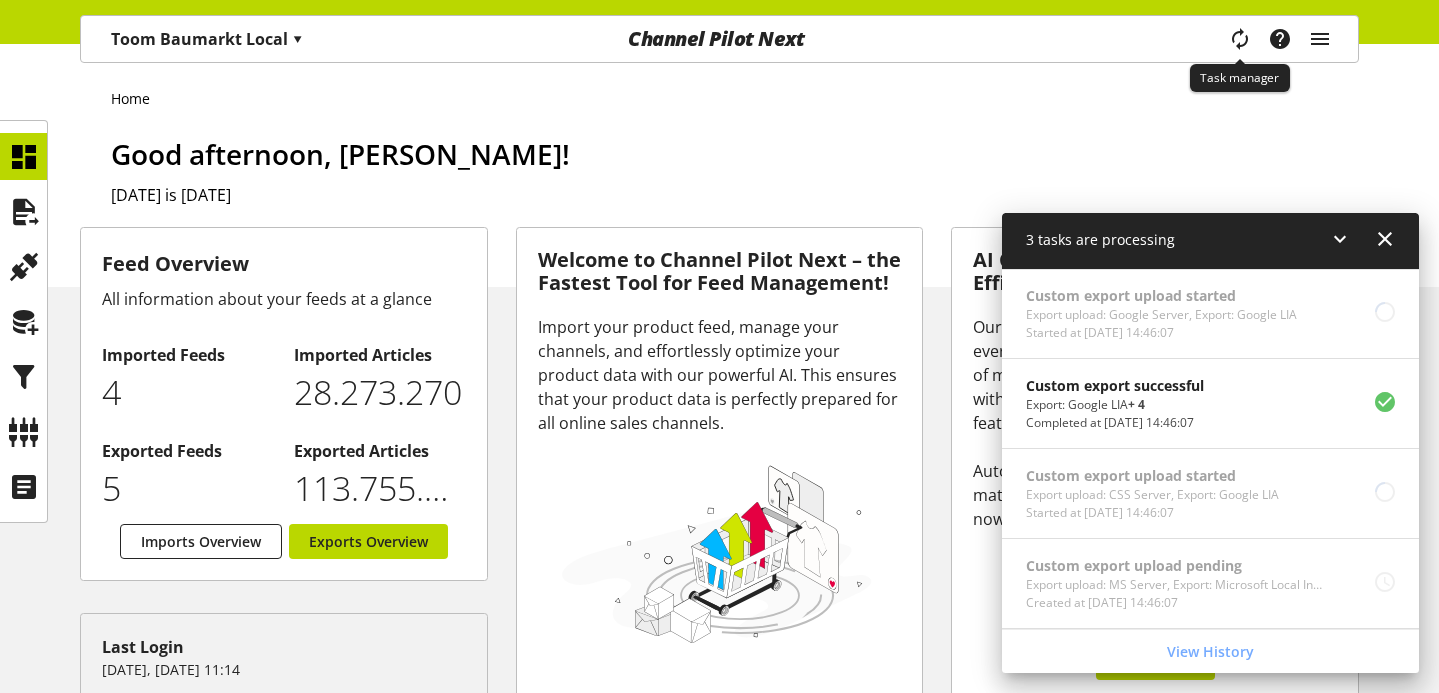 click at bounding box center [1240, 38] 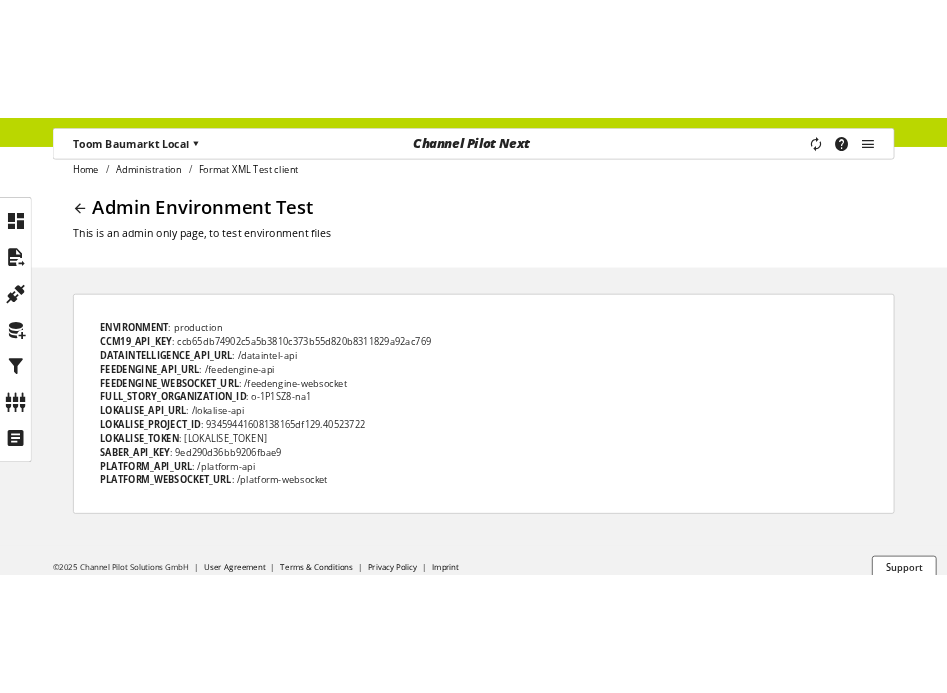scroll, scrollTop: 0, scrollLeft: 0, axis: both 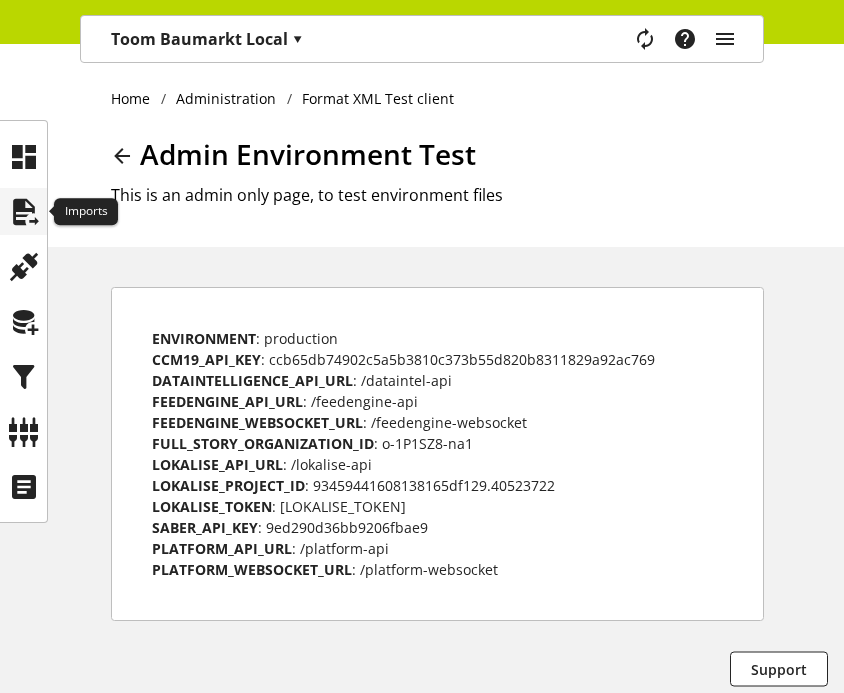 click at bounding box center [24, 212] 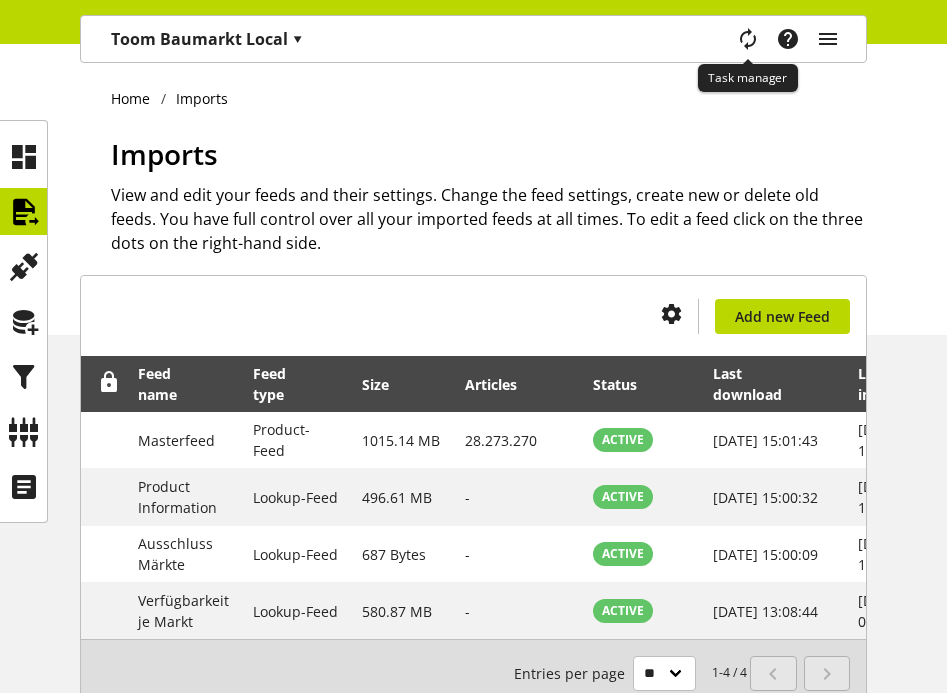 click at bounding box center (747, 39) 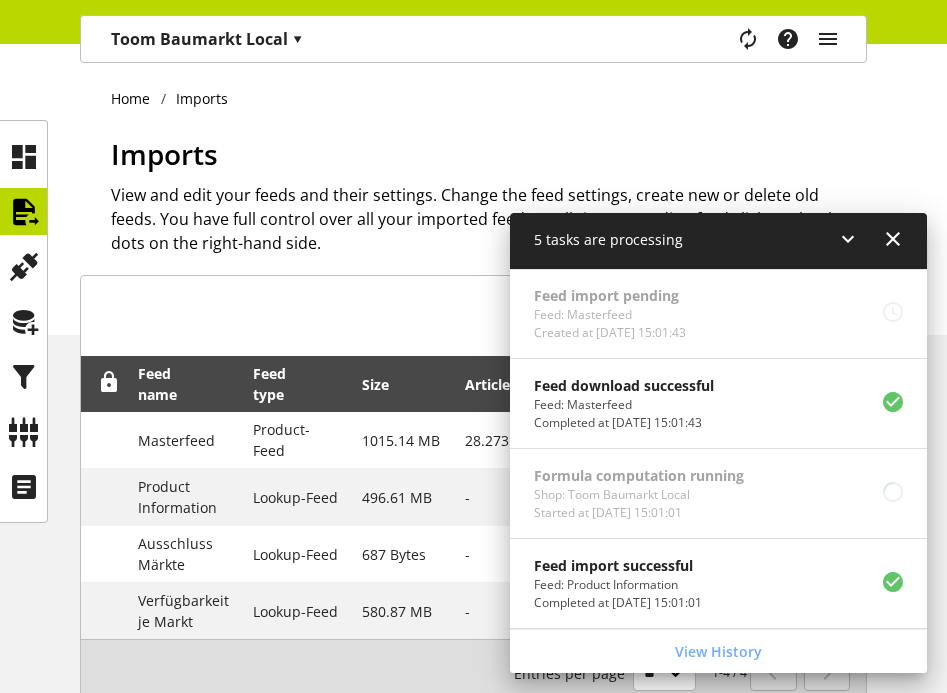 click on "Feed import pending Feed: Masterfeed Created at Jul 09, 2025, 15:01:43" at bounding box center (718, 314) 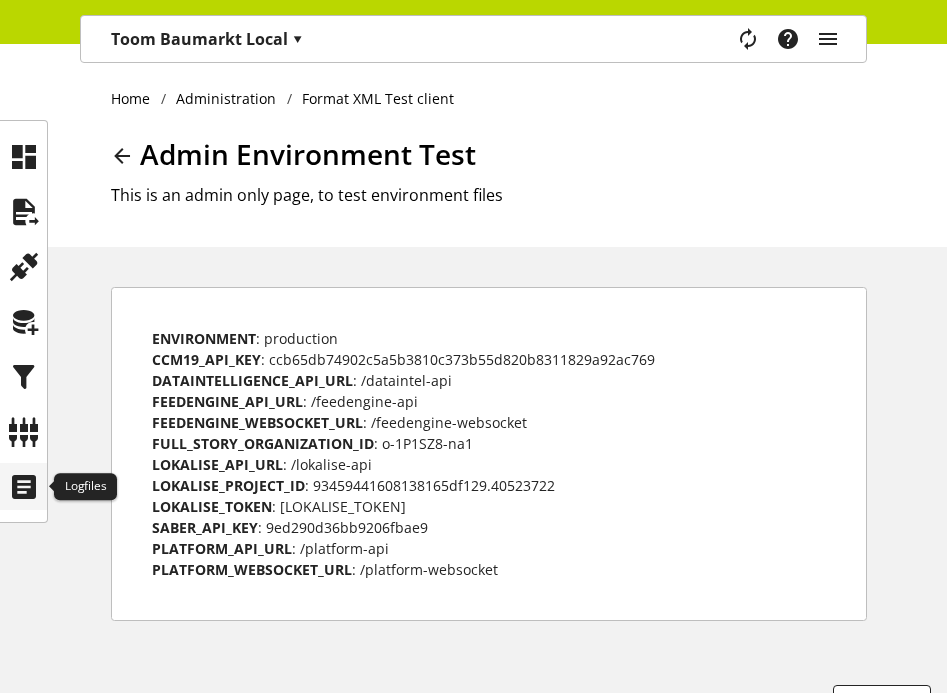 click at bounding box center [24, 487] 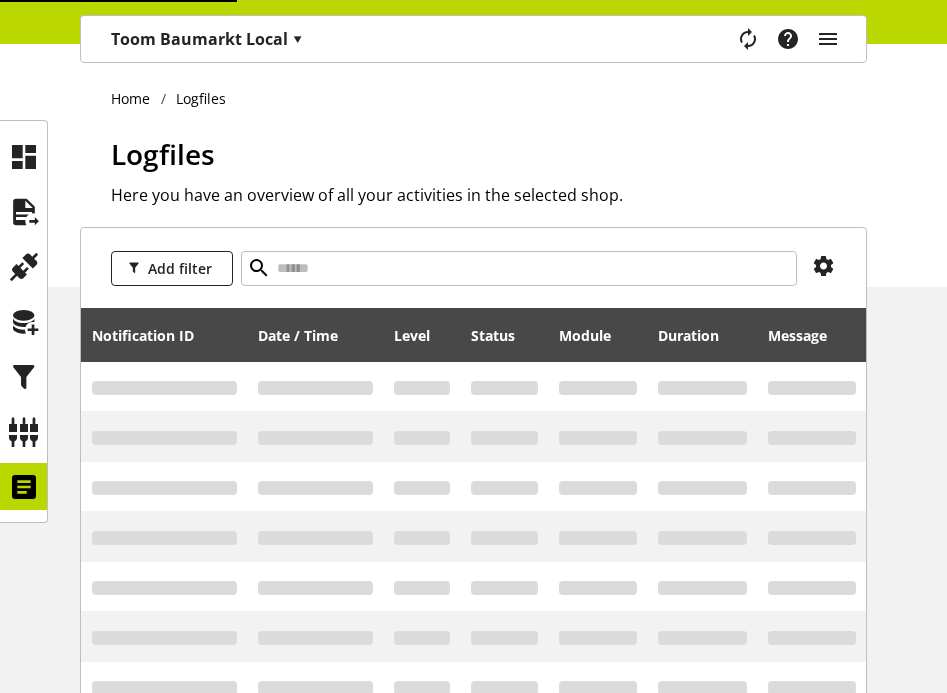 scroll, scrollTop: 0, scrollLeft: 0, axis: both 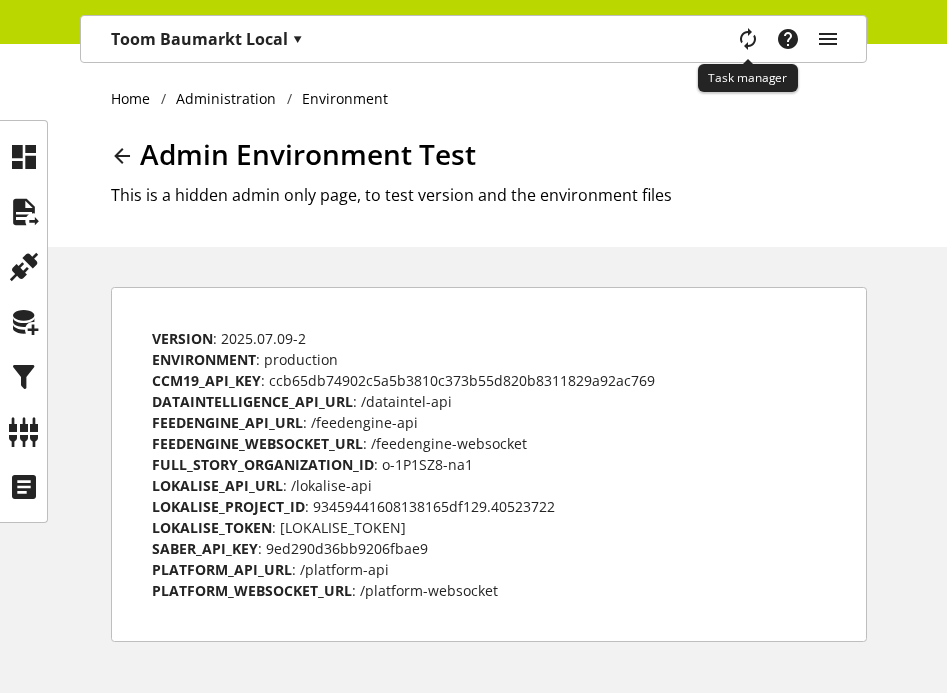 click at bounding box center (748, 39) 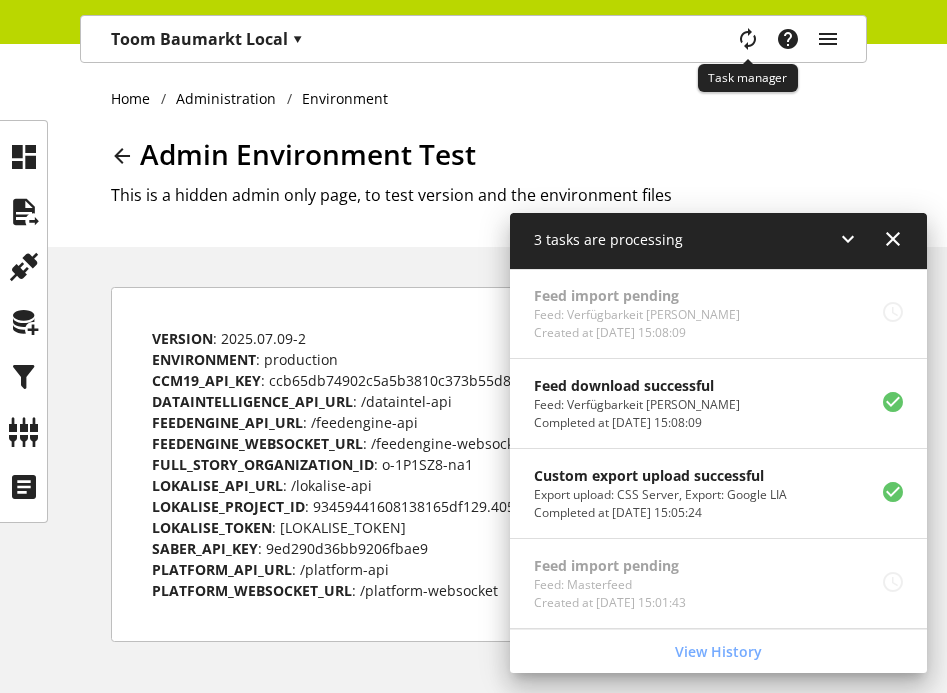click at bounding box center [747, 39] 